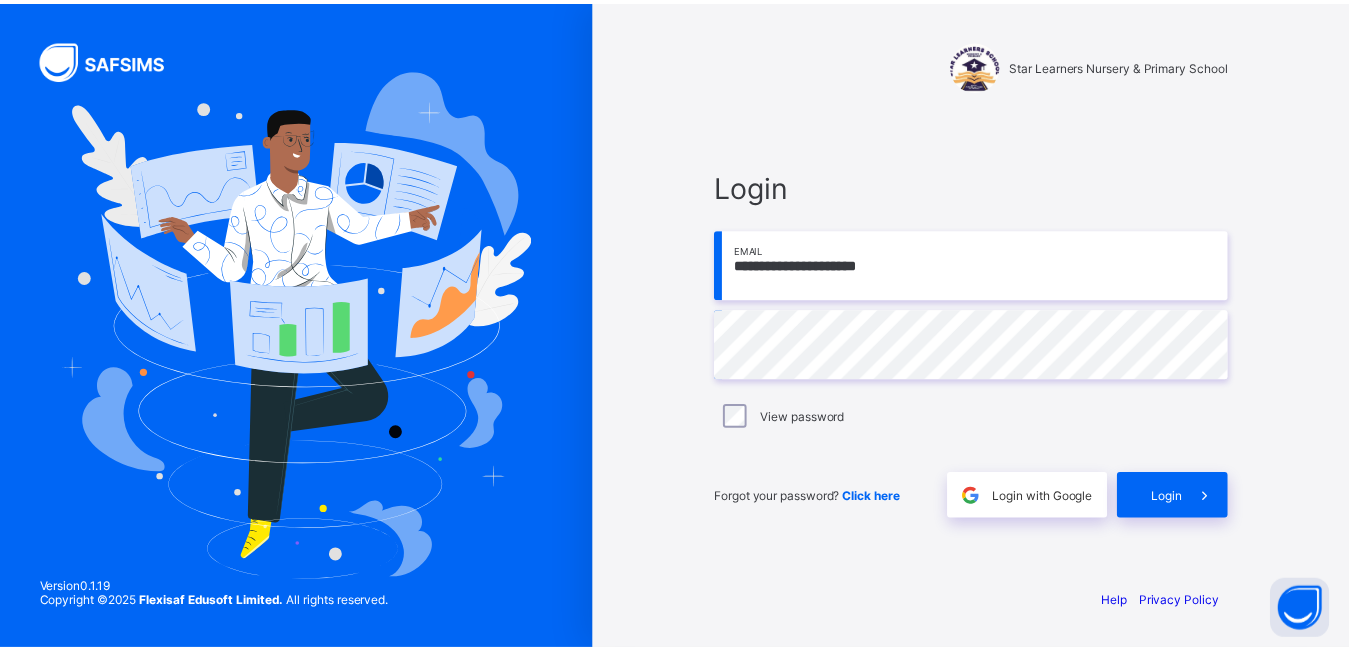 scroll, scrollTop: 0, scrollLeft: 0, axis: both 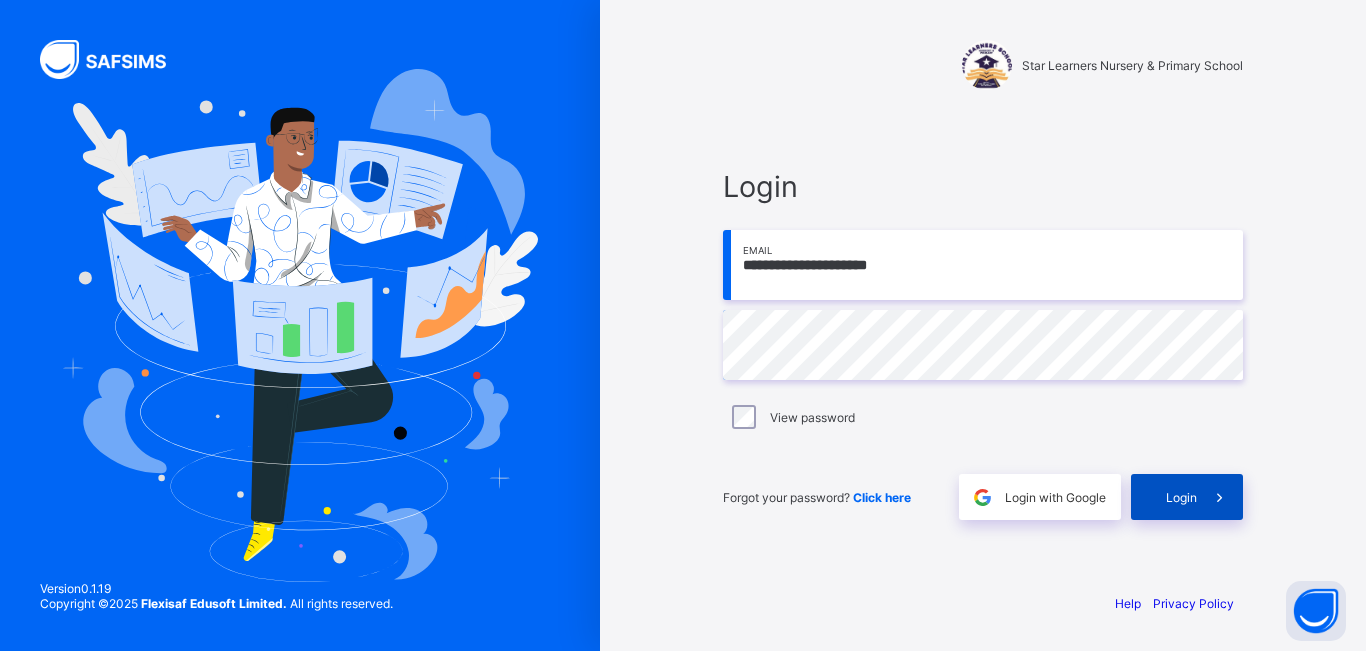click on "Login" at bounding box center (1181, 497) 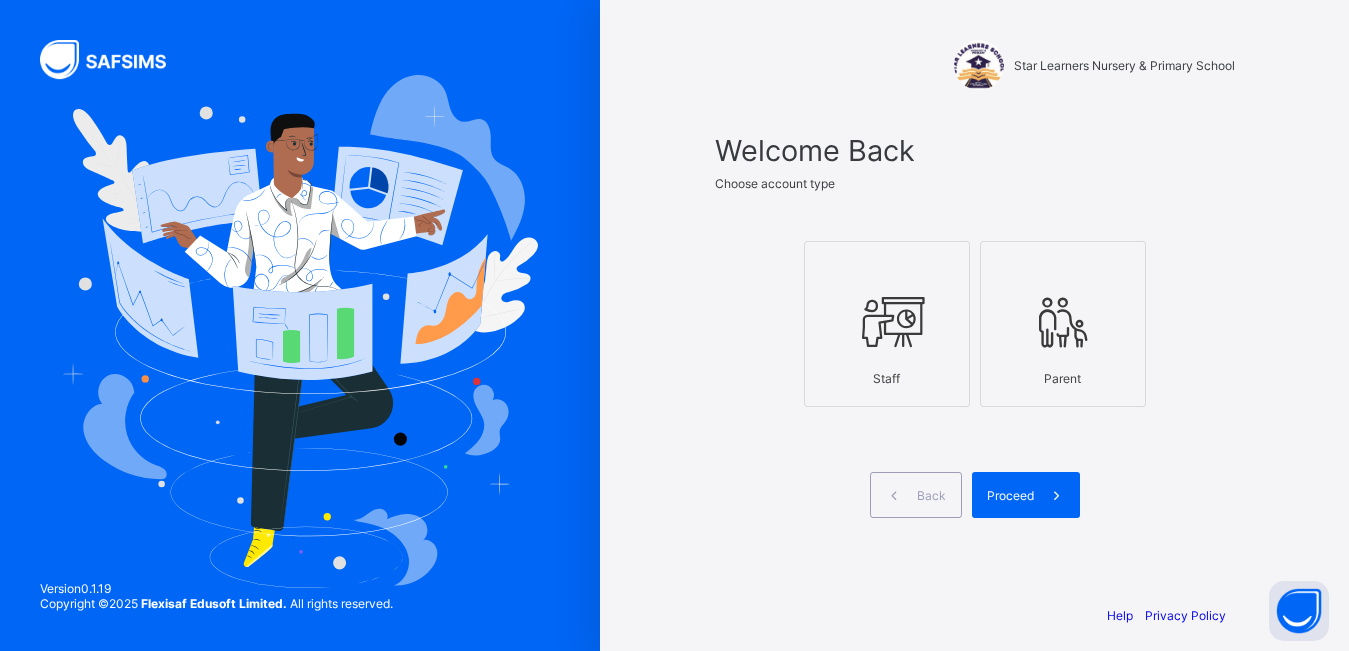 click on "Staff" at bounding box center (887, 324) 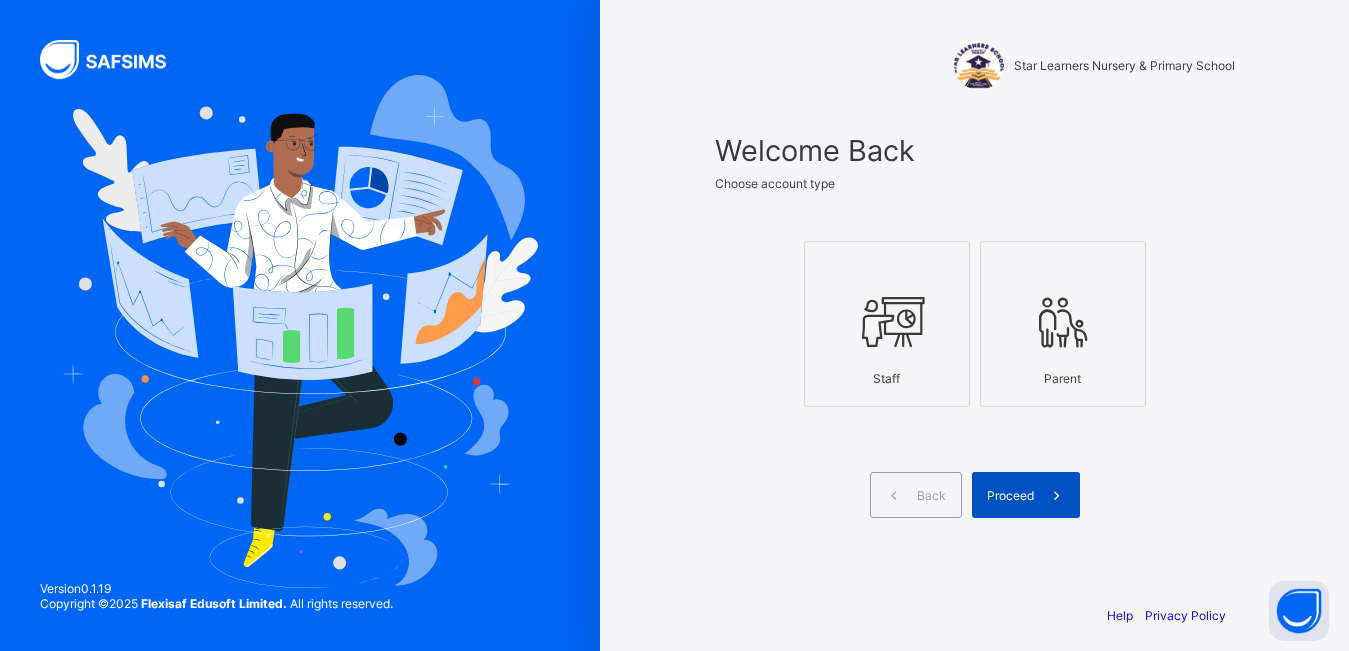 click on "Proceed" at bounding box center (1010, 495) 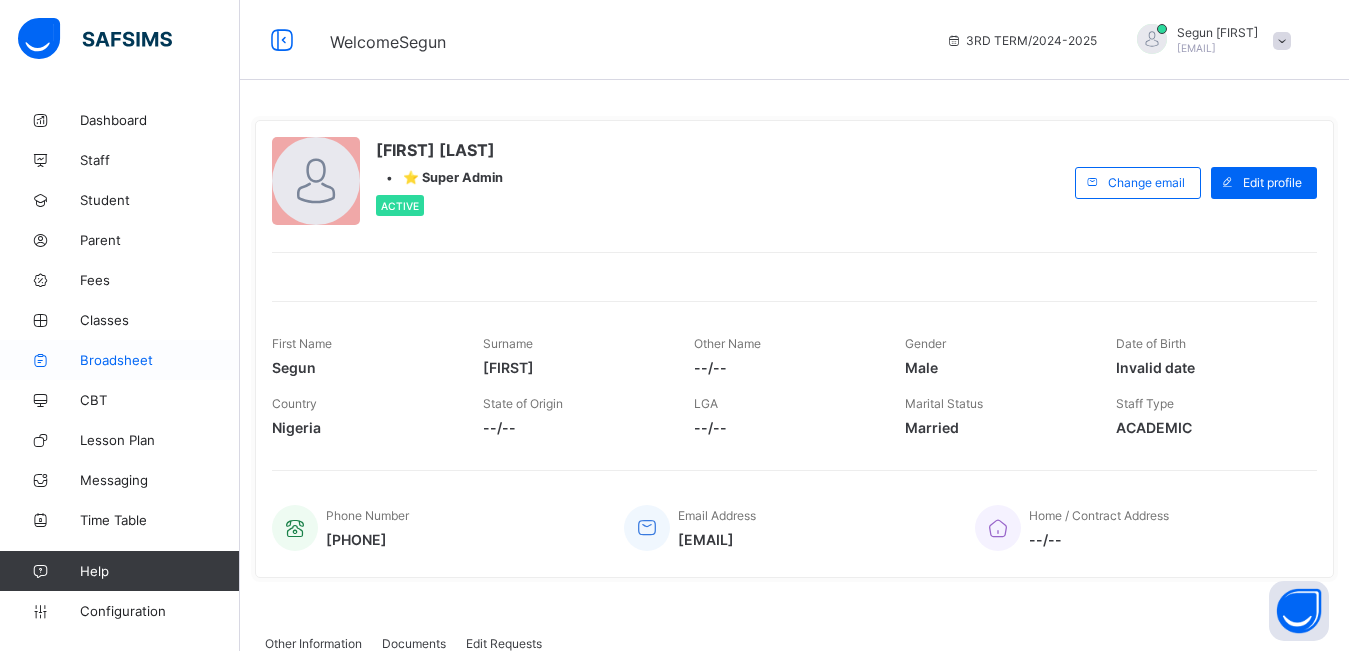 click on "Broadsheet" at bounding box center (160, 360) 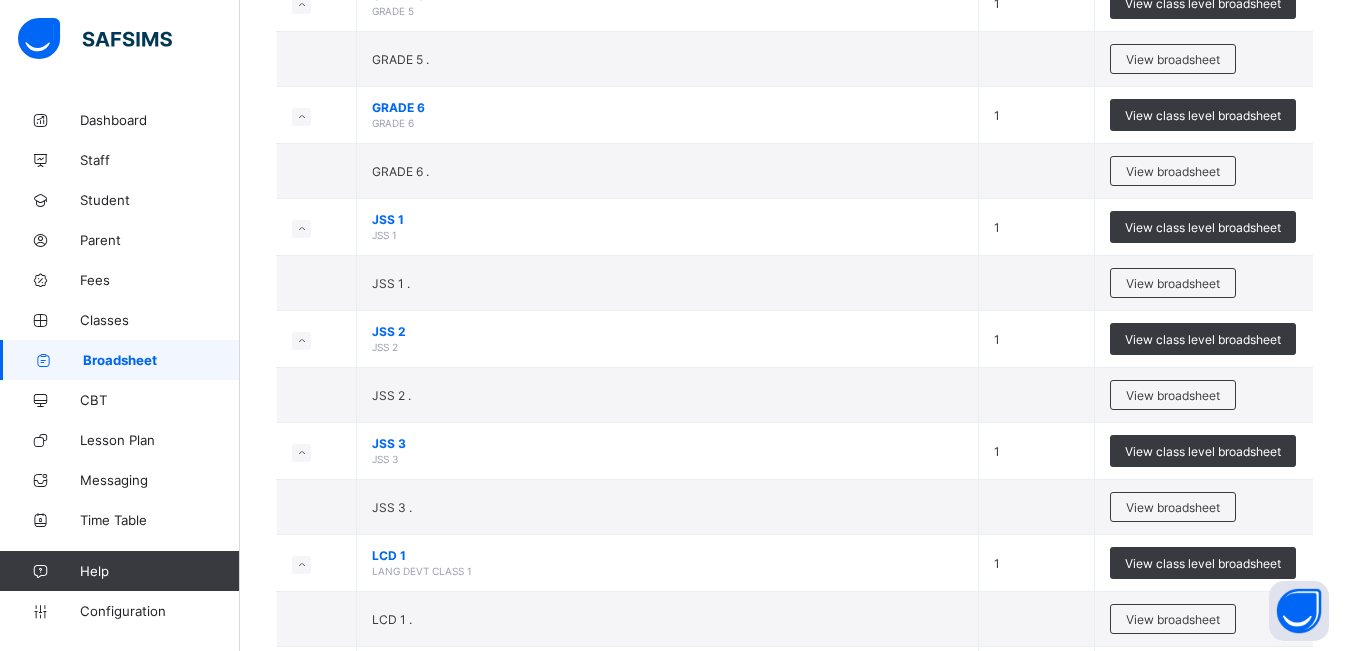 scroll, scrollTop: 938, scrollLeft: 0, axis: vertical 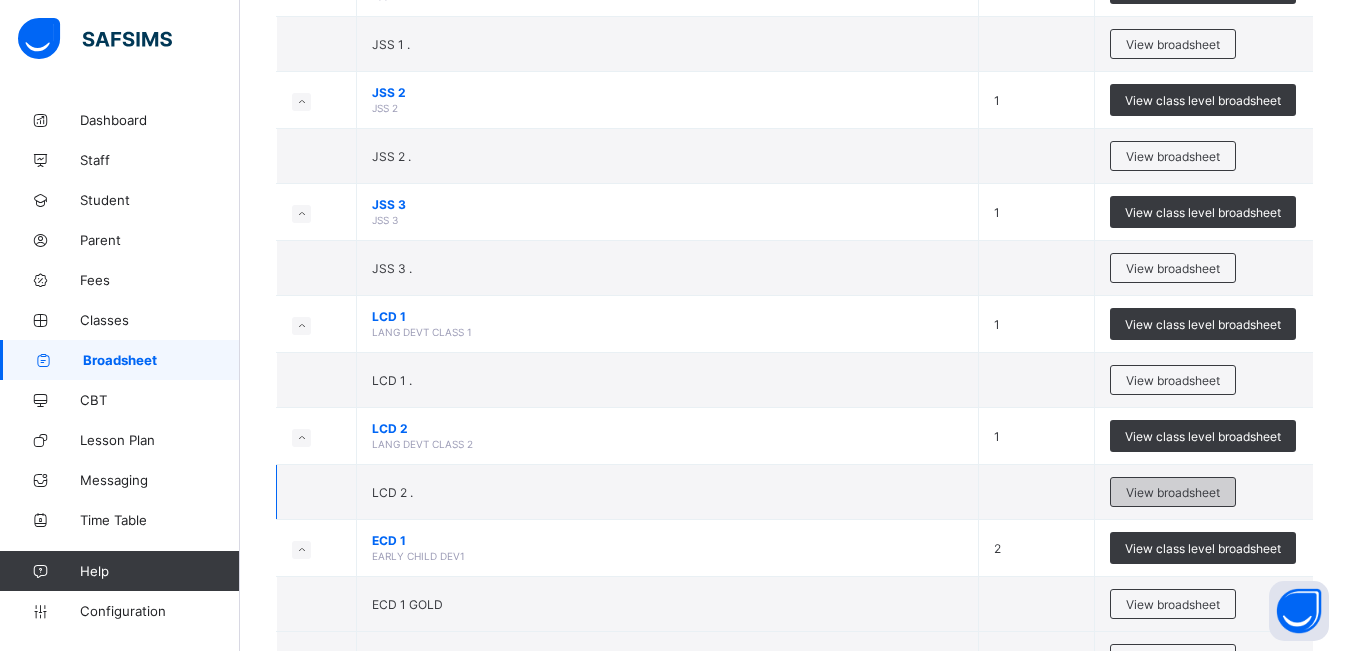click on "View broadsheet" at bounding box center (1173, 492) 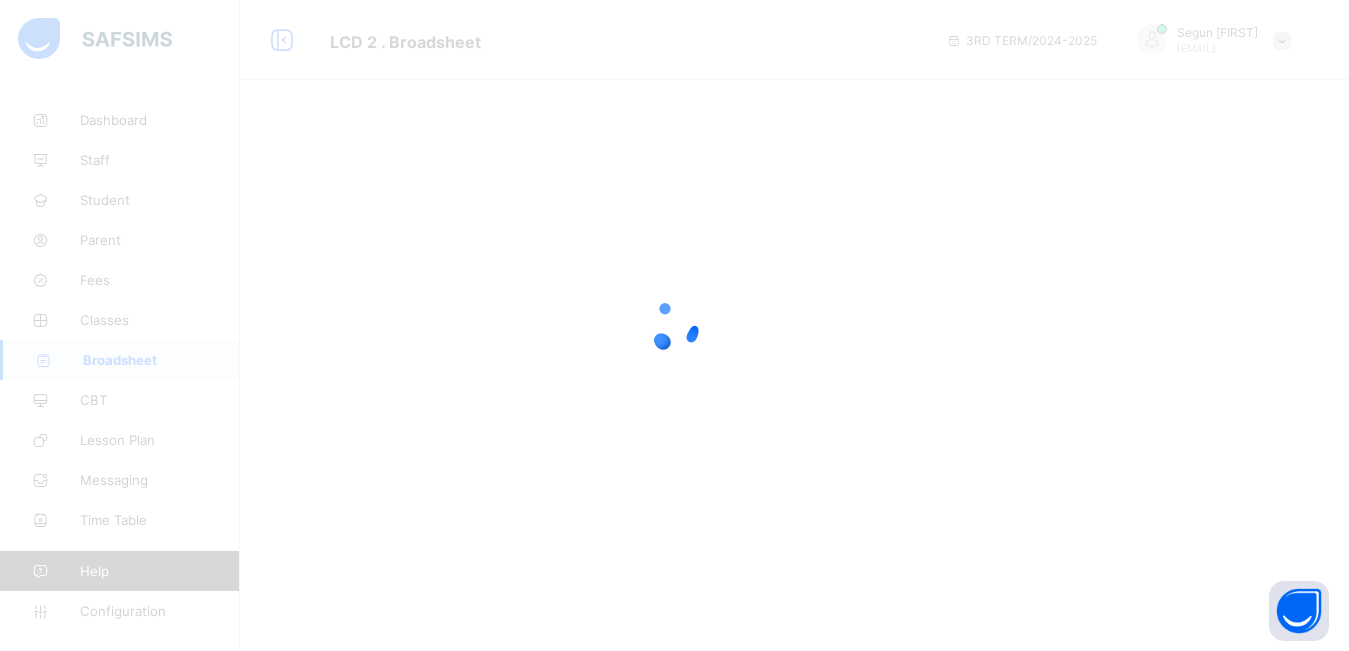 scroll, scrollTop: 0, scrollLeft: 0, axis: both 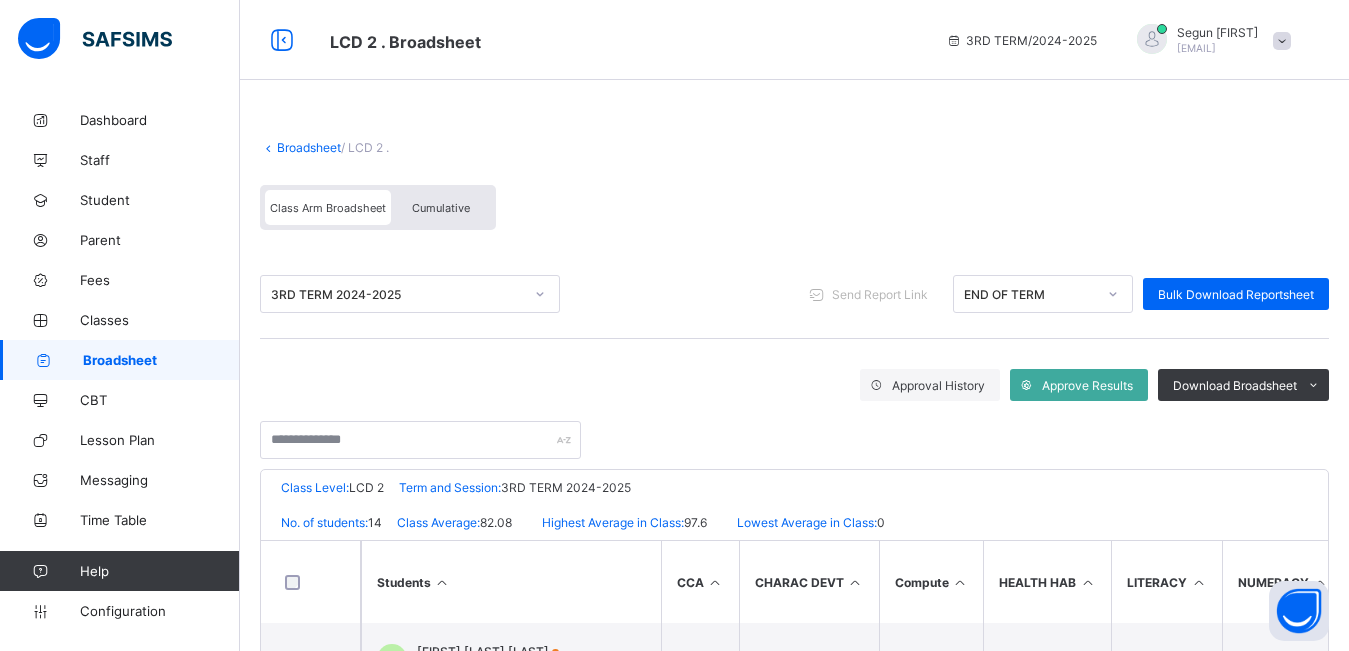 click on "Cumulative" at bounding box center [441, 208] 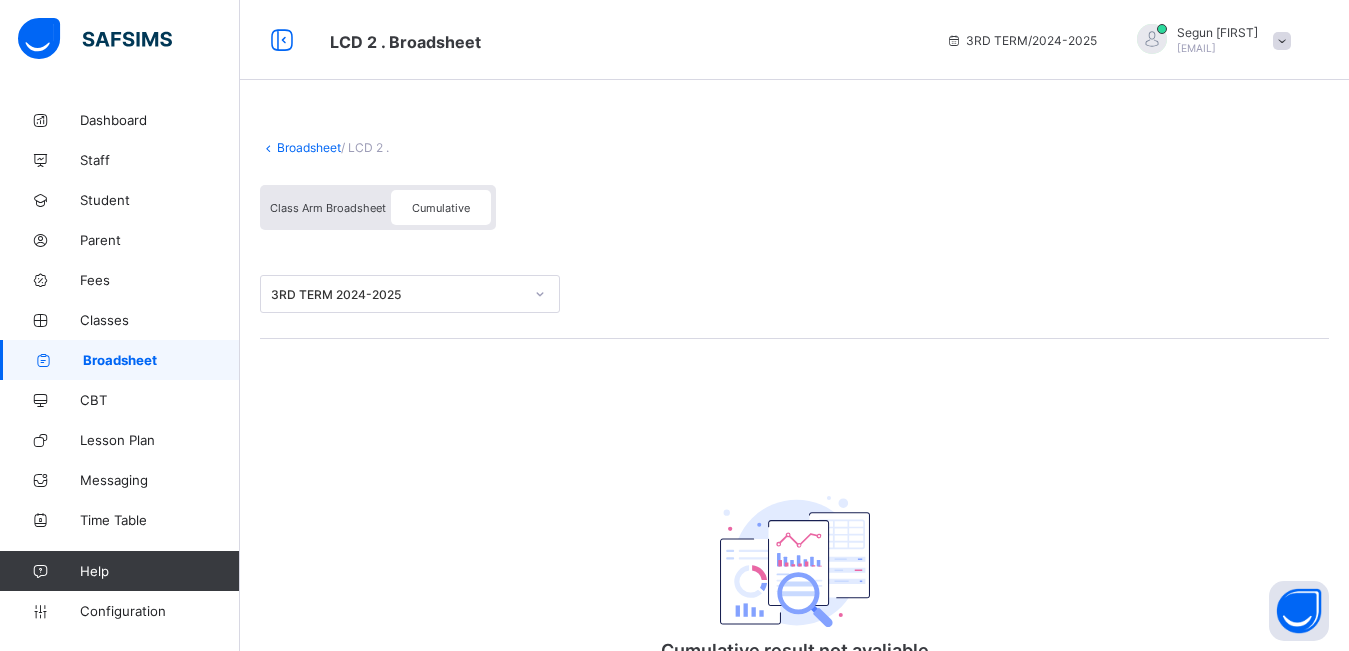 click on "Class Arm Broadsheet" at bounding box center (328, 207) 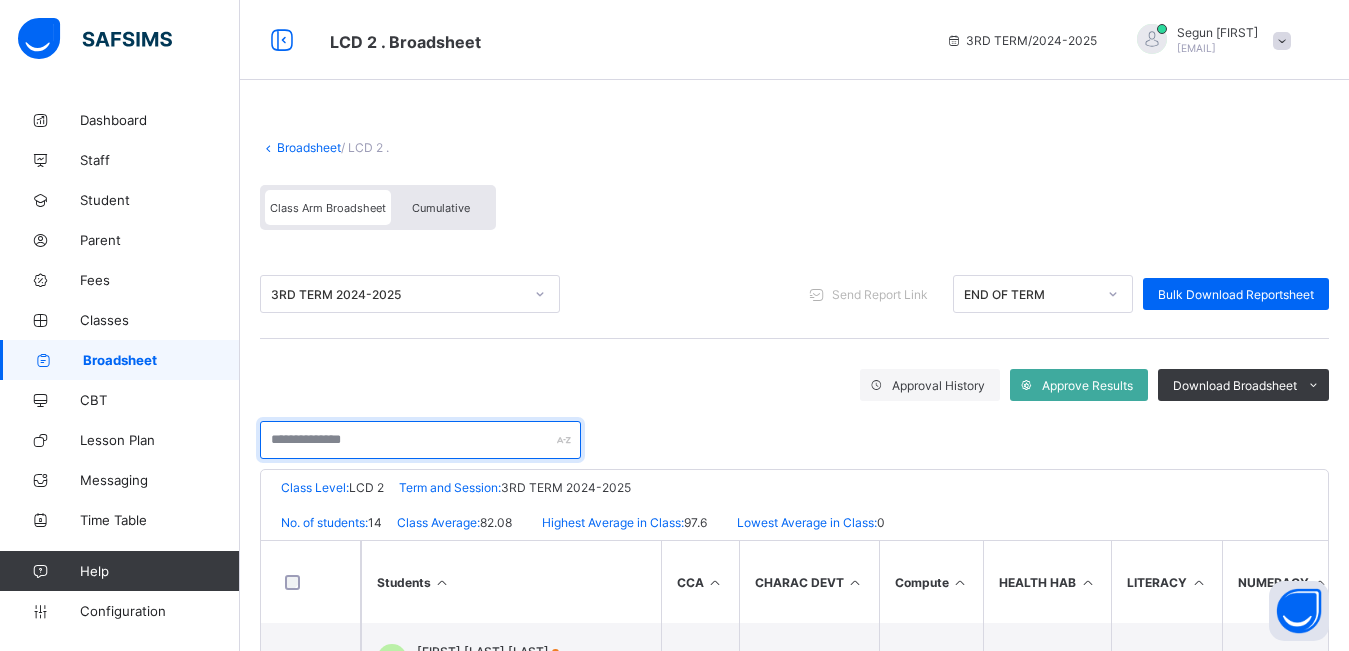 click at bounding box center [420, 440] 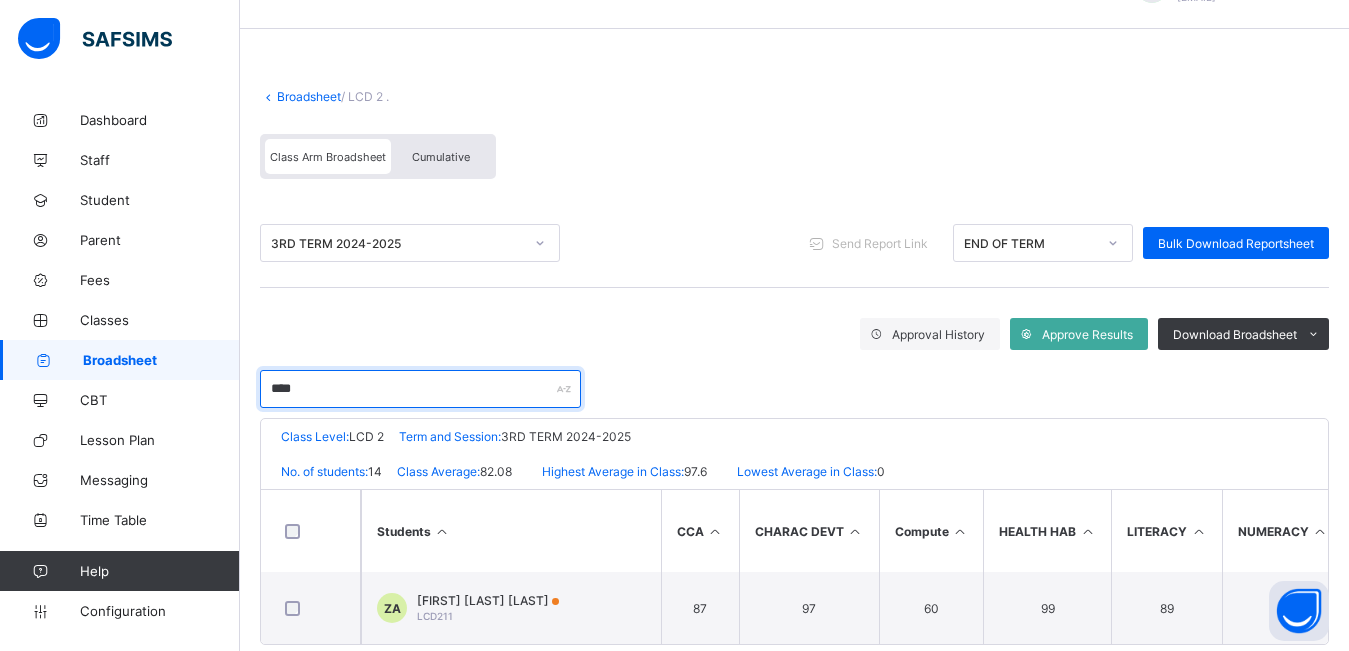 scroll, scrollTop: 75, scrollLeft: 0, axis: vertical 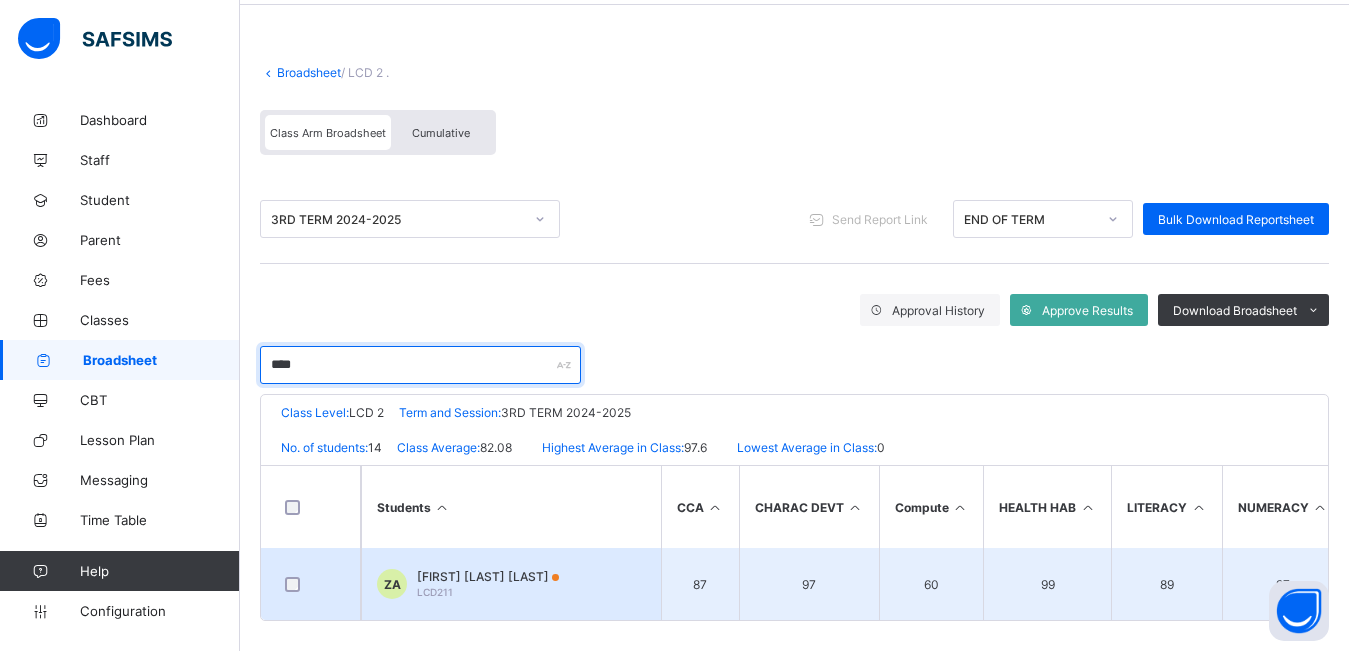 type on "****" 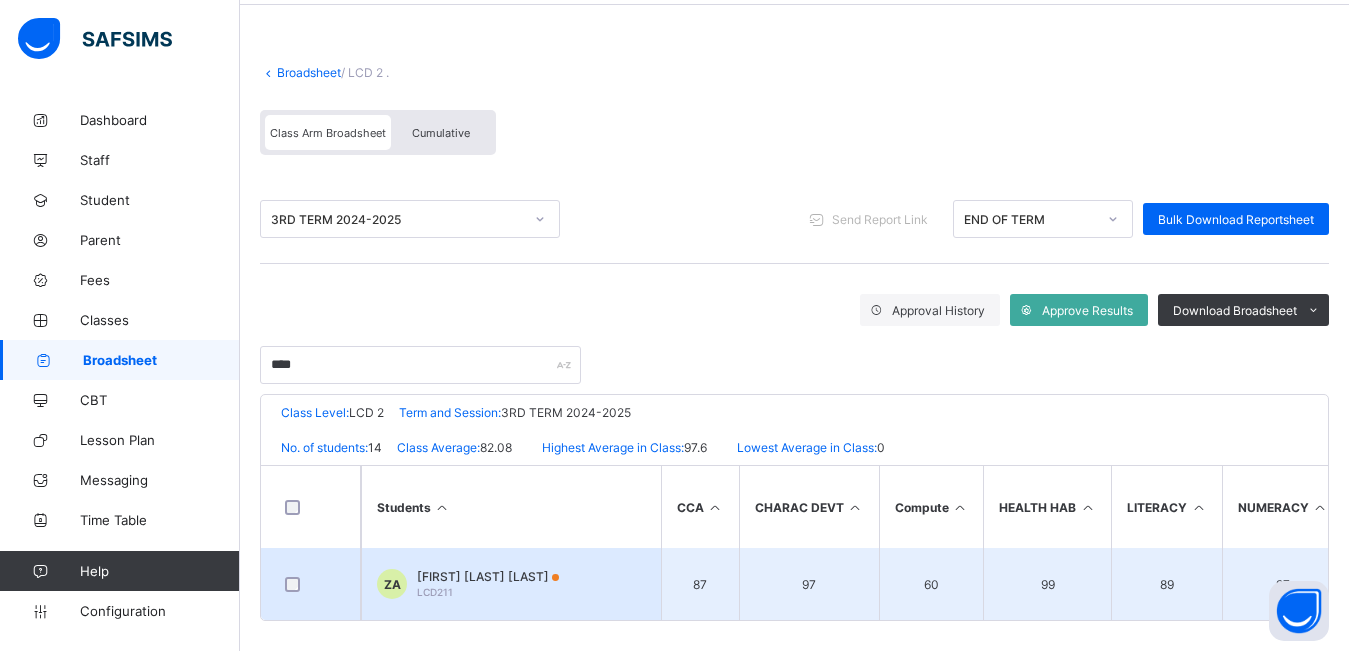 click on "Zahra Alao Alao   LCD211" at bounding box center [488, 584] 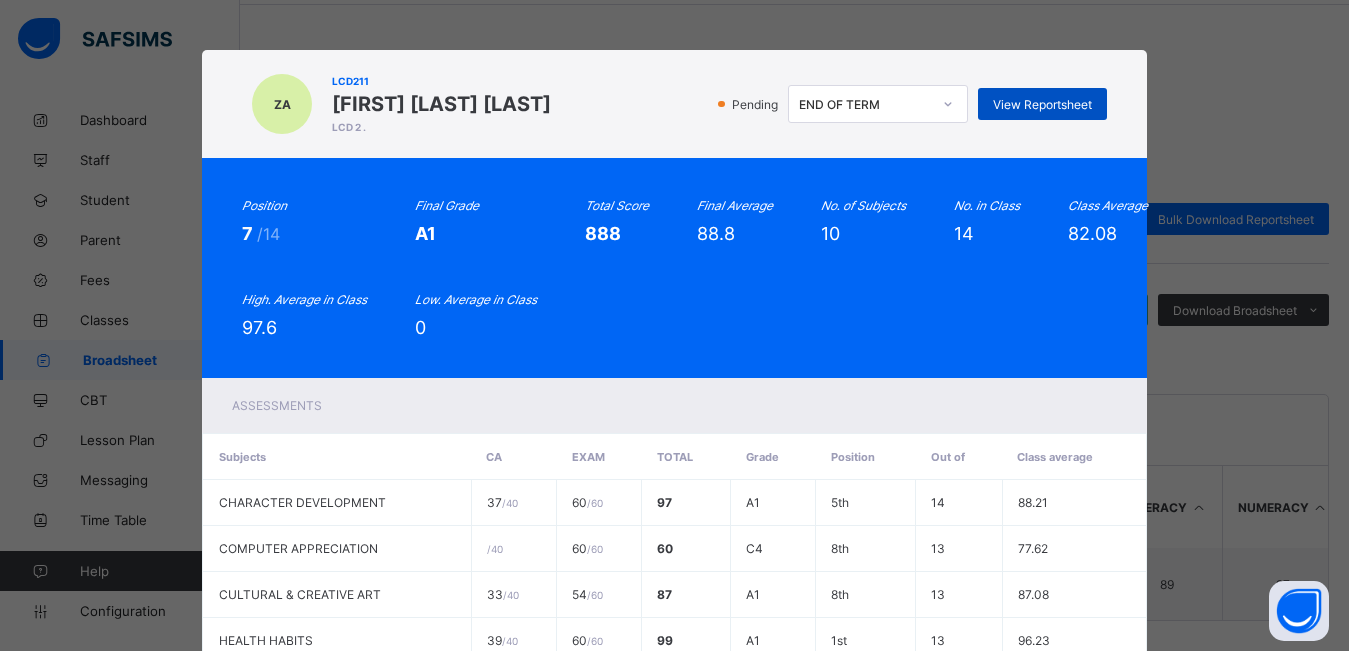 click on "View Reportsheet" at bounding box center (1042, 104) 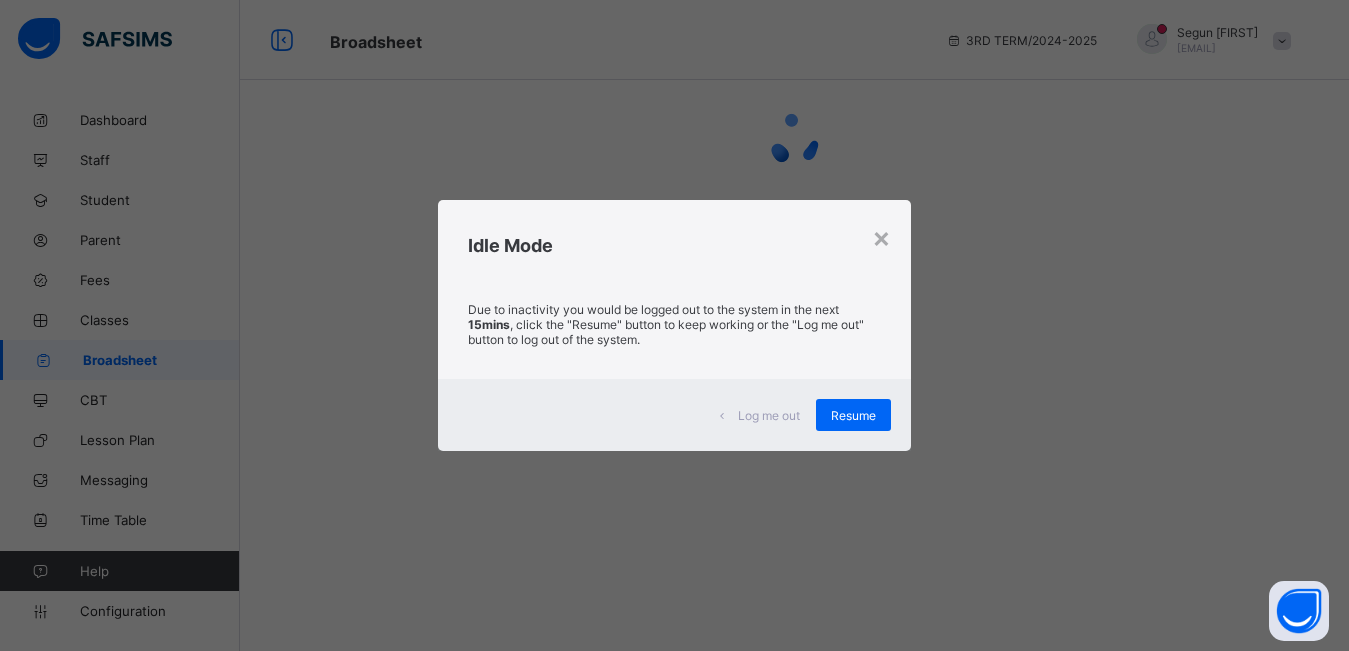 scroll, scrollTop: 0, scrollLeft: 0, axis: both 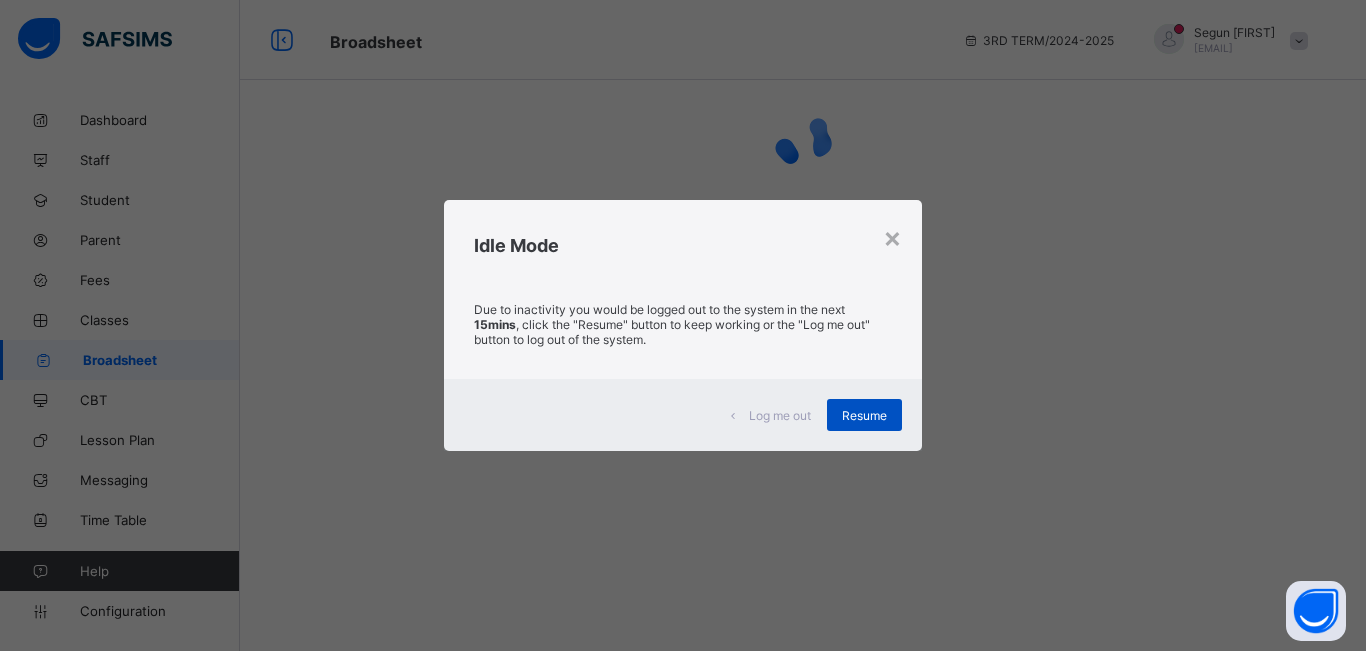 click on "Resume" at bounding box center [864, 415] 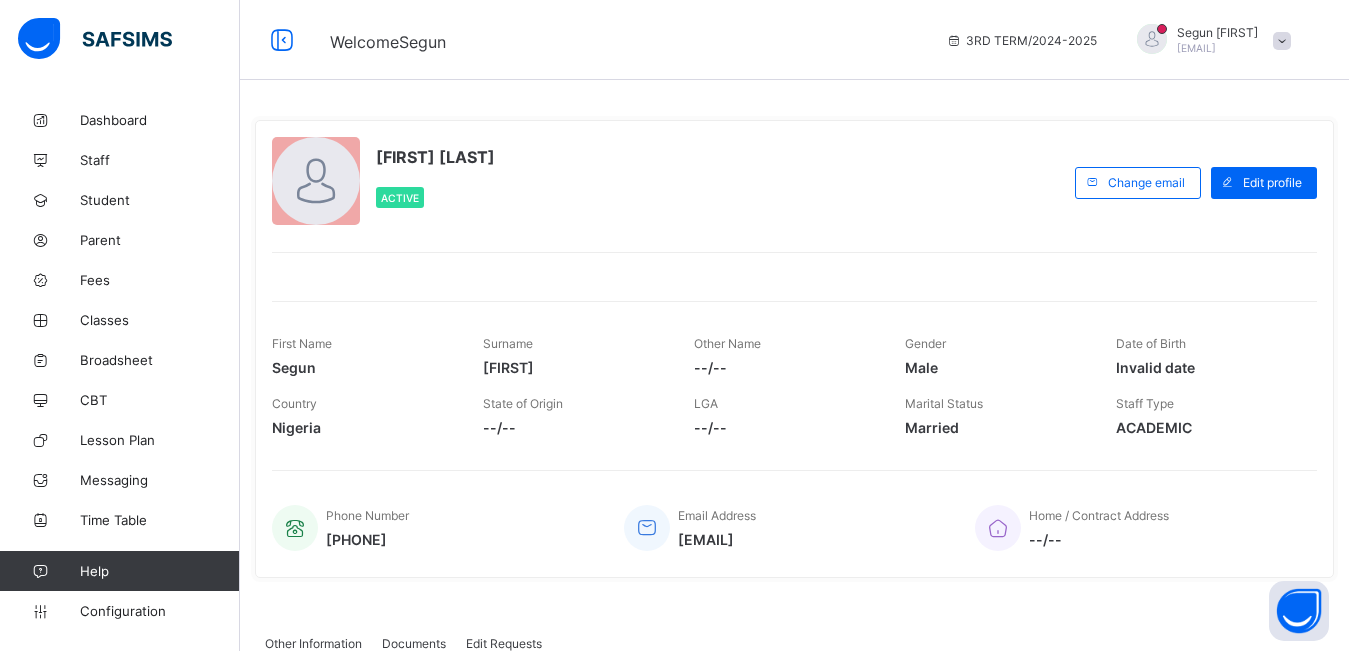 click on "Other Information Documents Edit Requests" at bounding box center [794, 643] 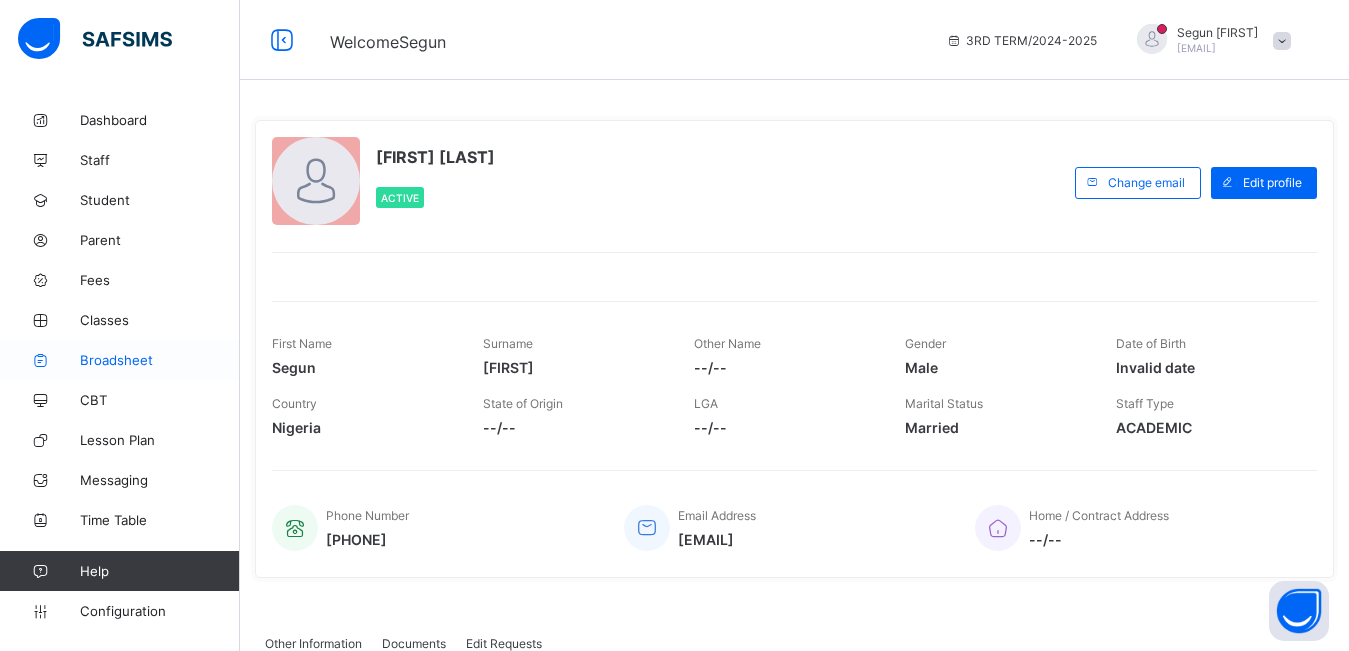click on "Broadsheet" at bounding box center (160, 360) 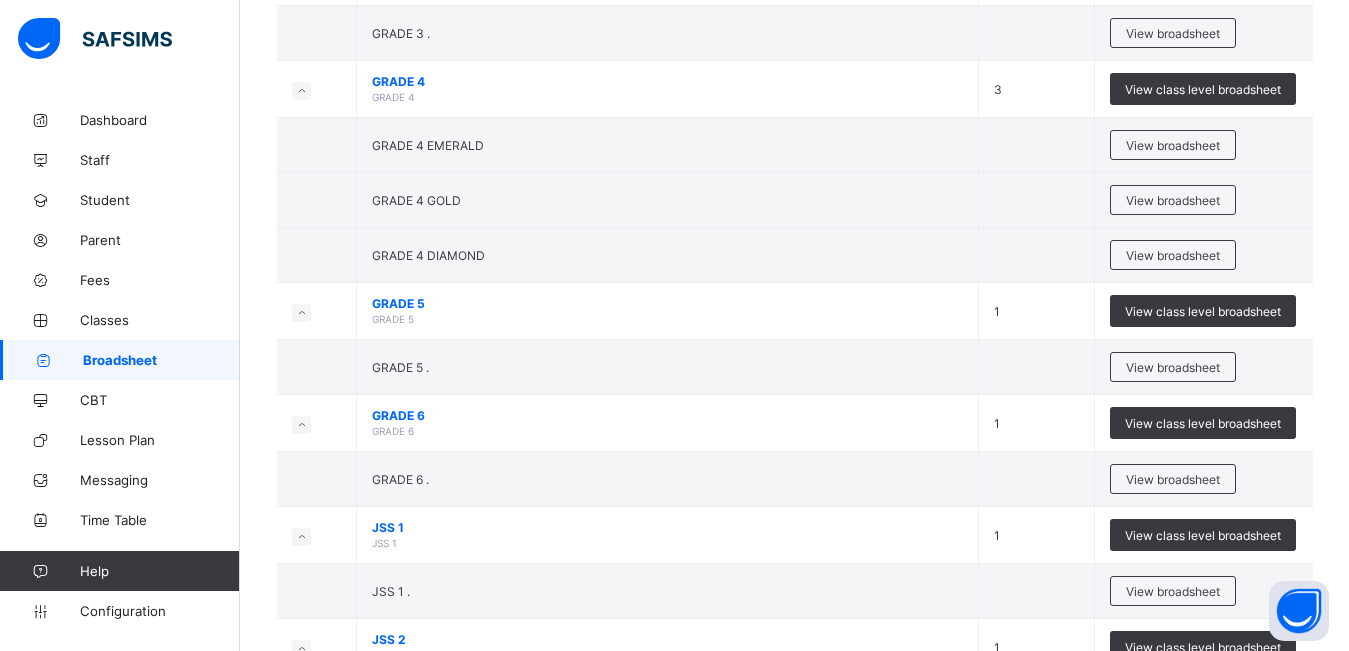scroll, scrollTop: 627, scrollLeft: 0, axis: vertical 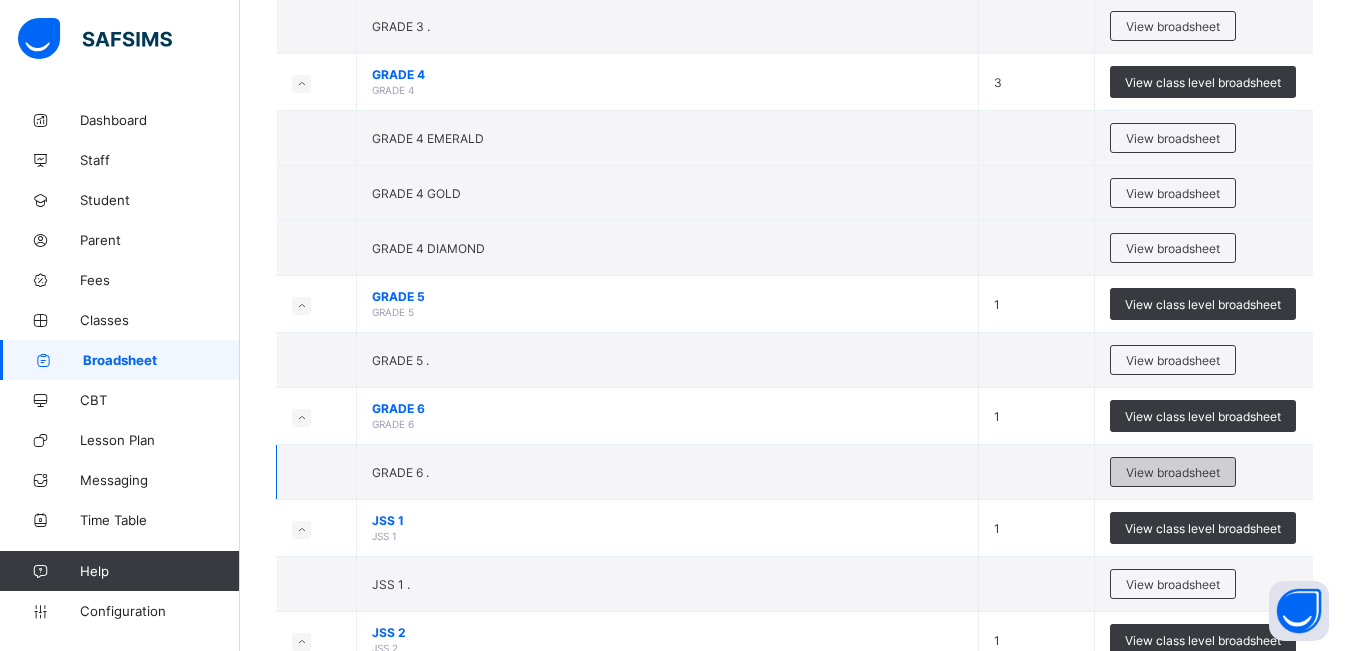 click on "View broadsheet" at bounding box center (1173, 472) 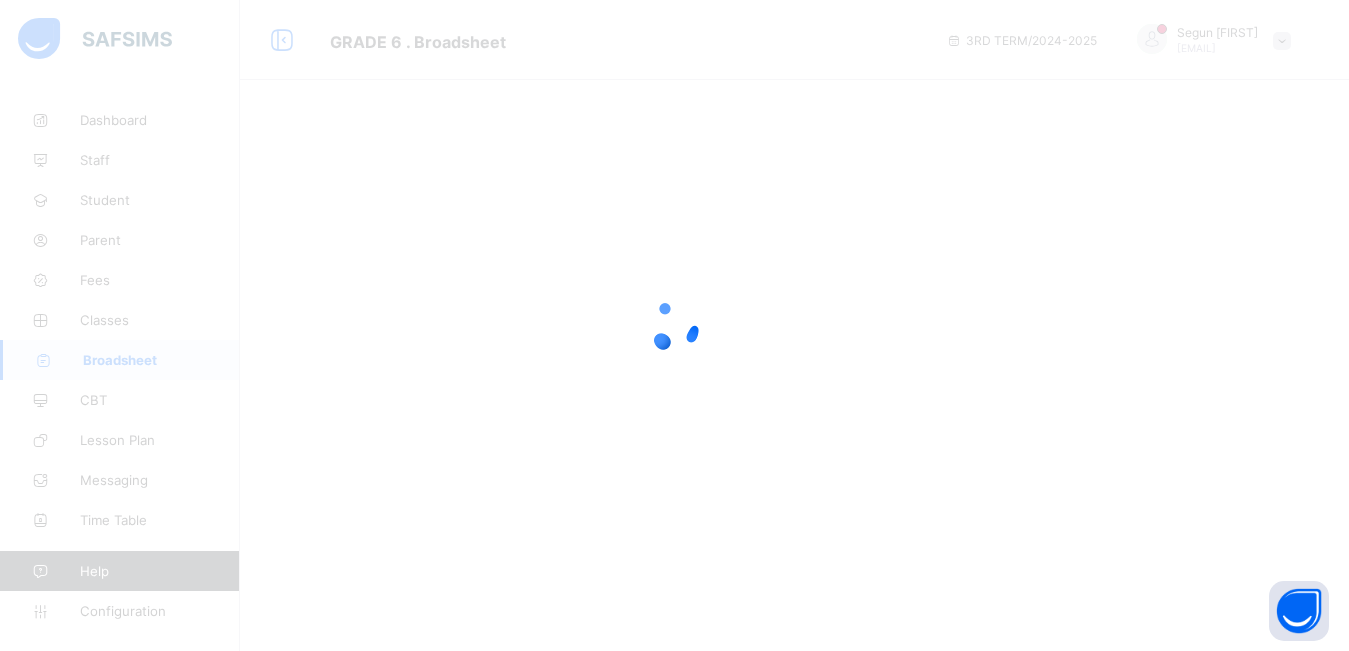 scroll, scrollTop: 0, scrollLeft: 0, axis: both 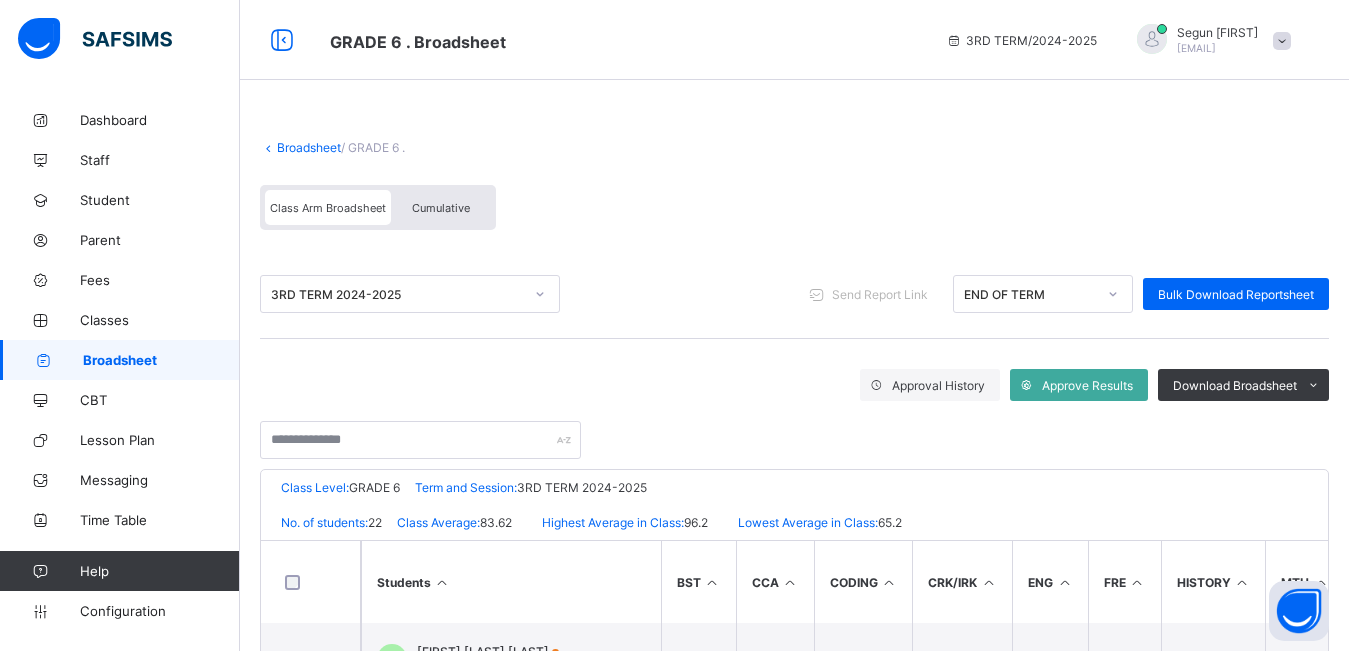 click on "Cumulative" at bounding box center (441, 208) 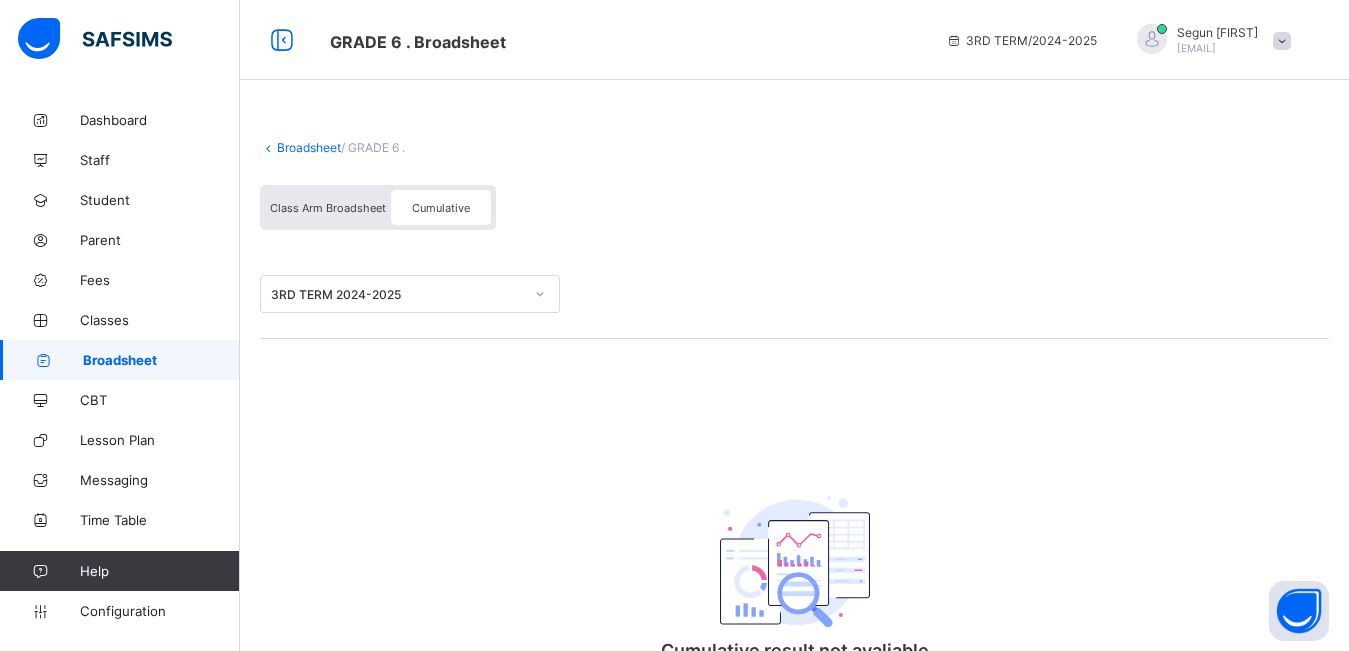 click on "Broadsheet" at bounding box center [161, 360] 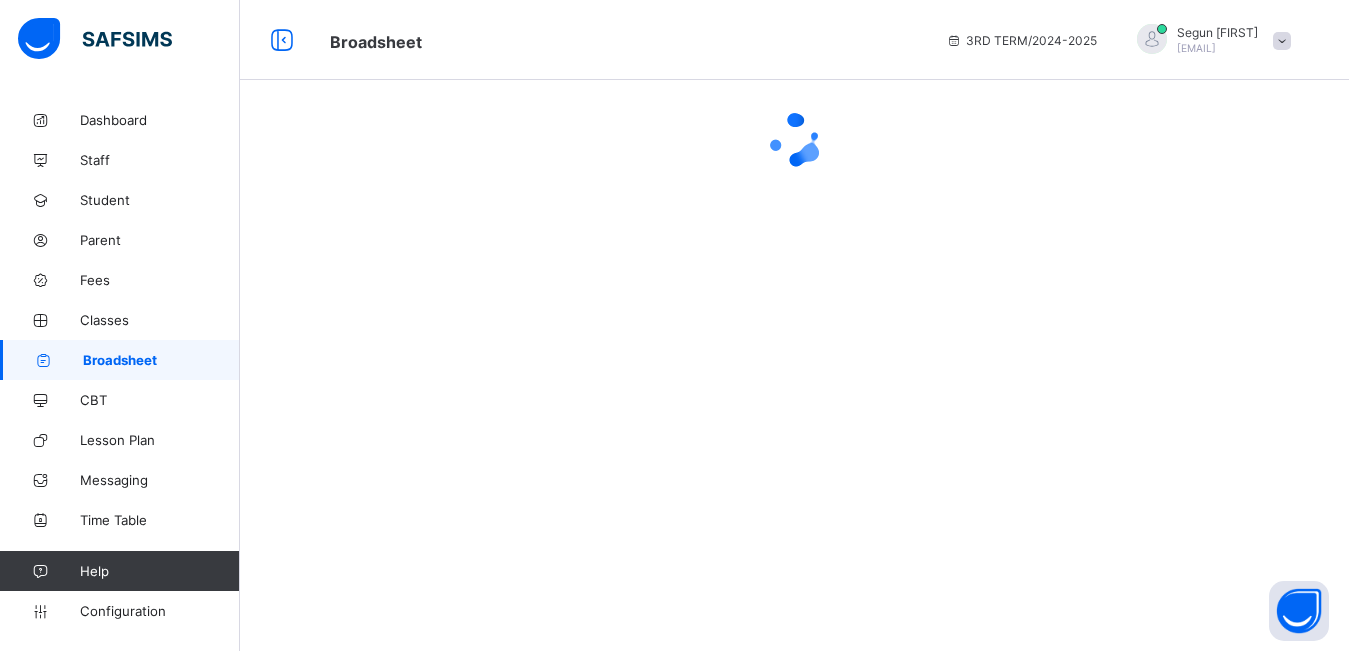 click on "Broadsheet" at bounding box center [161, 360] 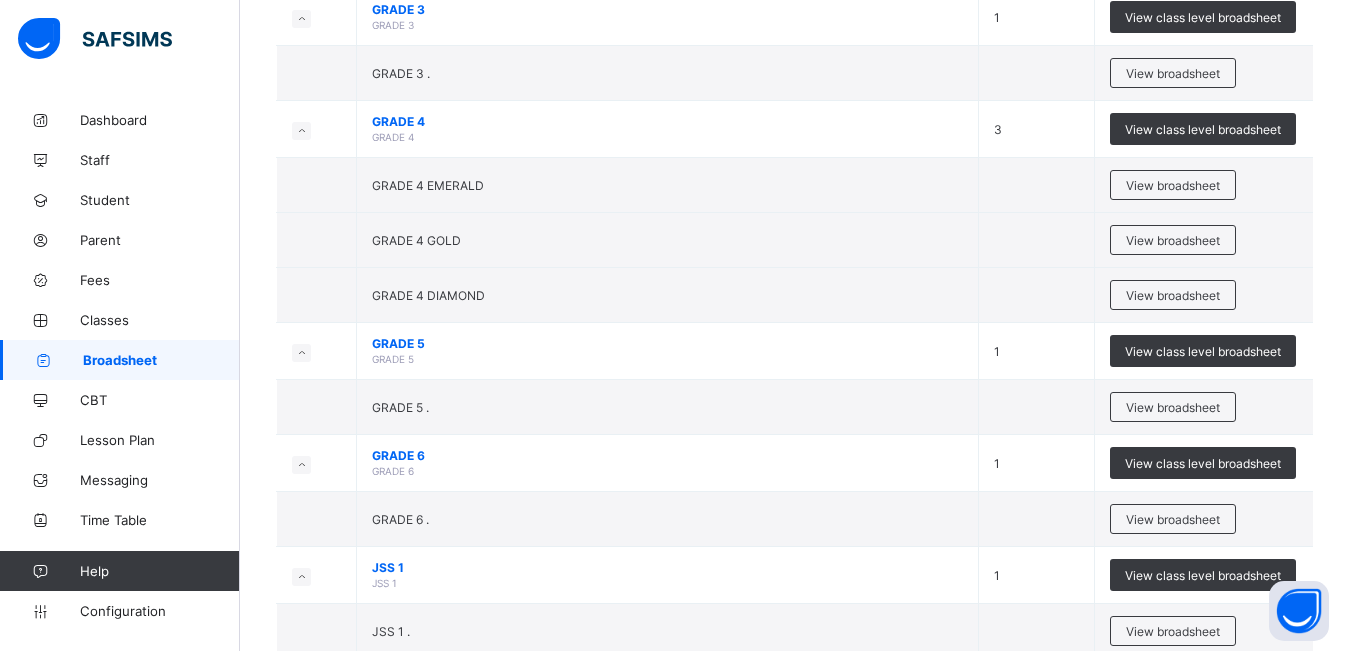 scroll, scrollTop: 620, scrollLeft: 0, axis: vertical 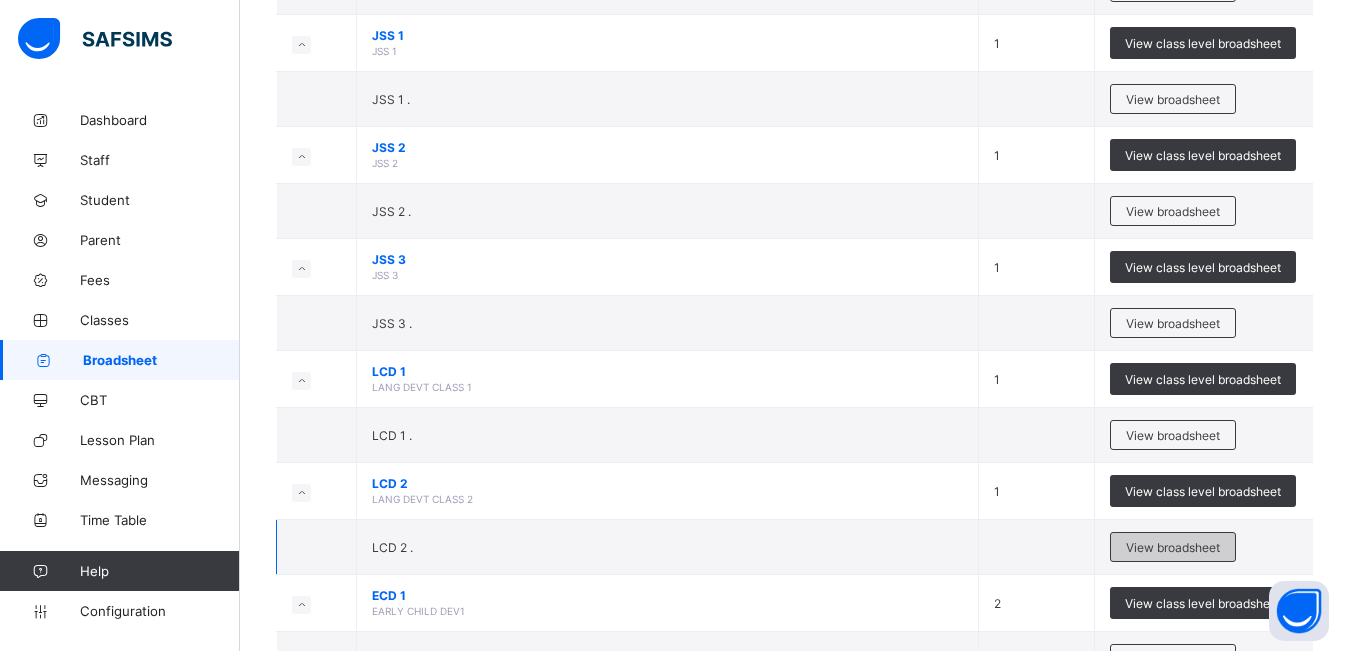 click on "View broadsheet" at bounding box center [1173, 547] 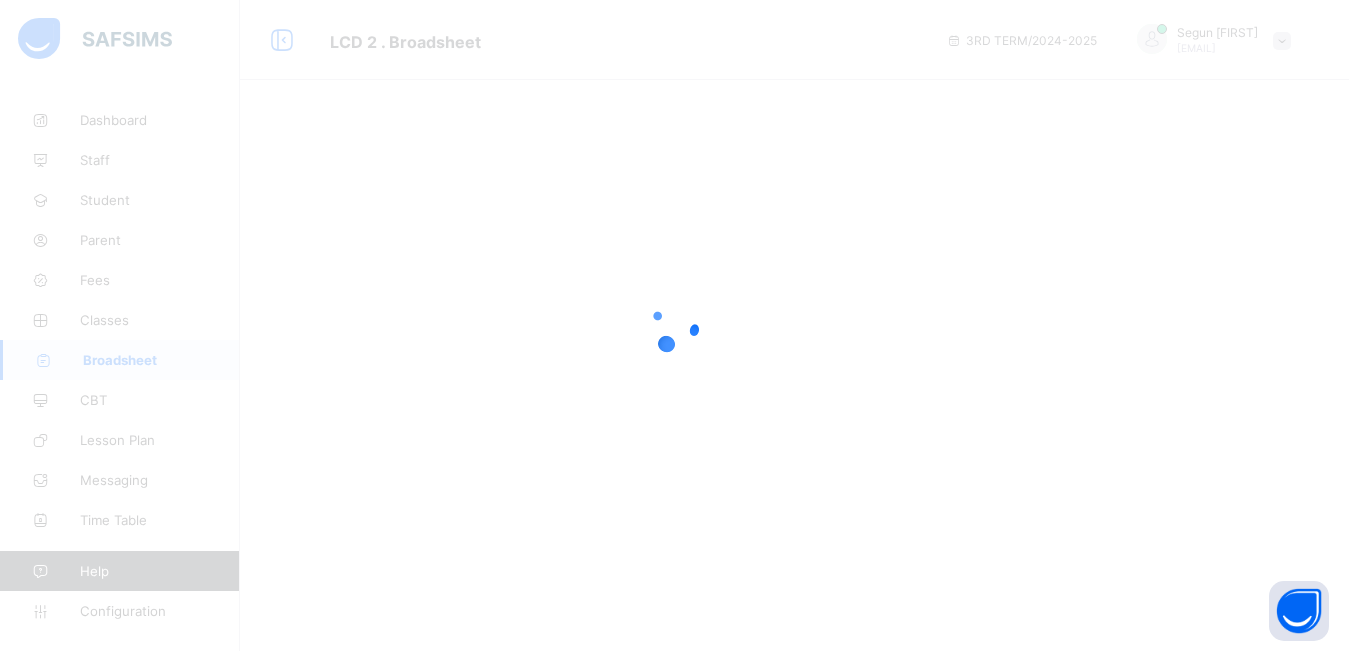 scroll, scrollTop: 0, scrollLeft: 0, axis: both 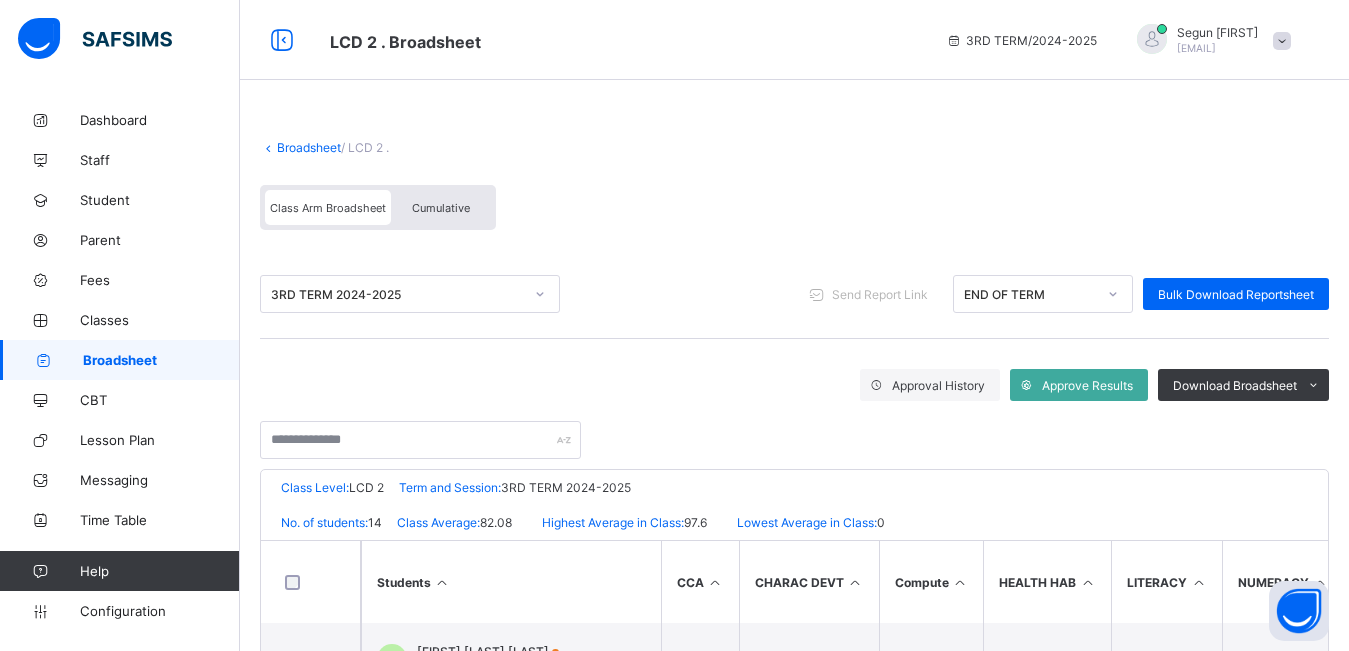 click on "Cumulative" at bounding box center (441, 207) 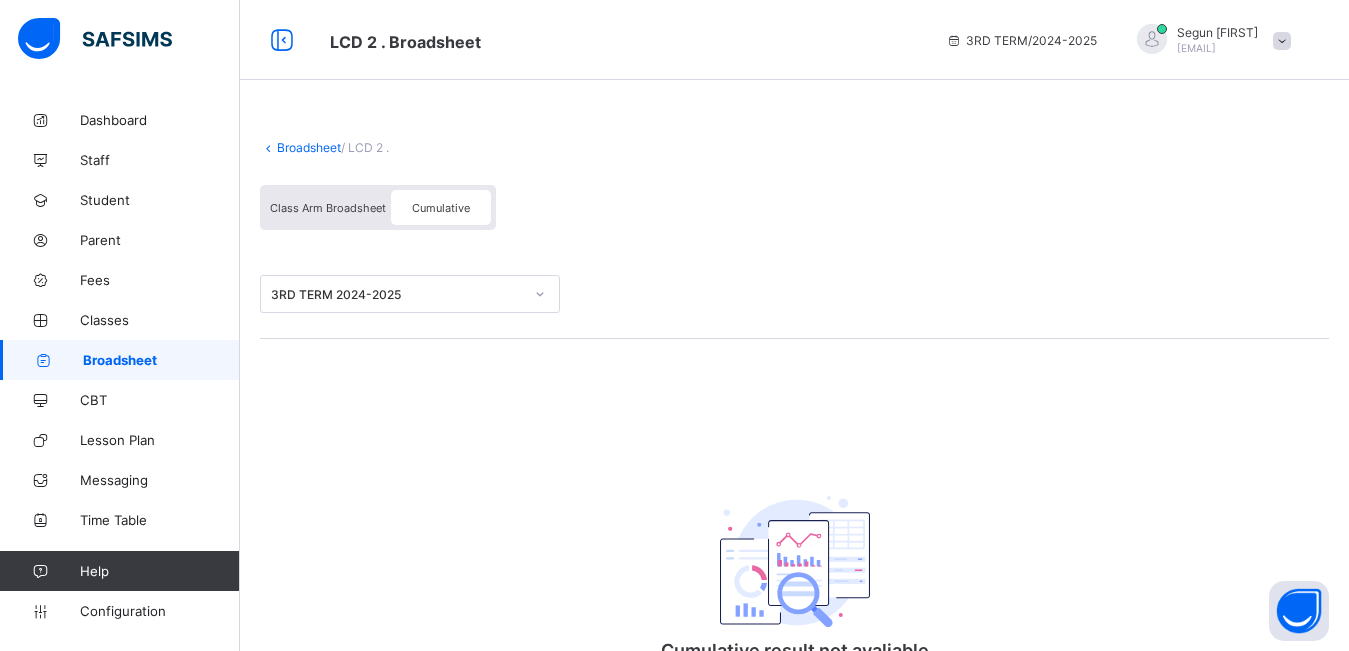 click on "Cumulative" at bounding box center [441, 208] 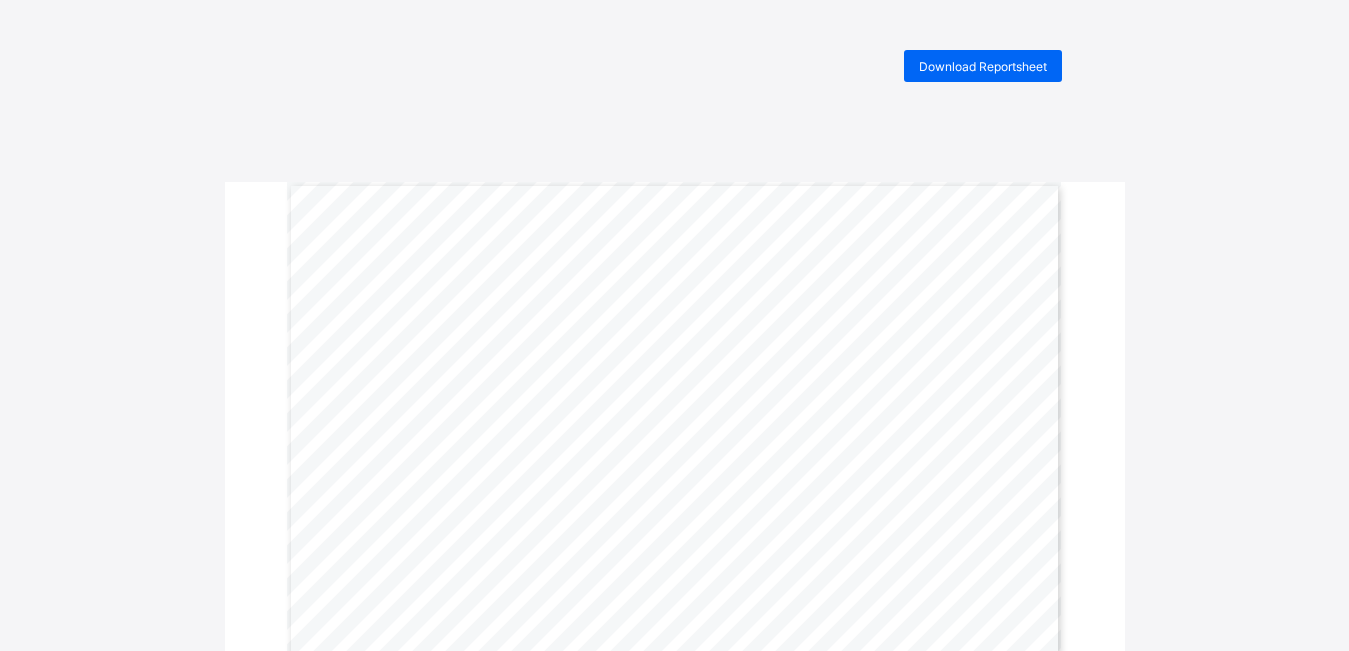 scroll, scrollTop: 0, scrollLeft: 0, axis: both 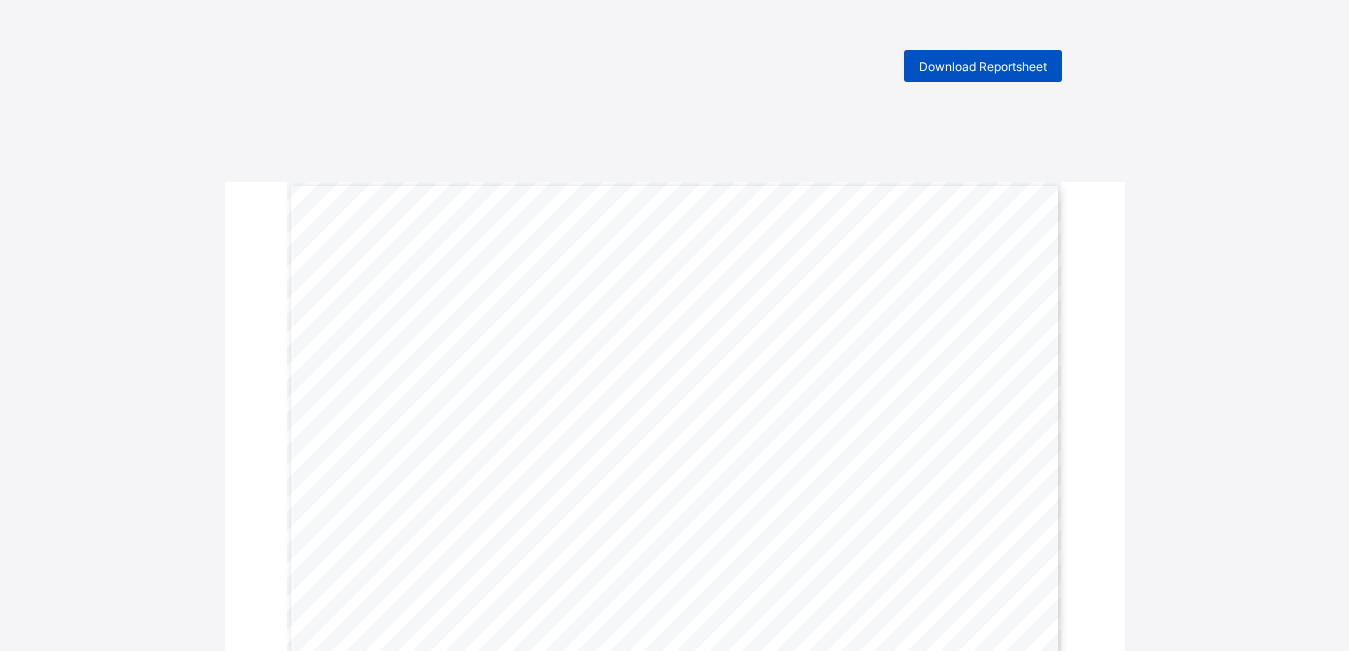 click on "Download Reportsheet" at bounding box center [983, 66] 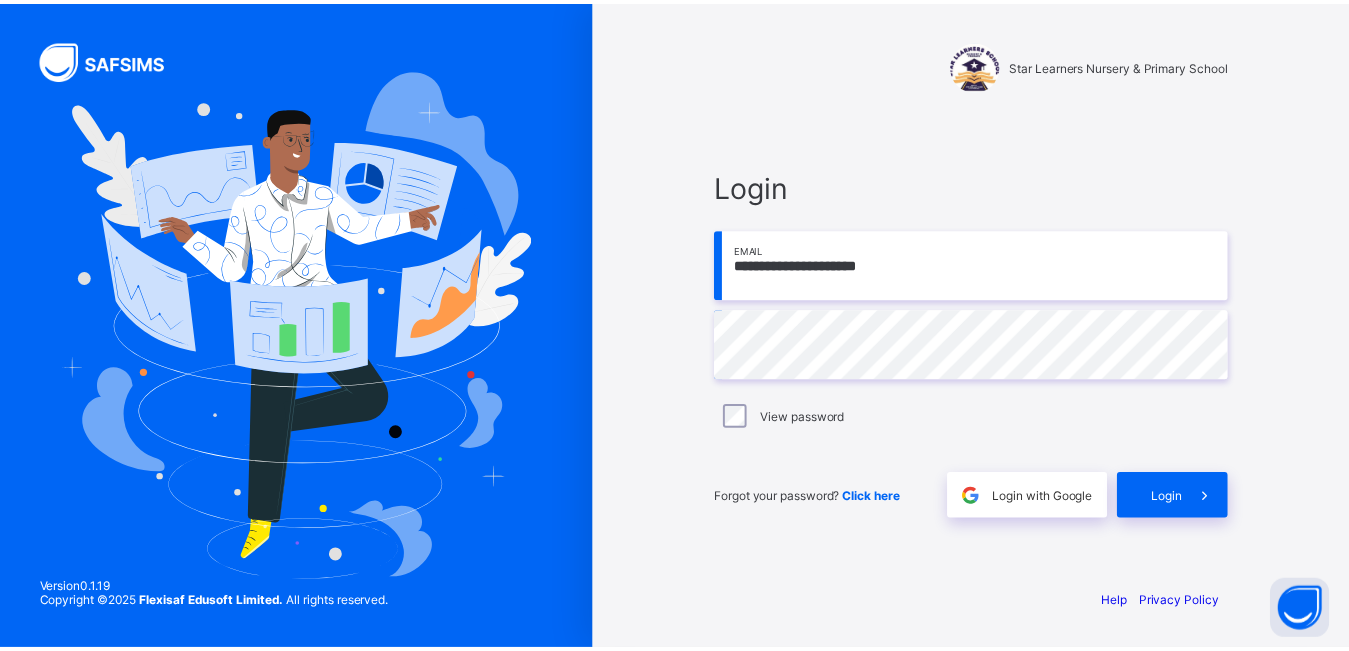 scroll, scrollTop: 0, scrollLeft: 0, axis: both 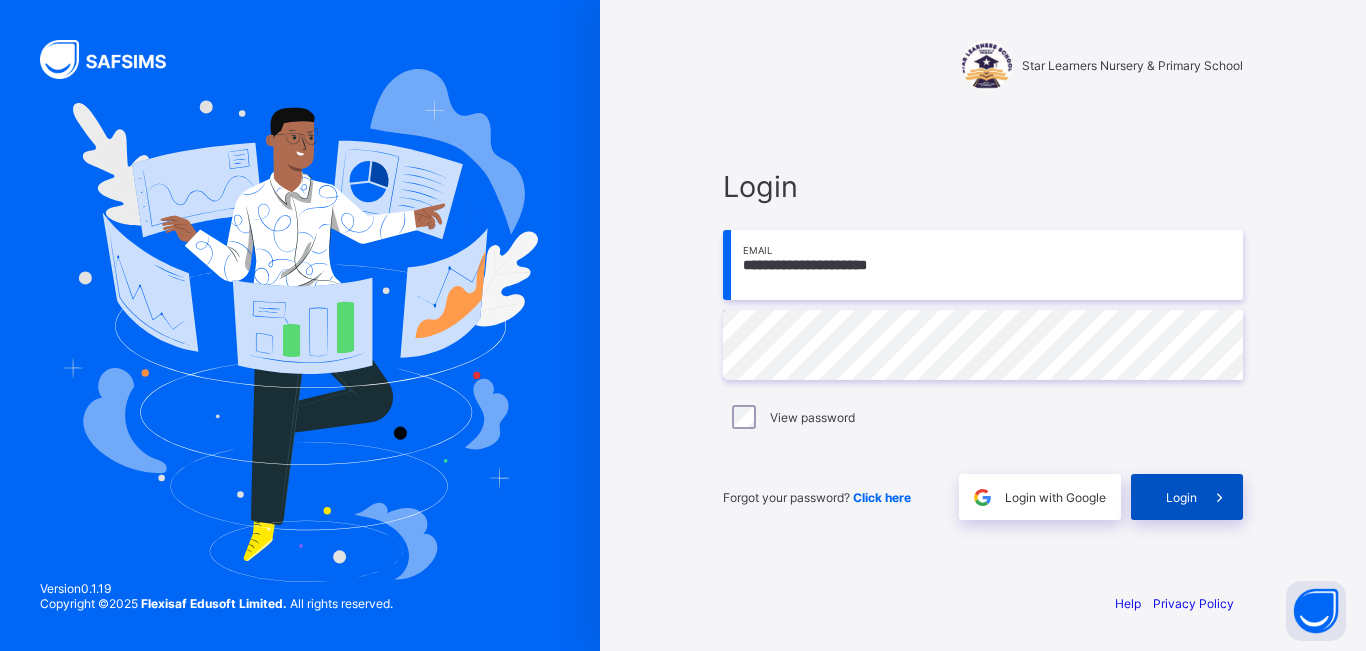 click on "Login" at bounding box center [1187, 497] 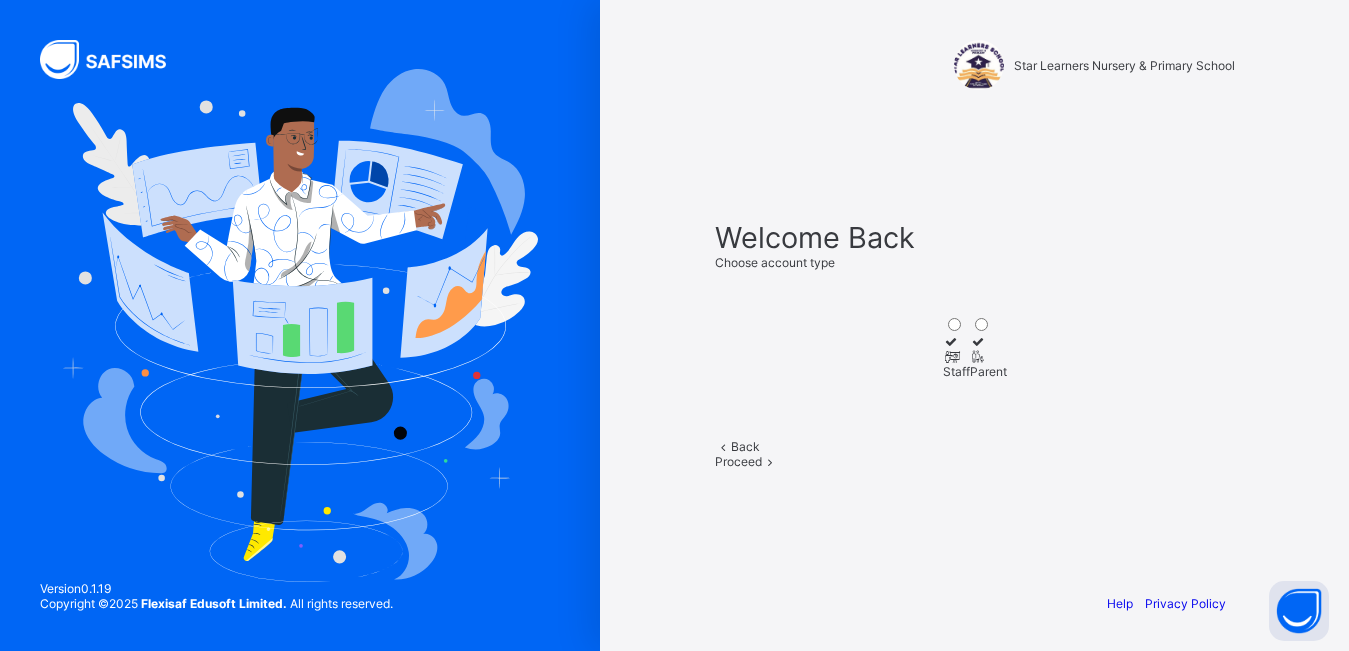 click on "Staff" at bounding box center (956, 371) 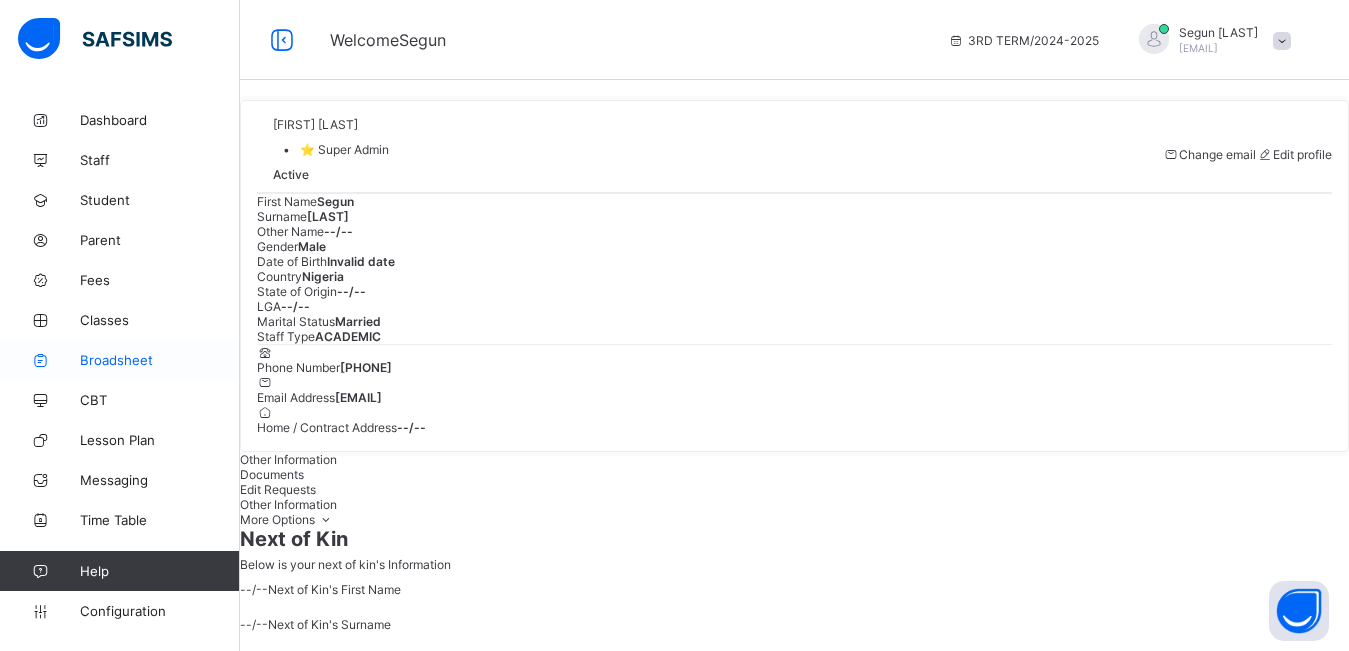 click on "Broadsheet" at bounding box center [160, 360] 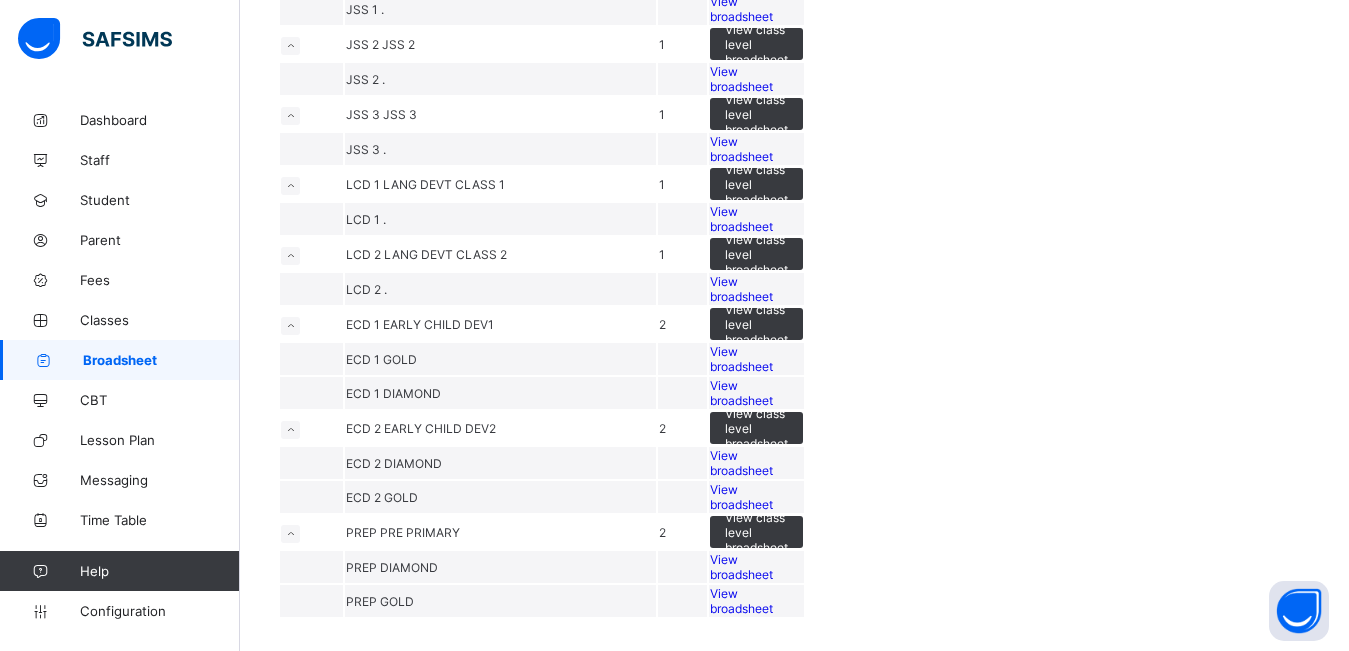 scroll, scrollTop: 960, scrollLeft: 0, axis: vertical 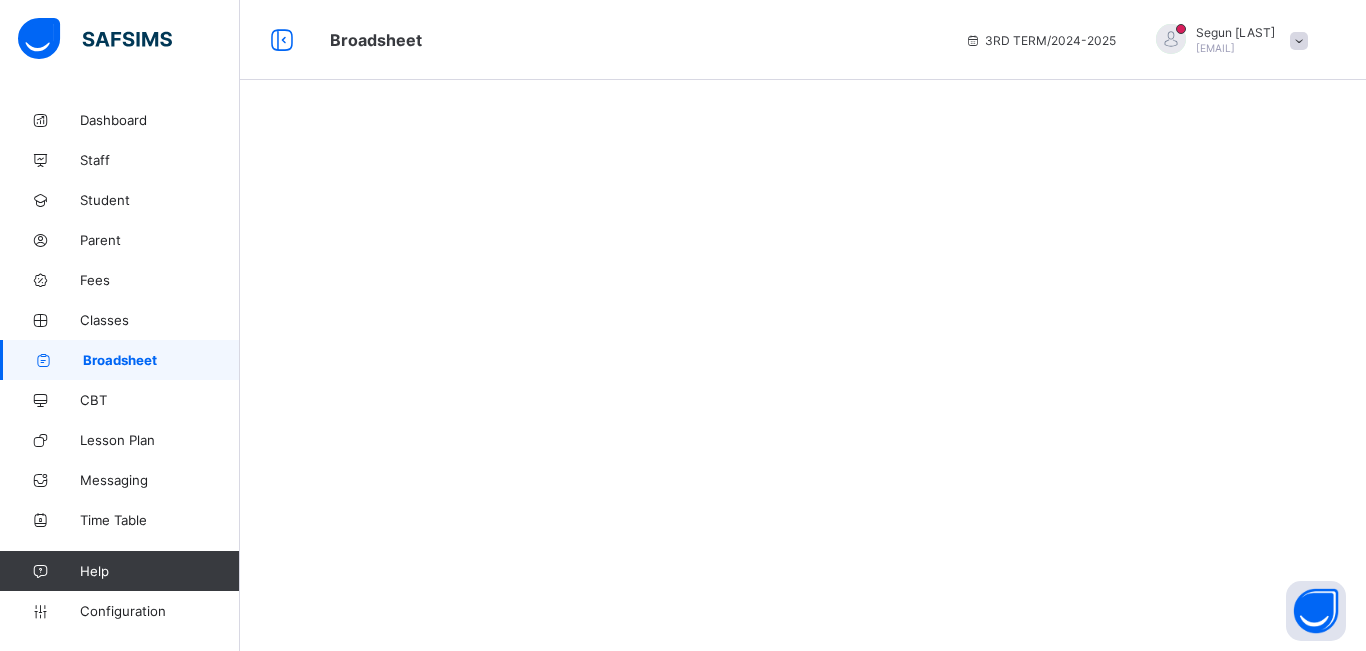 click on "Broadsheet" at bounding box center (161, 360) 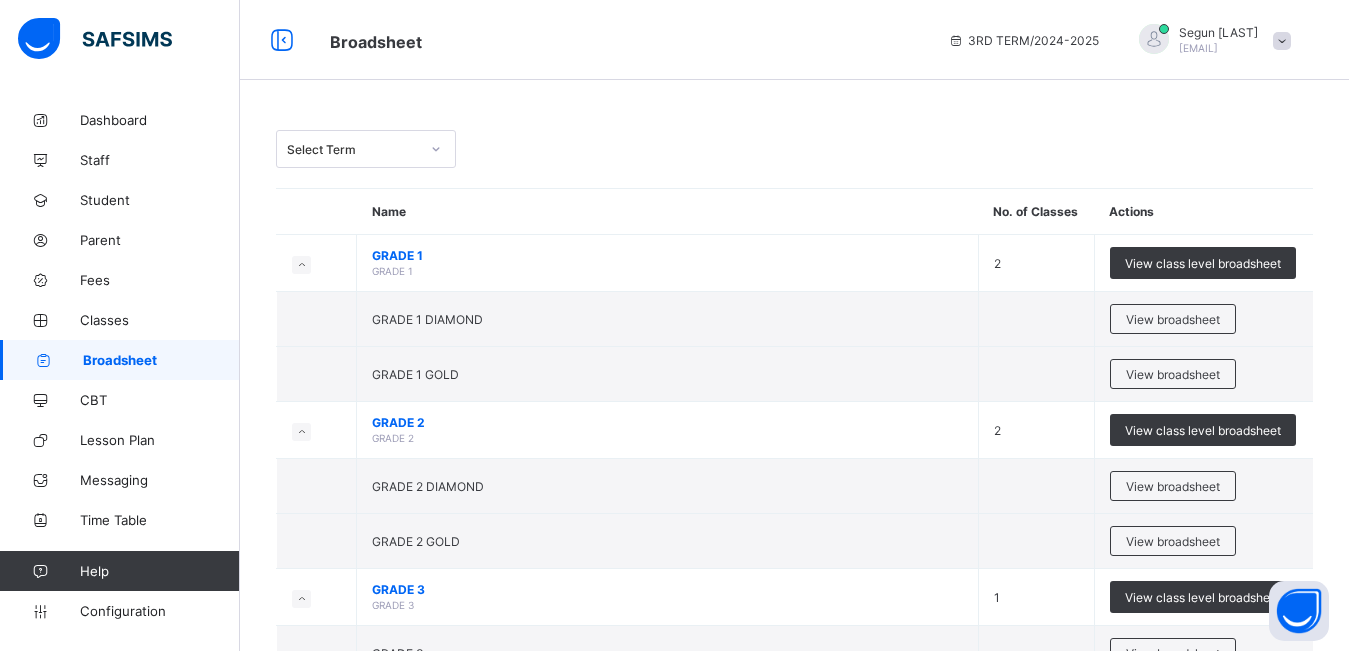 scroll, scrollTop: 0, scrollLeft: 0, axis: both 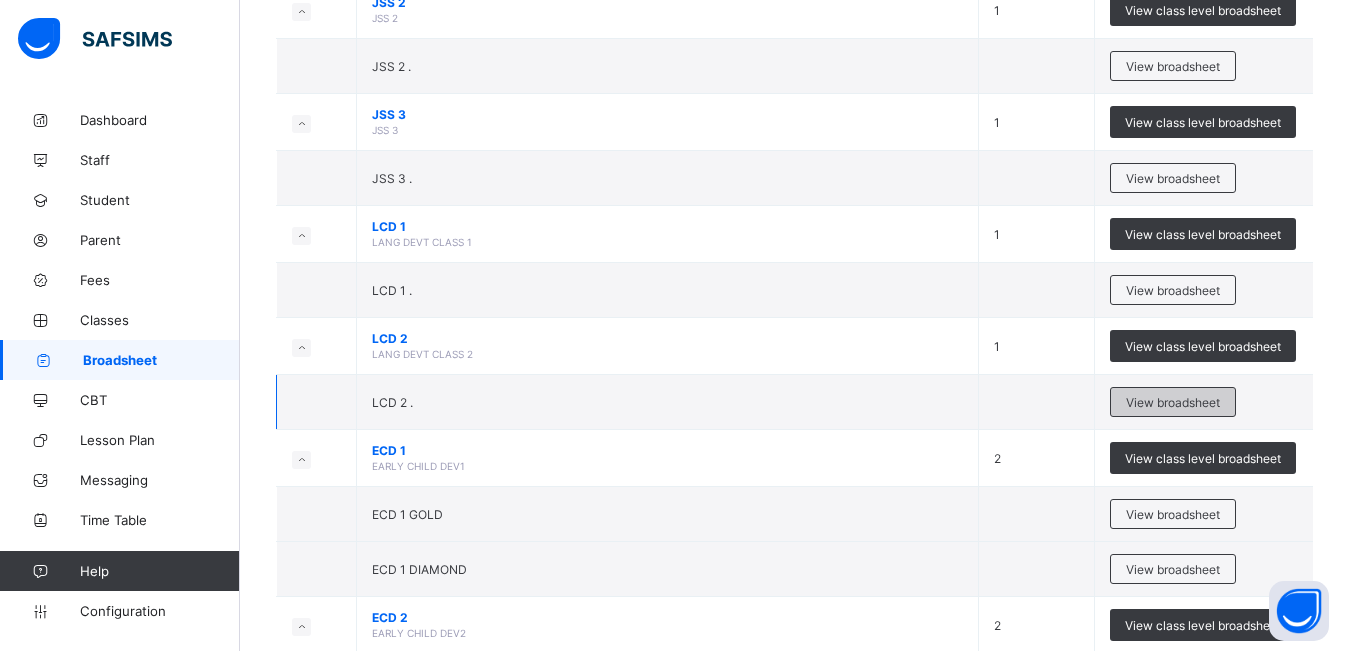click on "View broadsheet" at bounding box center (1173, 402) 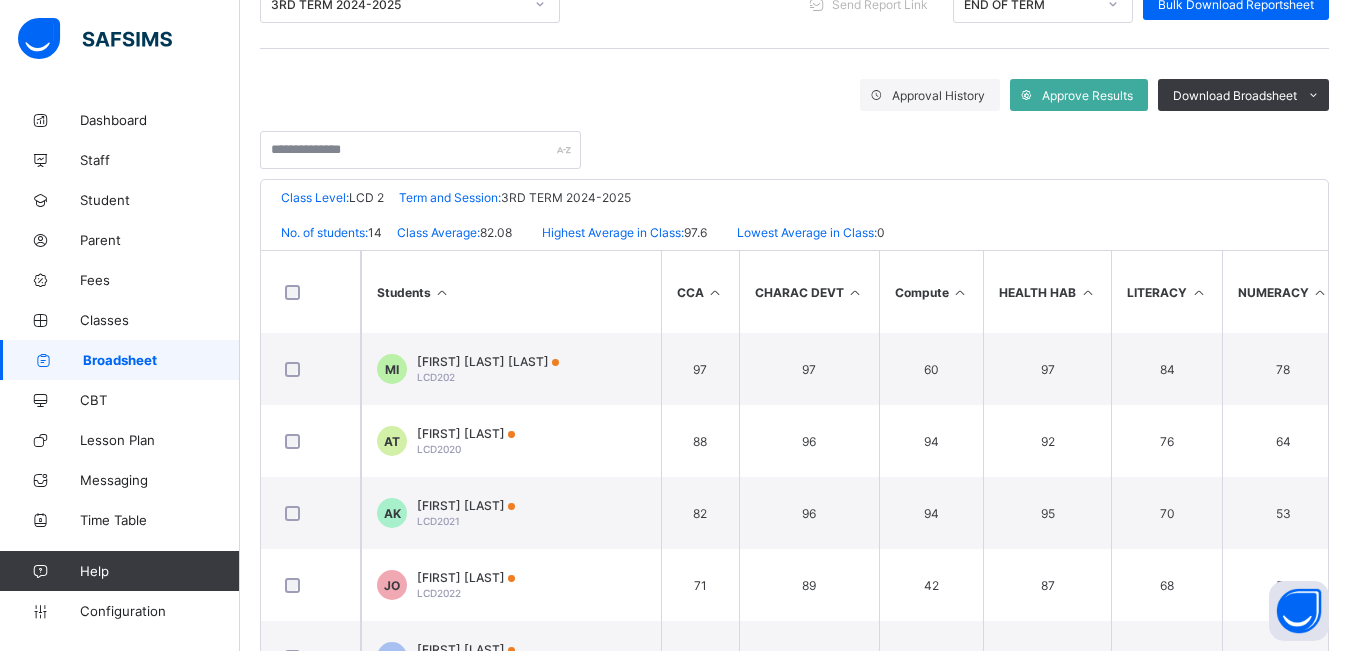 scroll, scrollTop: 298, scrollLeft: 0, axis: vertical 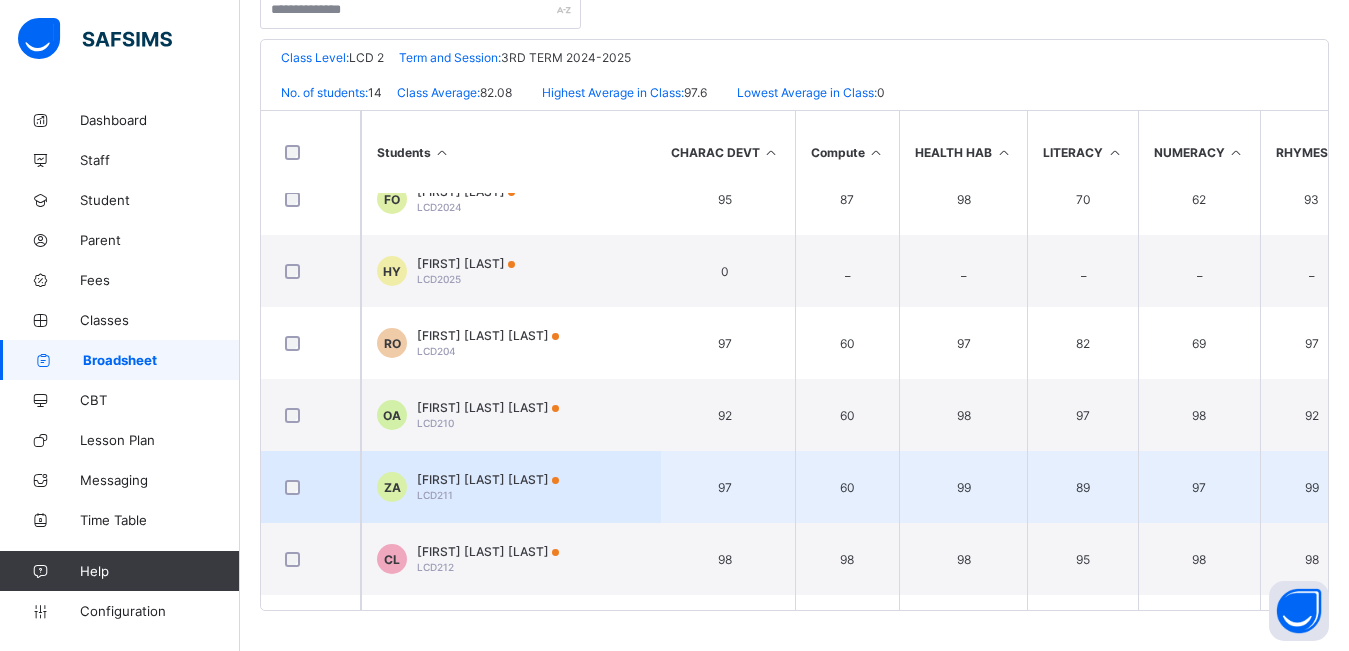 click on "LCD211" at bounding box center [435, 495] 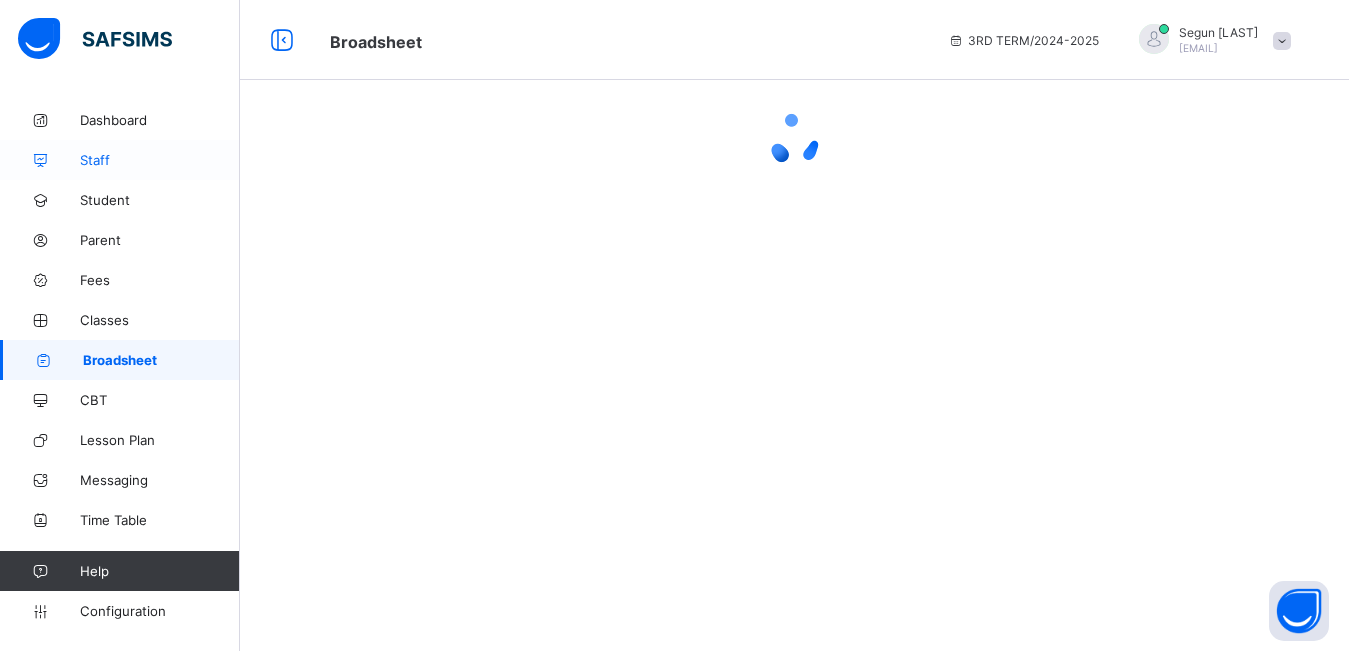 scroll, scrollTop: 0, scrollLeft: 0, axis: both 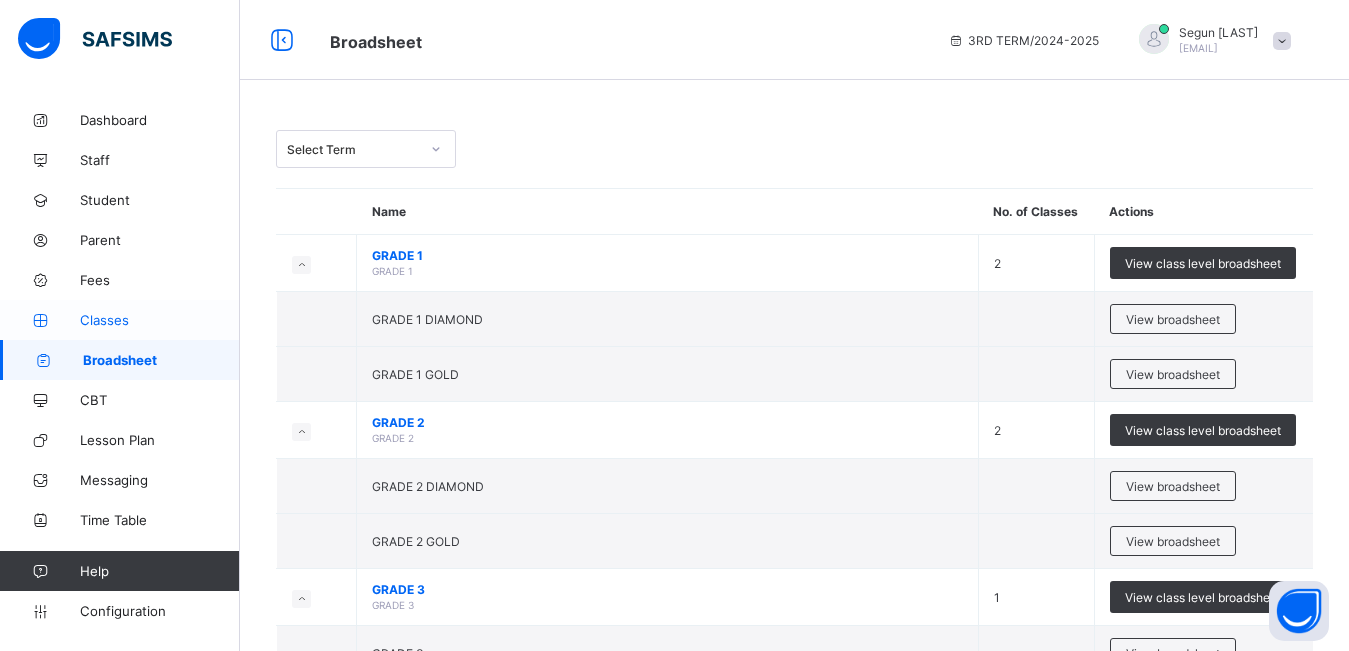 click on "Classes" at bounding box center (160, 320) 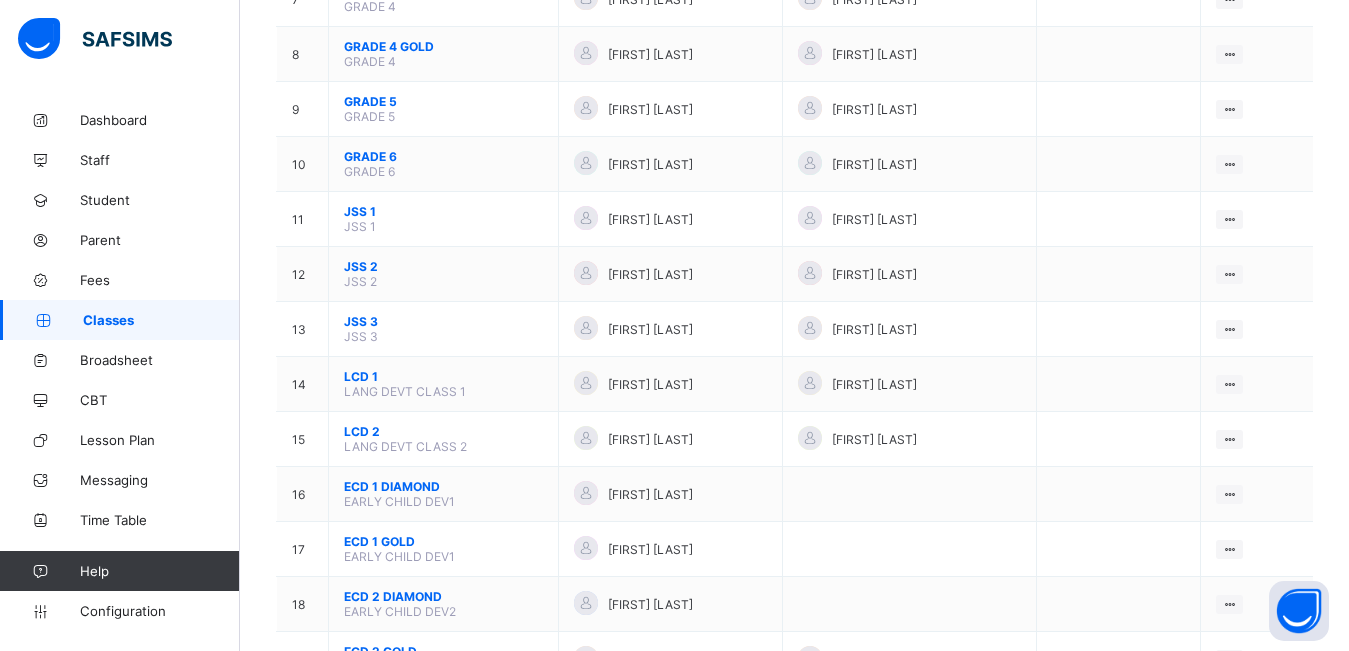 scroll, scrollTop: 600, scrollLeft: 0, axis: vertical 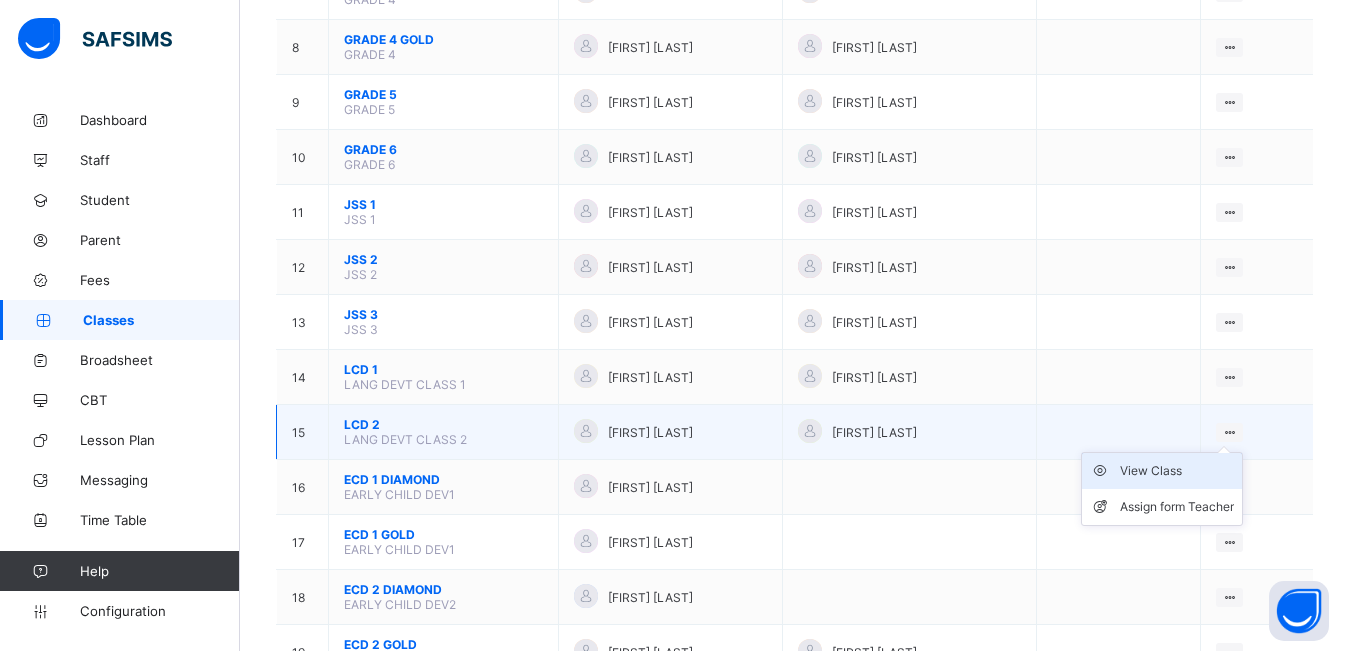 click on "View Class" at bounding box center [1177, 471] 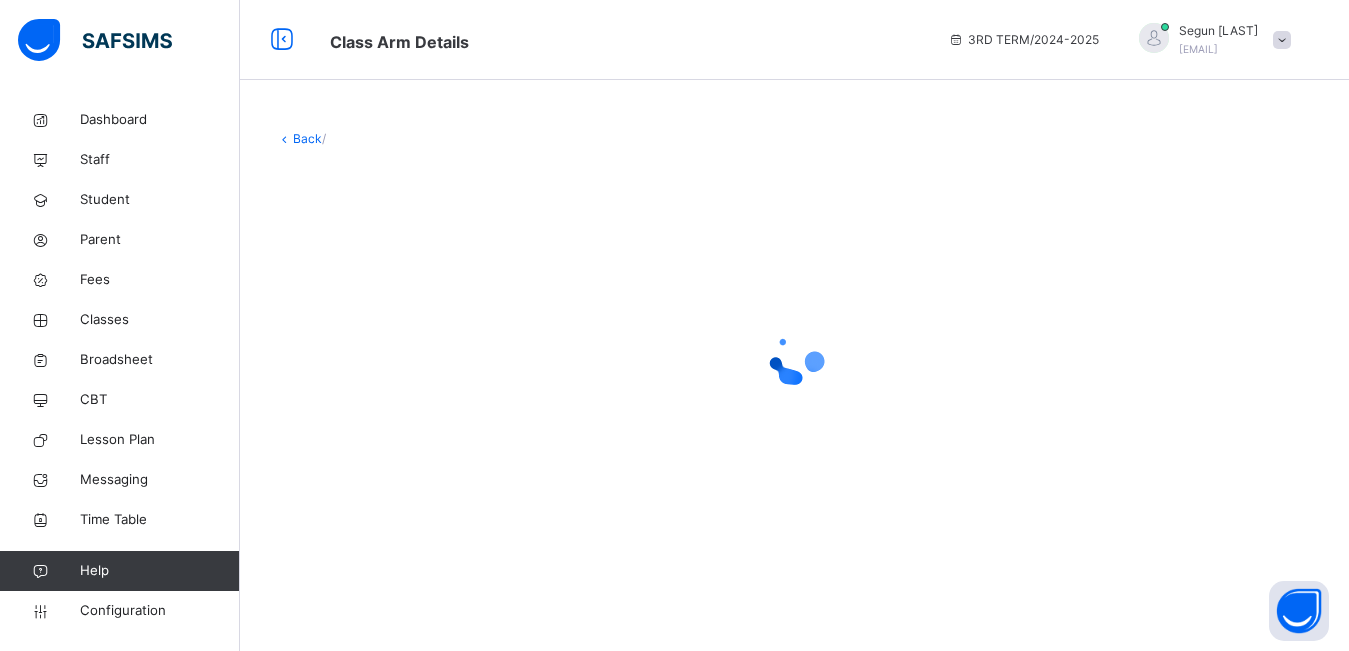 scroll, scrollTop: 0, scrollLeft: 0, axis: both 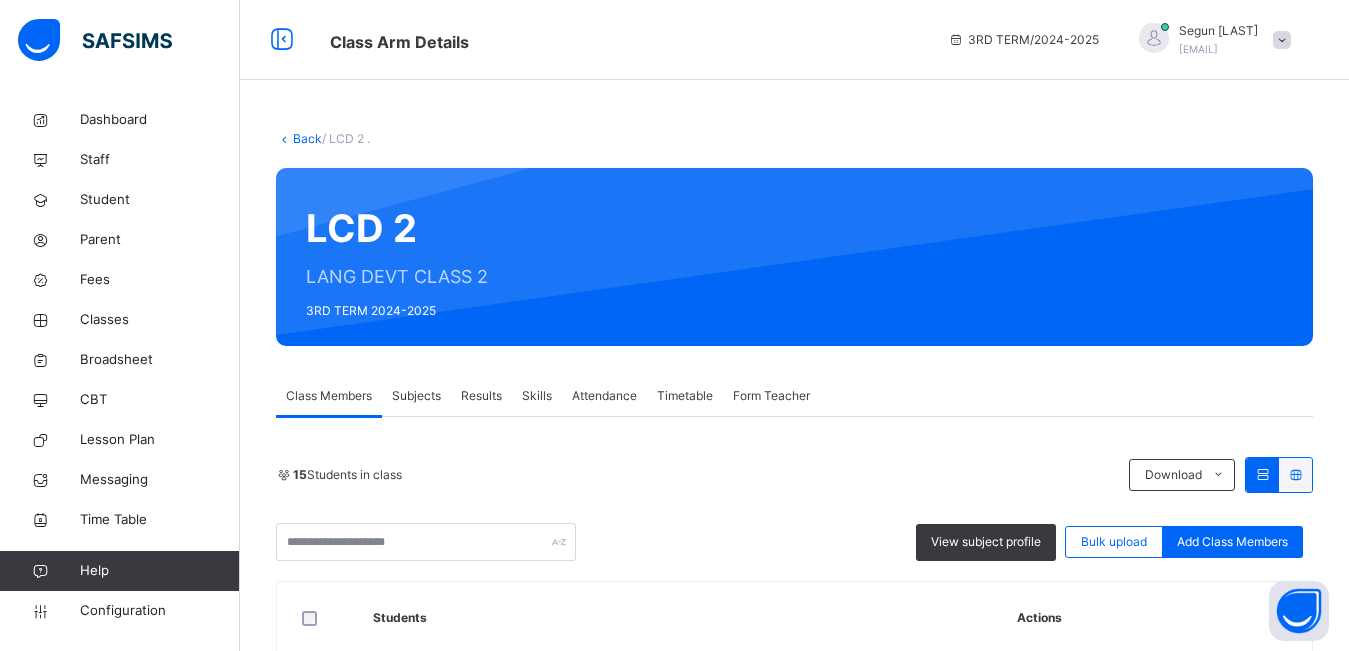 click on "Subjects" at bounding box center (416, 396) 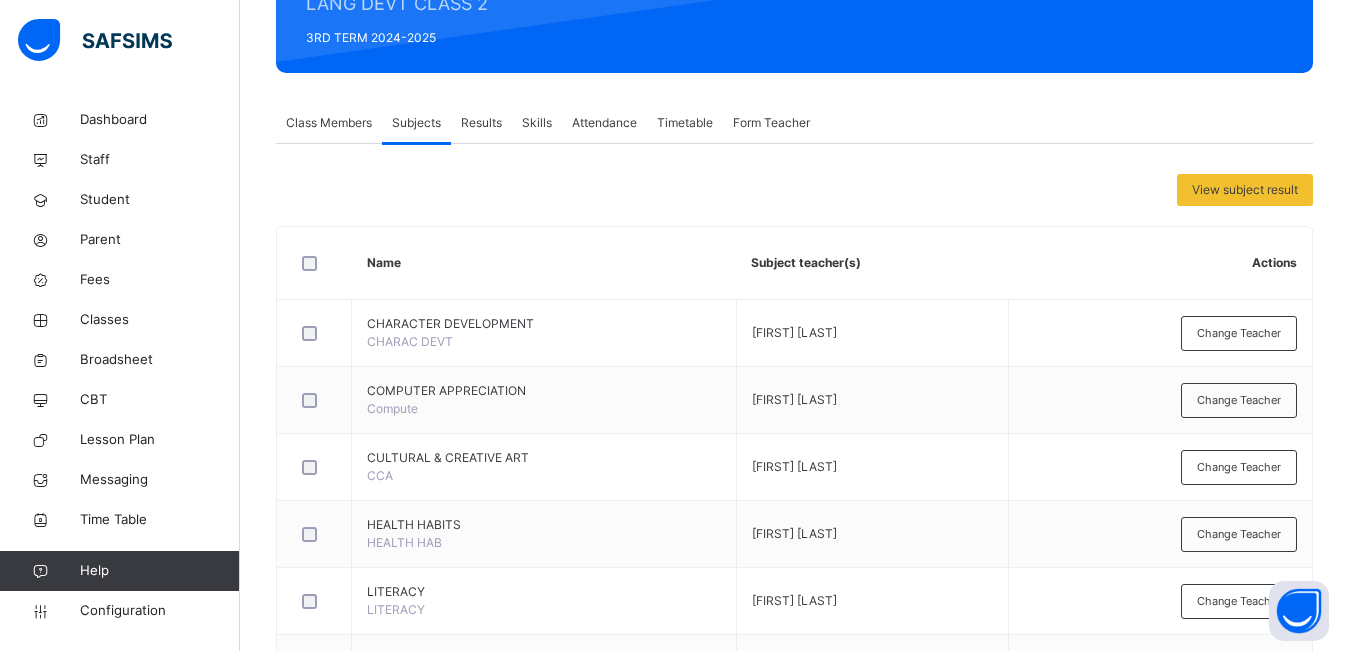 scroll, scrollTop: 308, scrollLeft: 0, axis: vertical 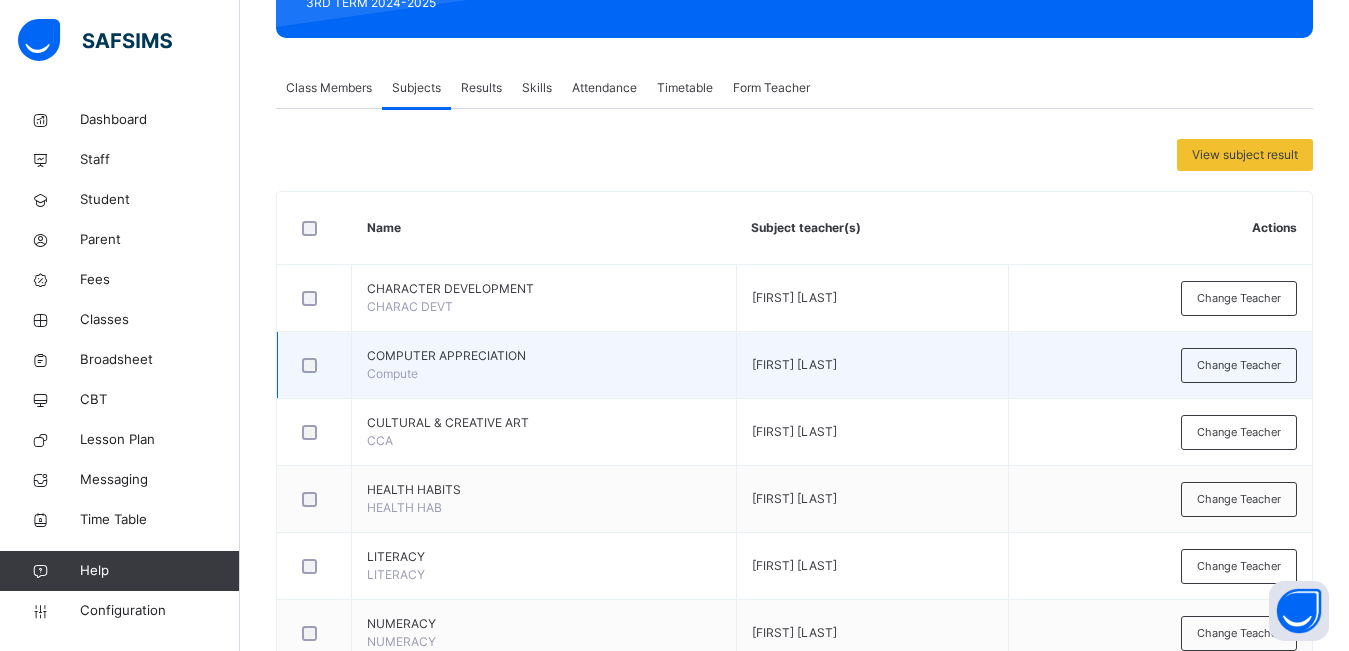 click on "COMPUTER APPRECIATION   Compute" at bounding box center [544, 365] 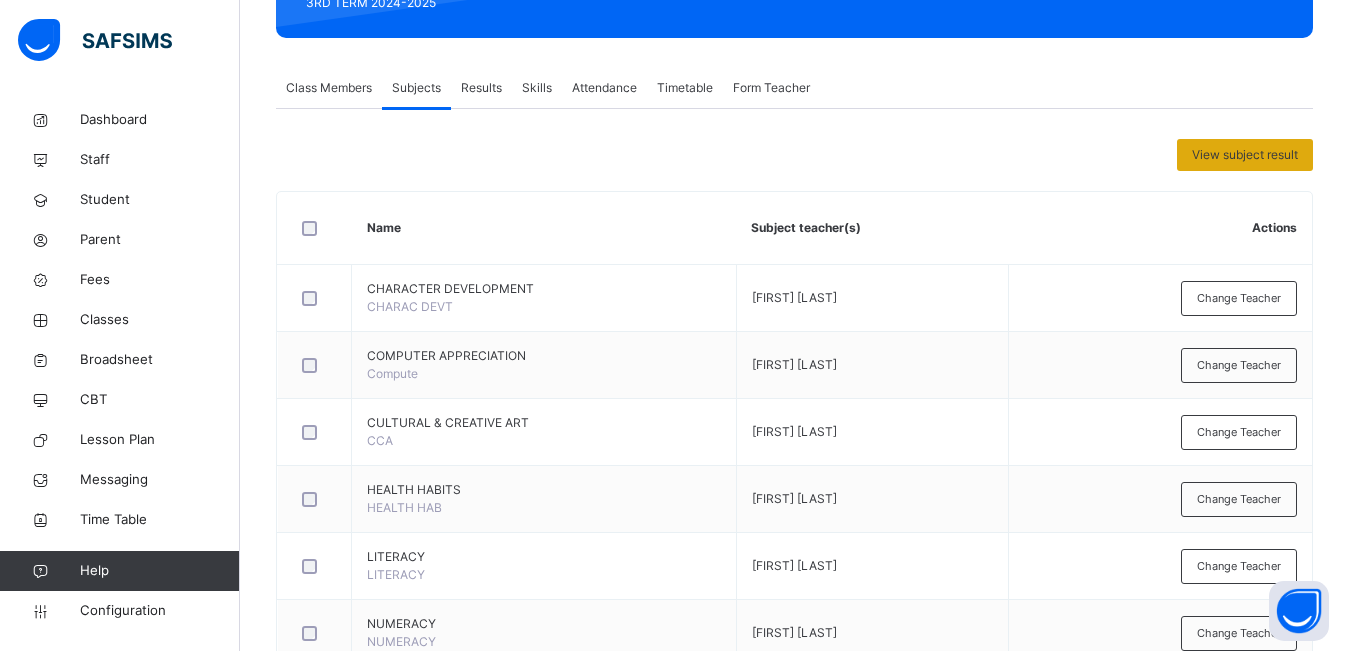 click on "View subject result" at bounding box center [1245, 155] 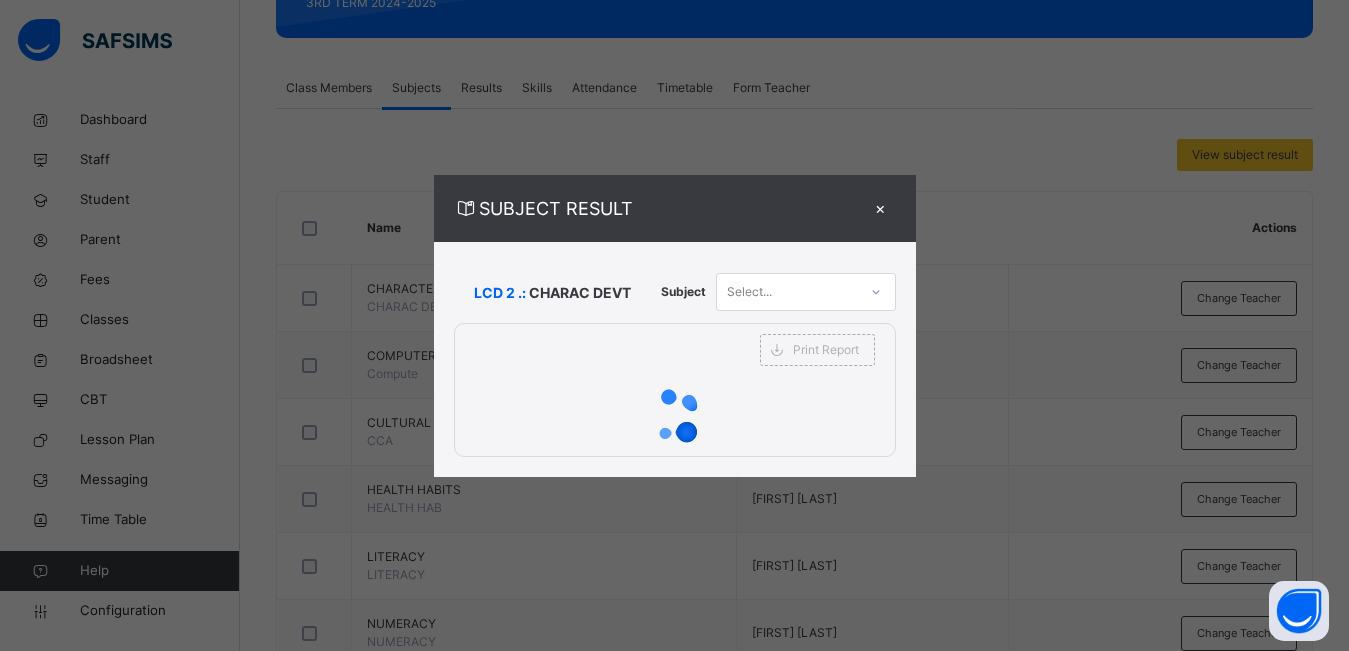 click on "×" at bounding box center (881, 208) 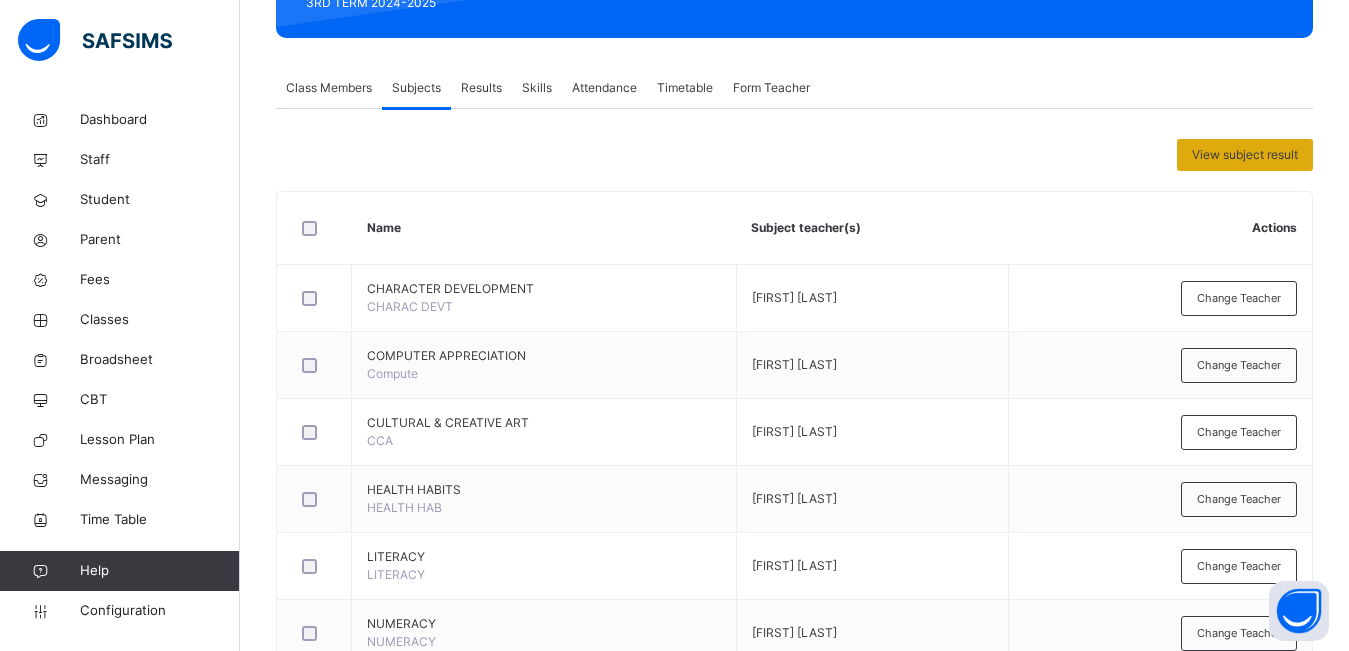 click on "View subject result" at bounding box center (1245, 155) 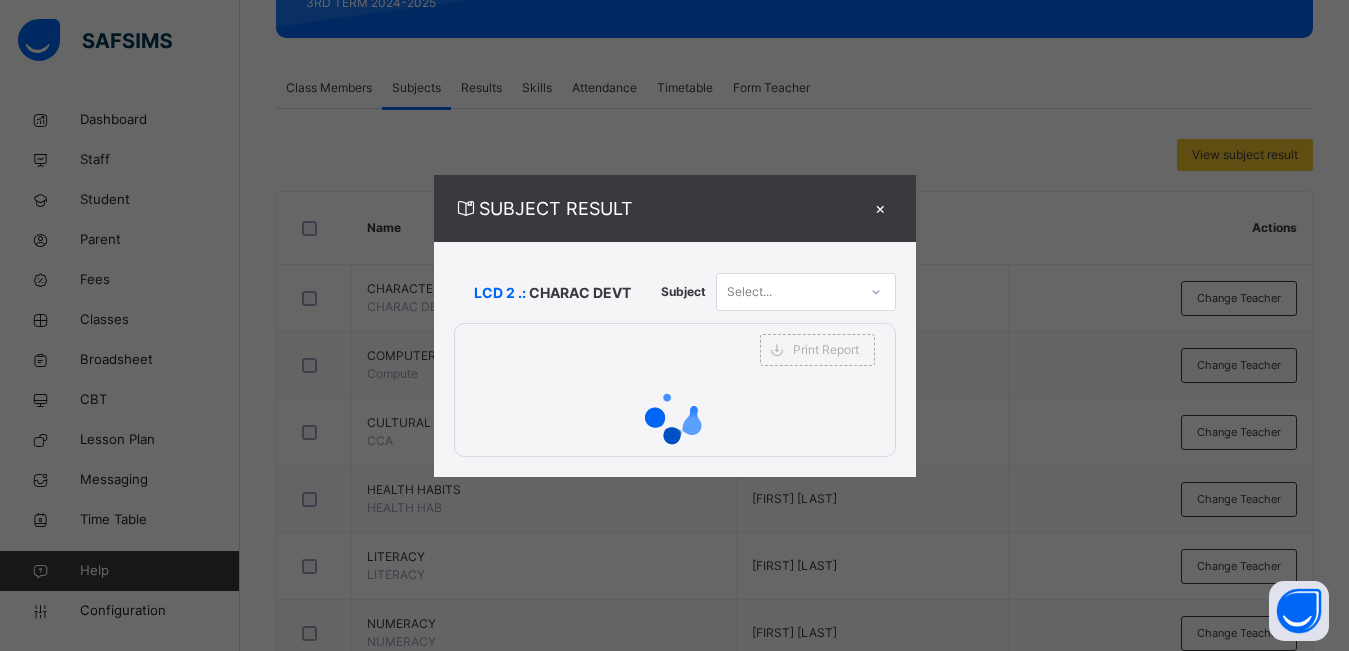 click on "×" at bounding box center (881, 208) 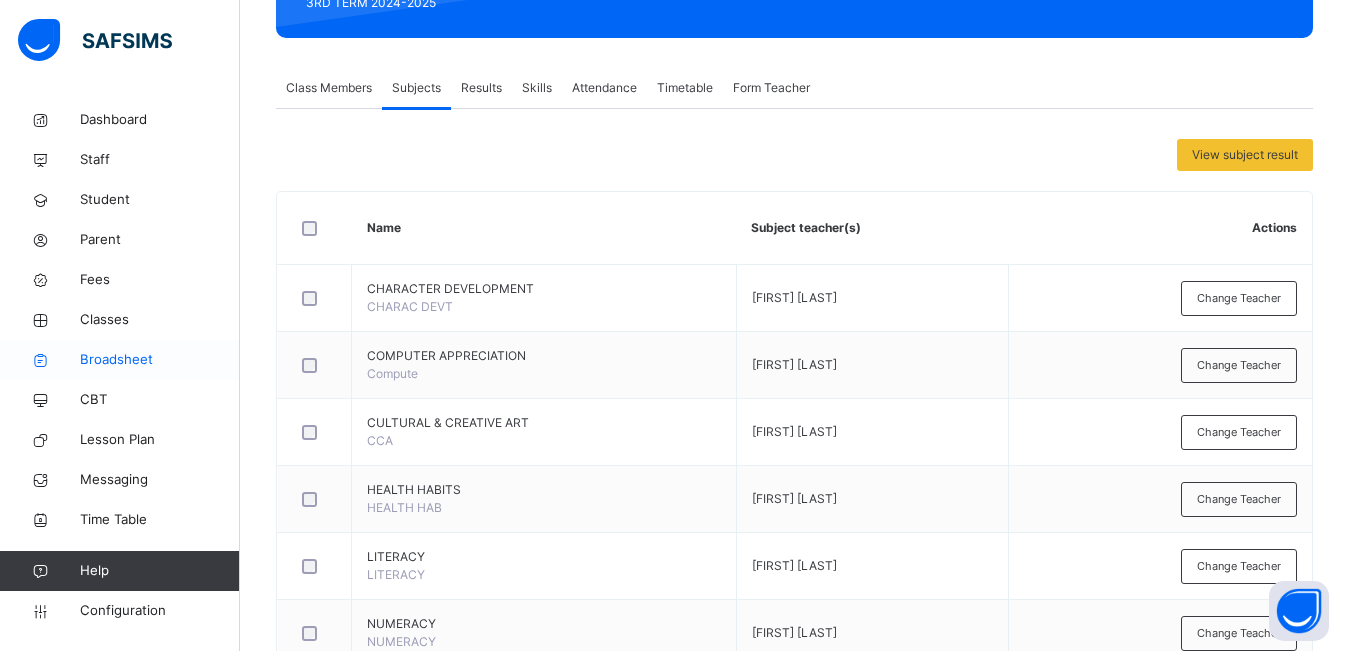 click on "Broadsheet" at bounding box center [160, 360] 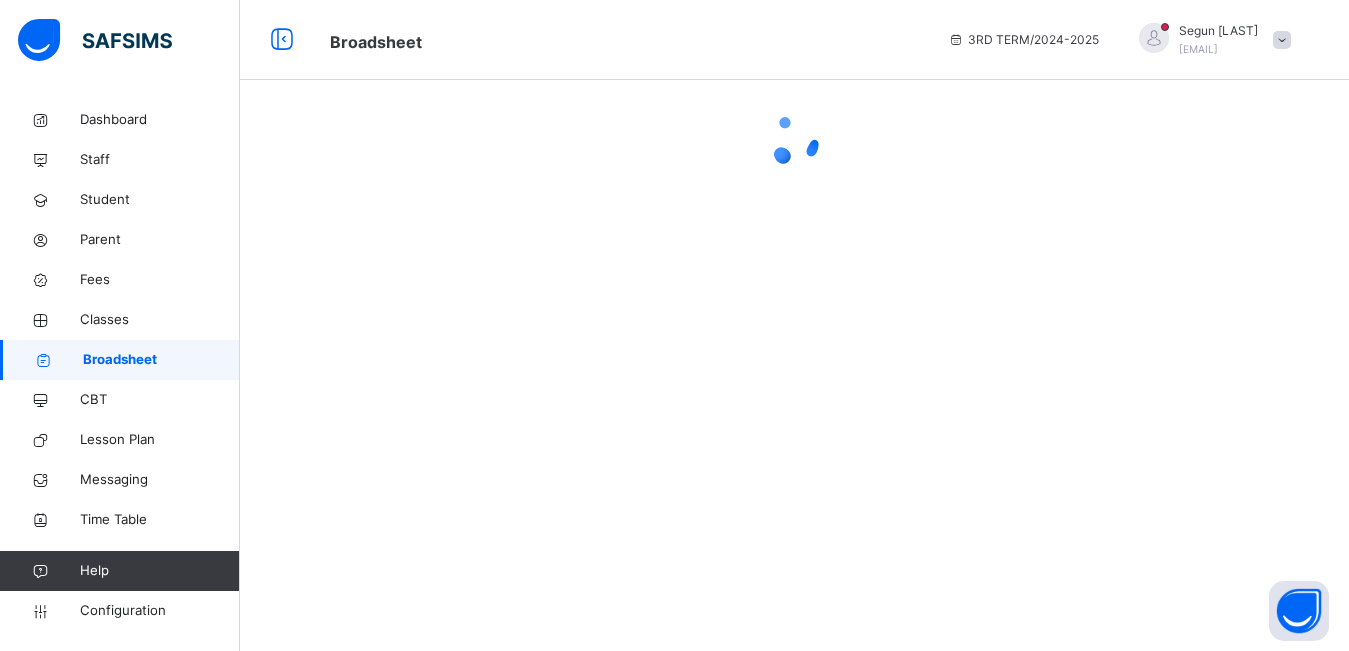 scroll, scrollTop: 0, scrollLeft: 0, axis: both 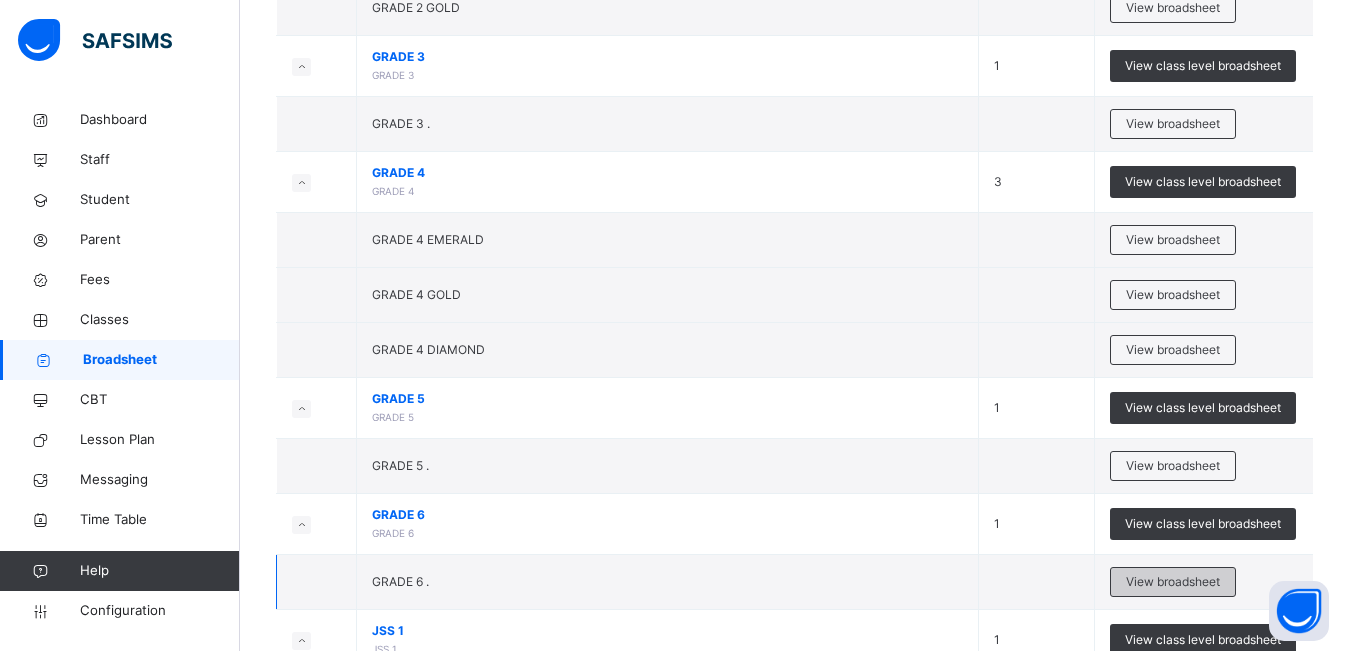 click on "View broadsheet" at bounding box center [1173, 582] 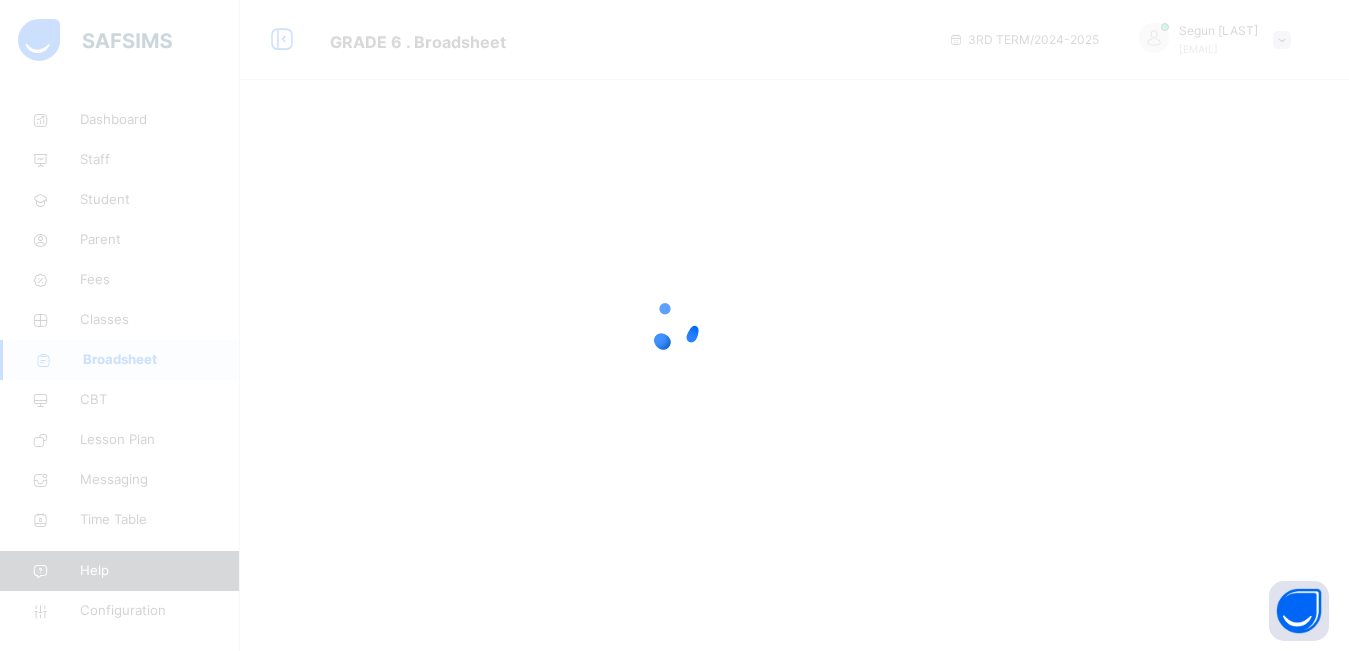scroll, scrollTop: 0, scrollLeft: 0, axis: both 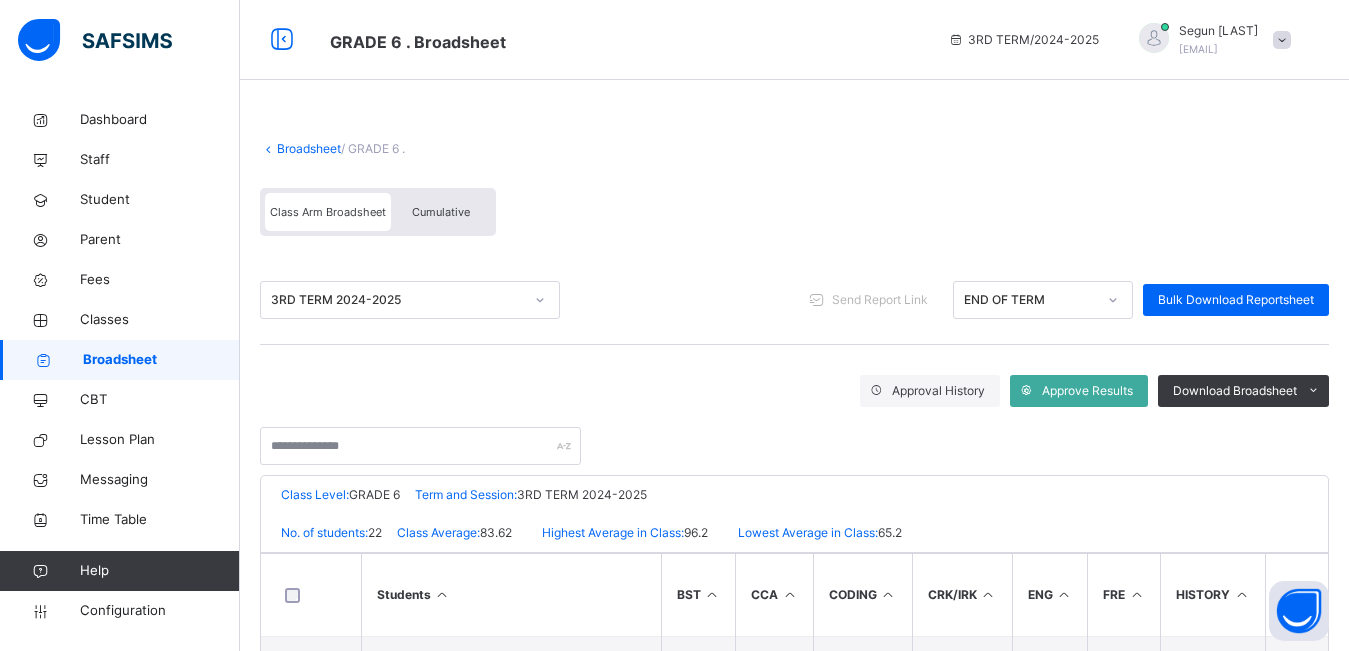 click on "Cumulative" at bounding box center [441, 212] 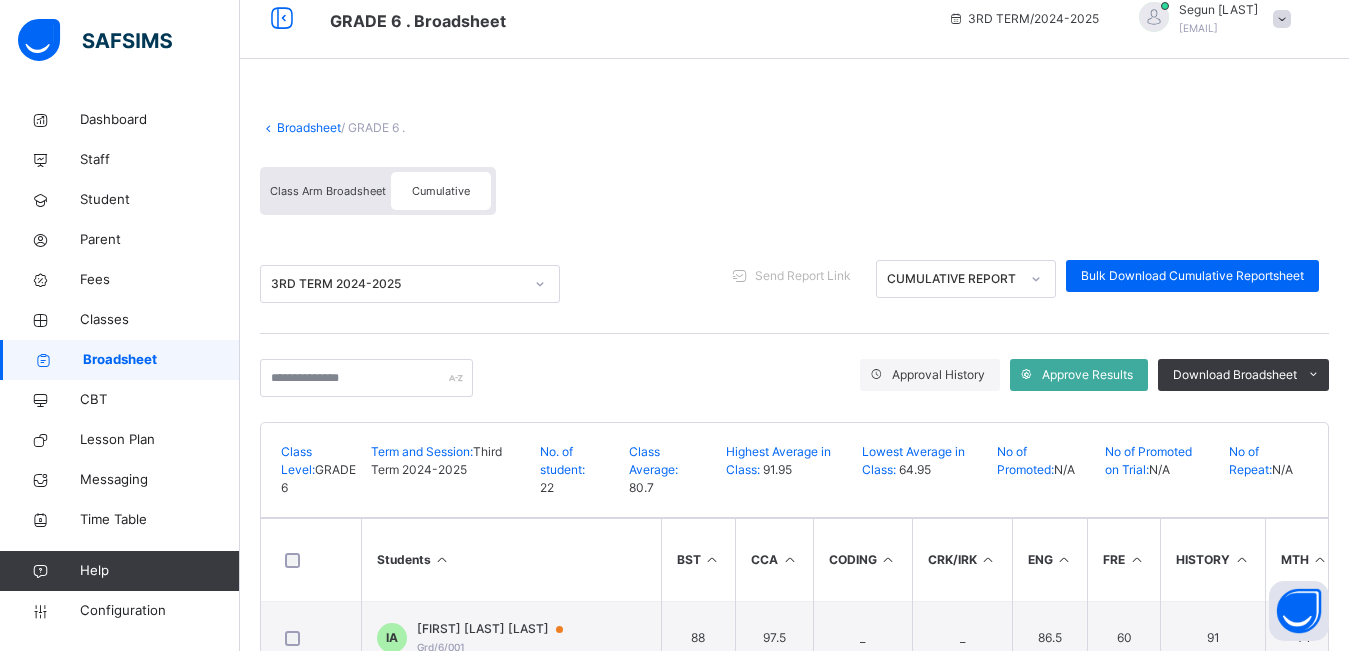 scroll, scrollTop: 0, scrollLeft: 0, axis: both 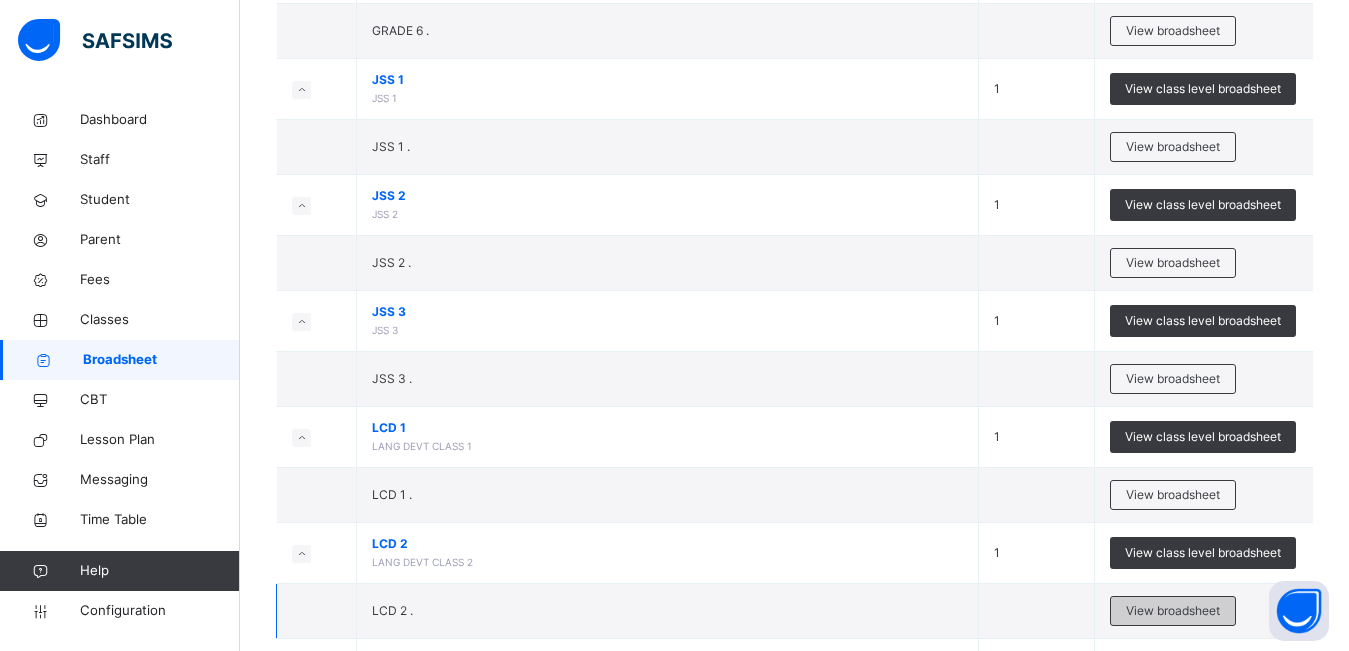 click on "View broadsheet" at bounding box center (1173, 611) 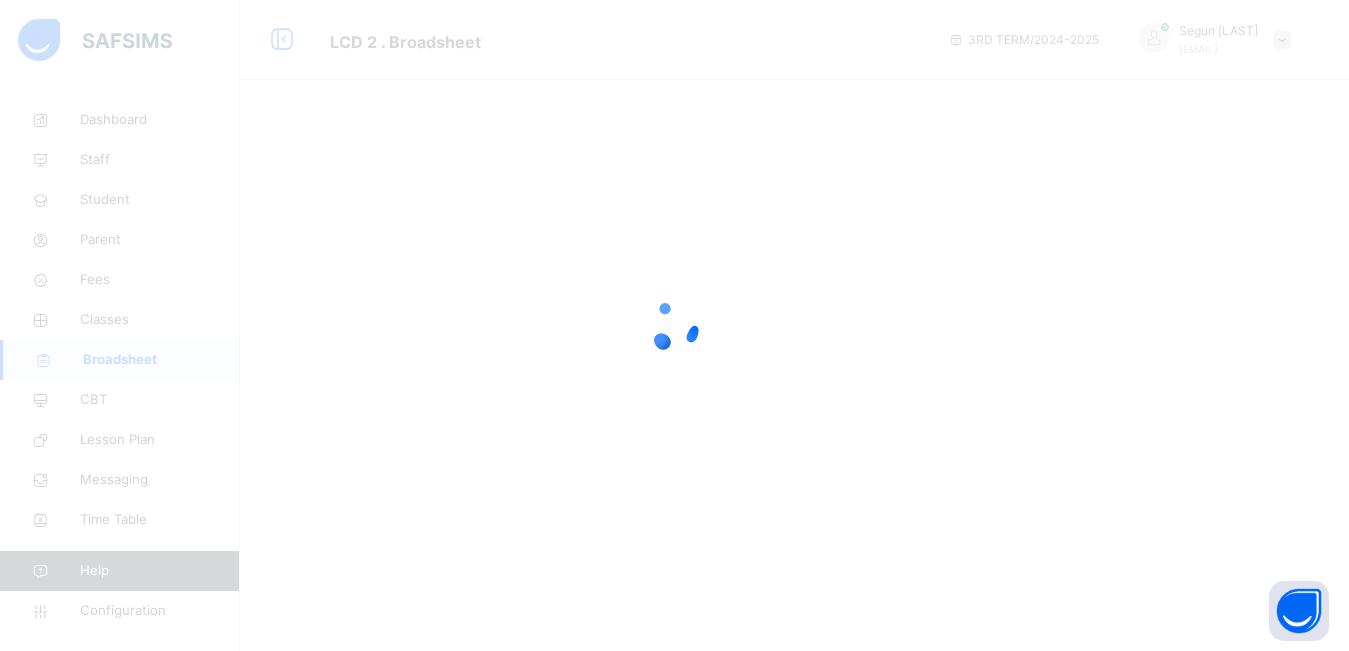 scroll, scrollTop: 0, scrollLeft: 0, axis: both 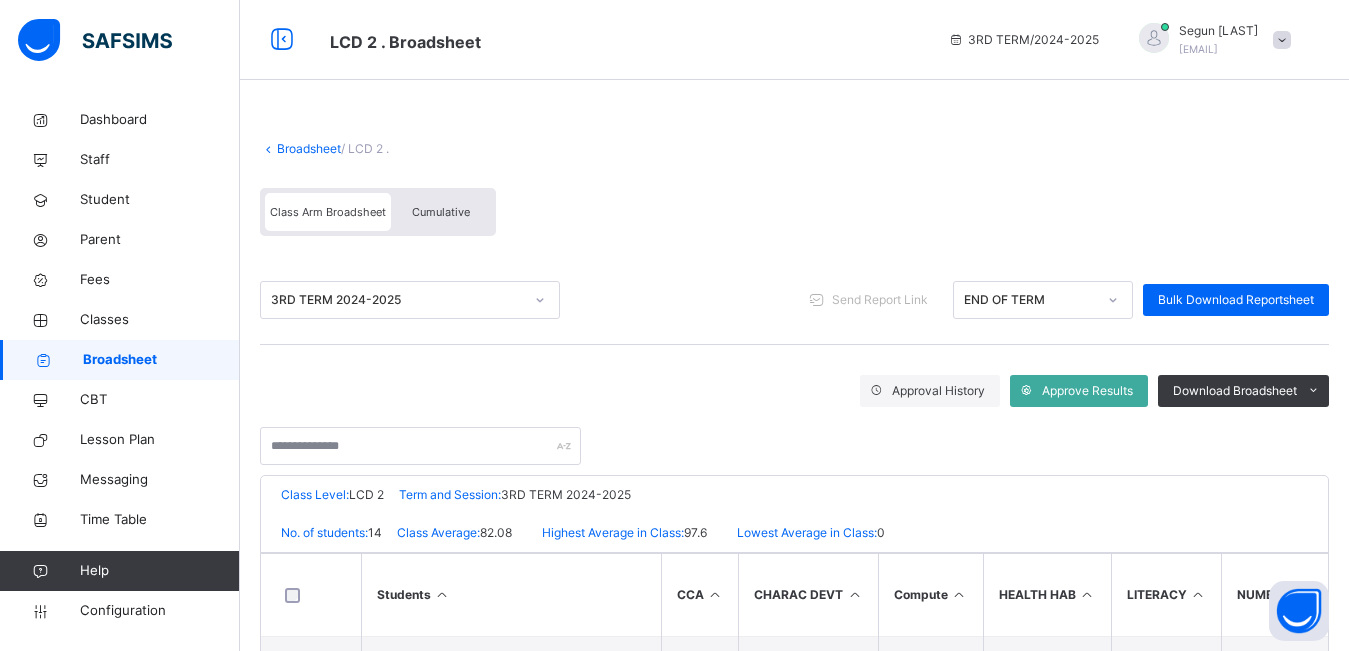 click on "Cumulative" at bounding box center (441, 212) 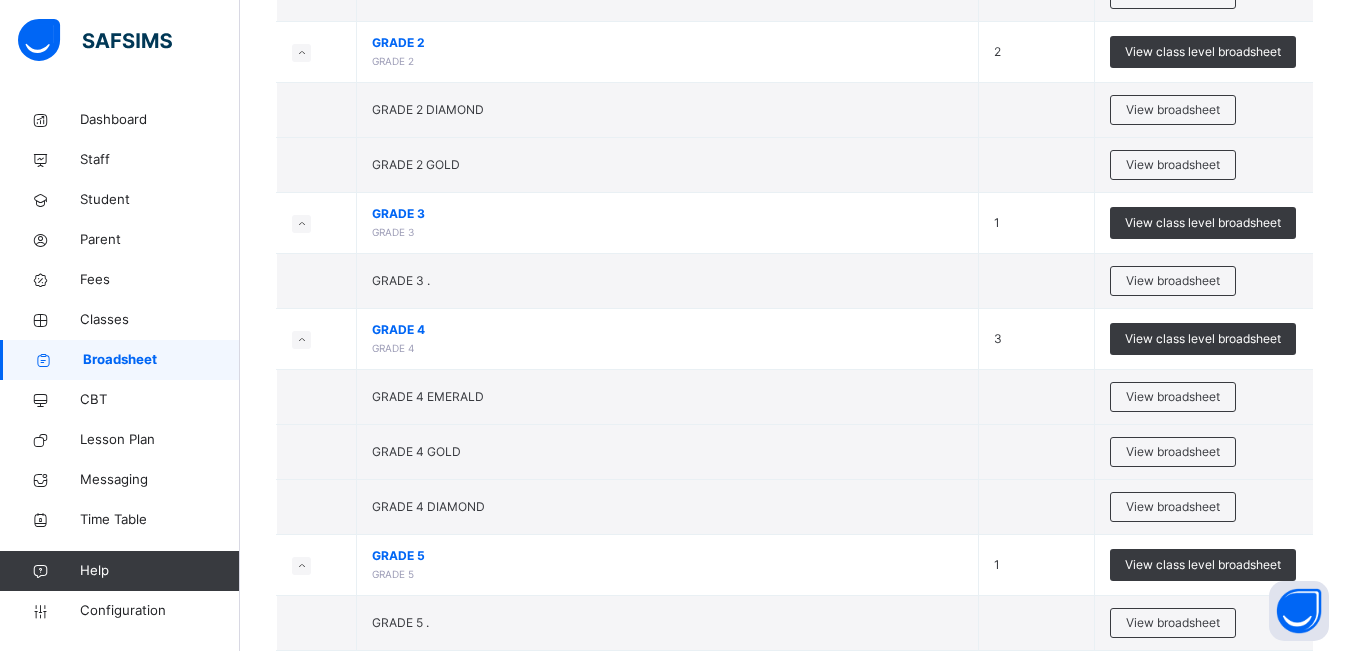 scroll, scrollTop: 391, scrollLeft: 0, axis: vertical 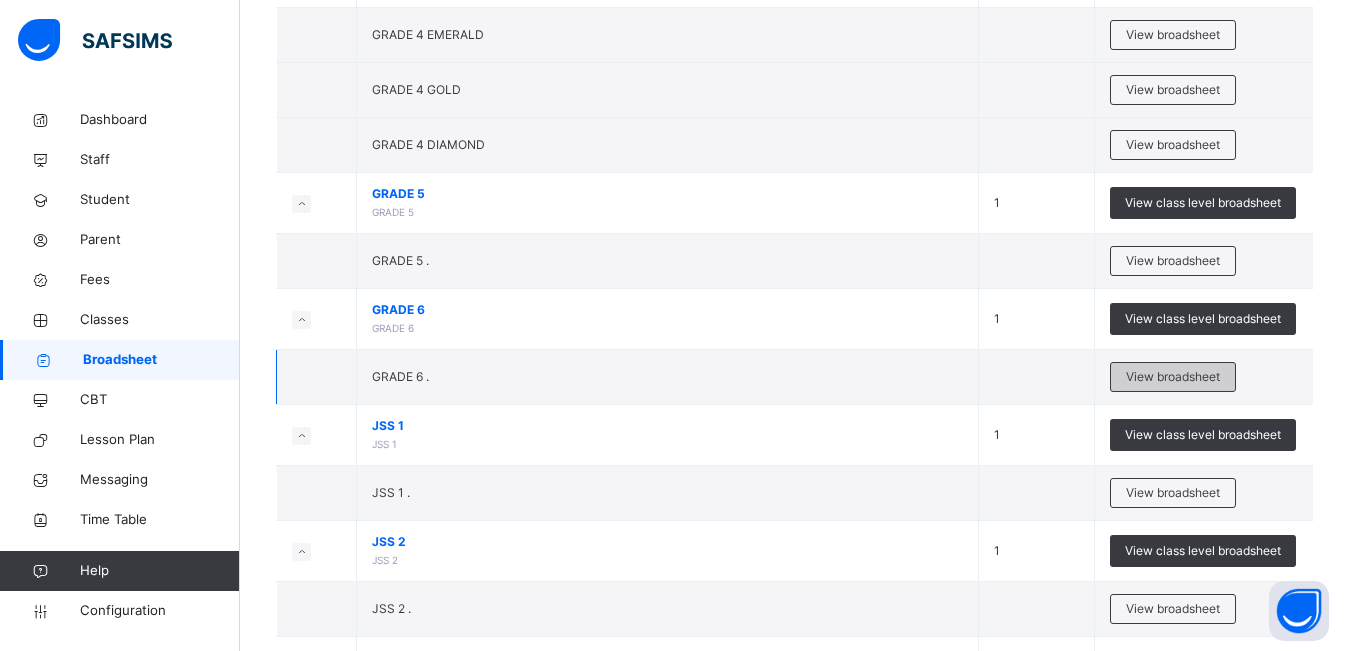 click on "View broadsheet" at bounding box center [1173, 377] 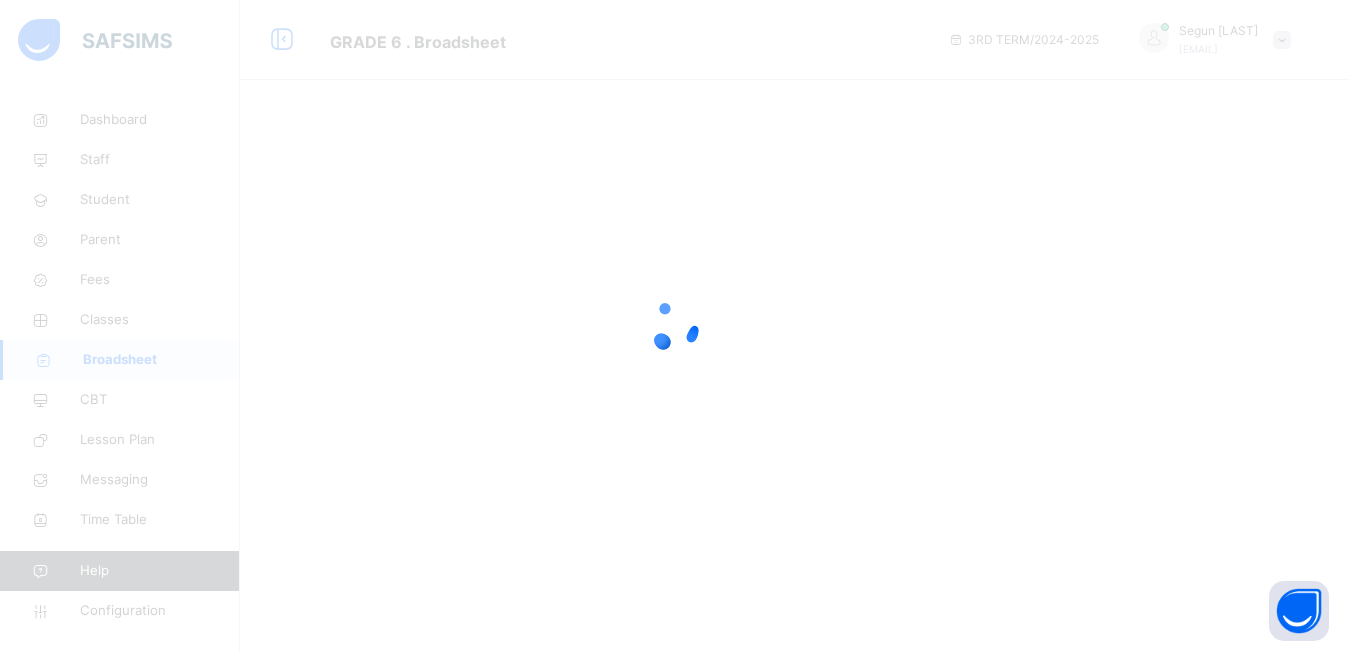 scroll, scrollTop: 0, scrollLeft: 0, axis: both 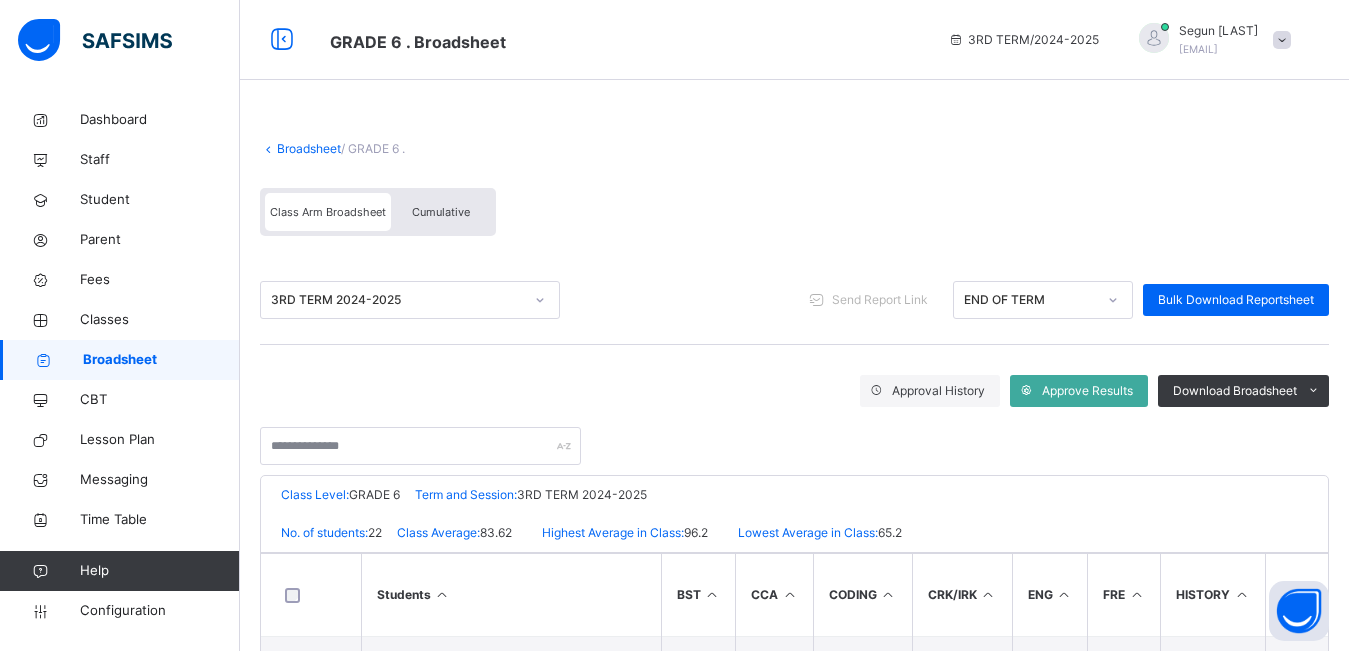 click on "Cumulative" at bounding box center (441, 212) 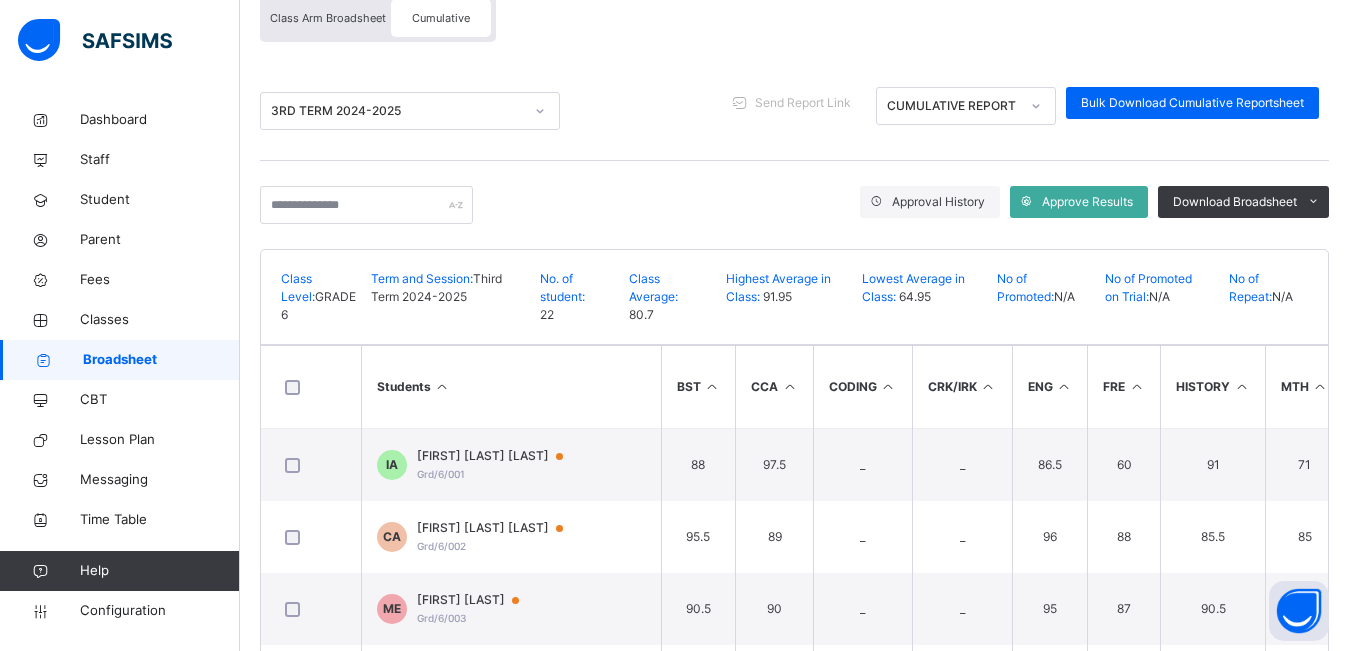 scroll, scrollTop: 197, scrollLeft: 0, axis: vertical 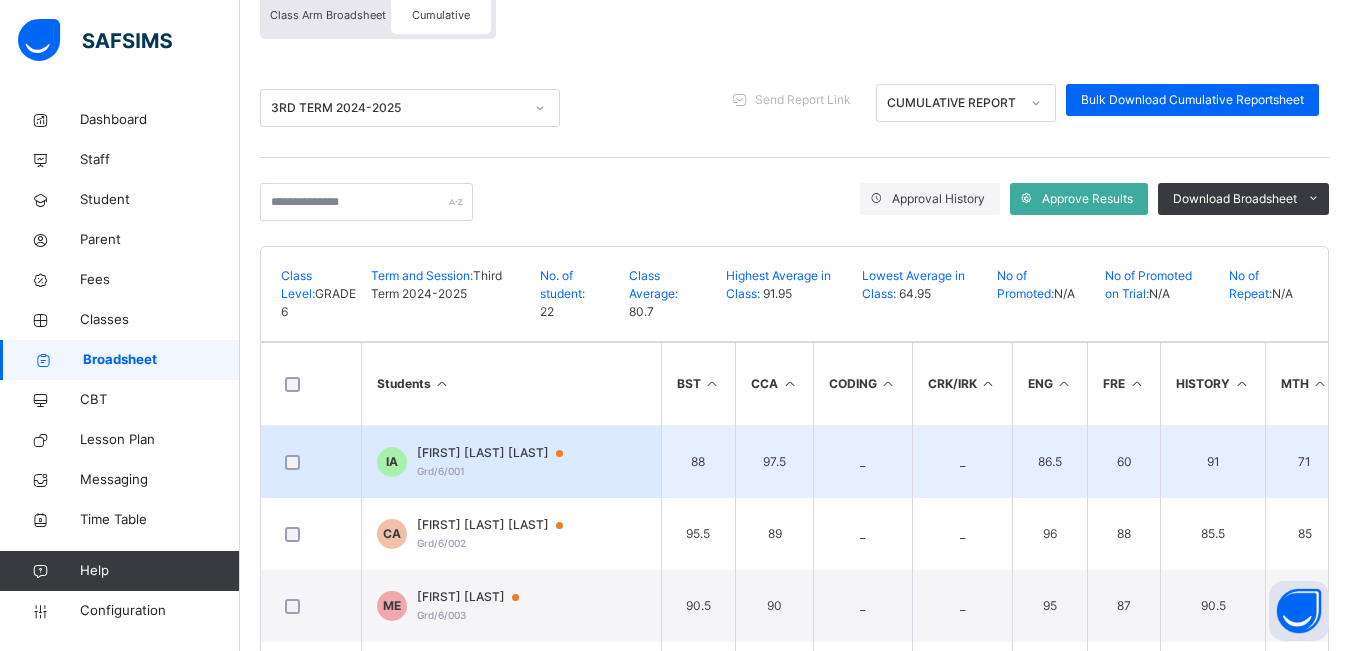 click on "Isreal omobolarinwa Adefolu     Grd/6/001" at bounding box center (499, 462) 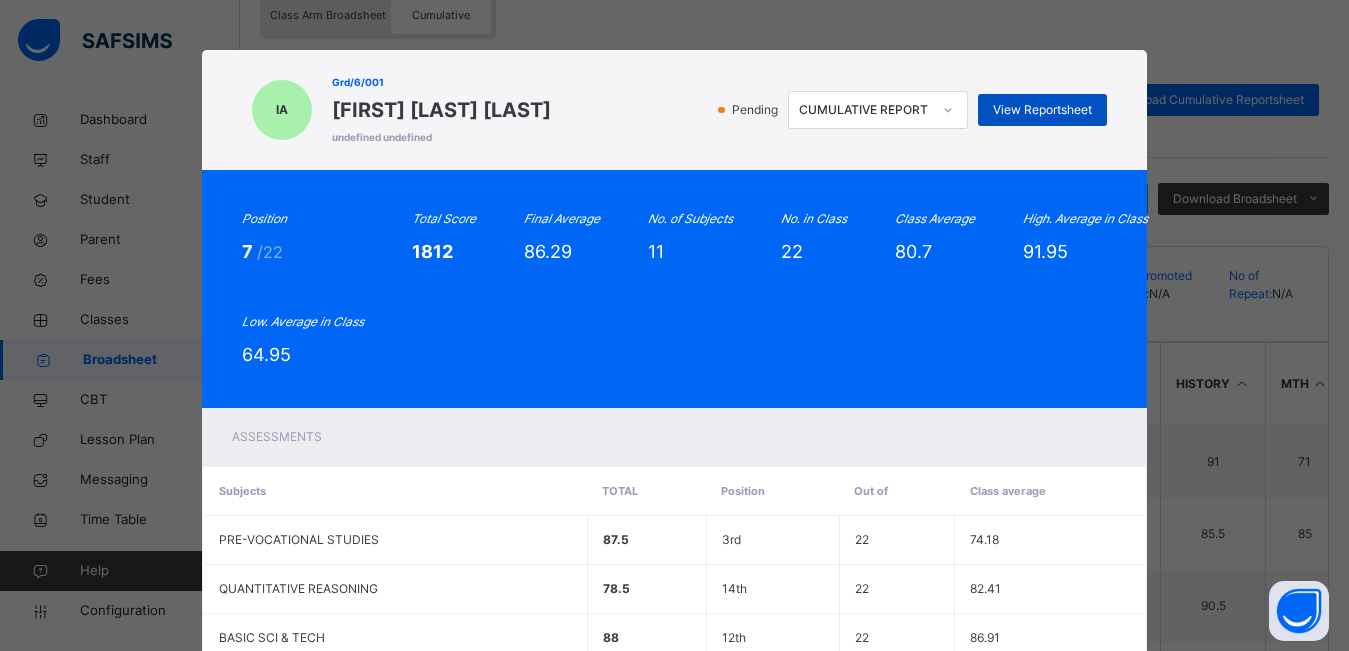 click on "View Reportsheet" at bounding box center (1042, 110) 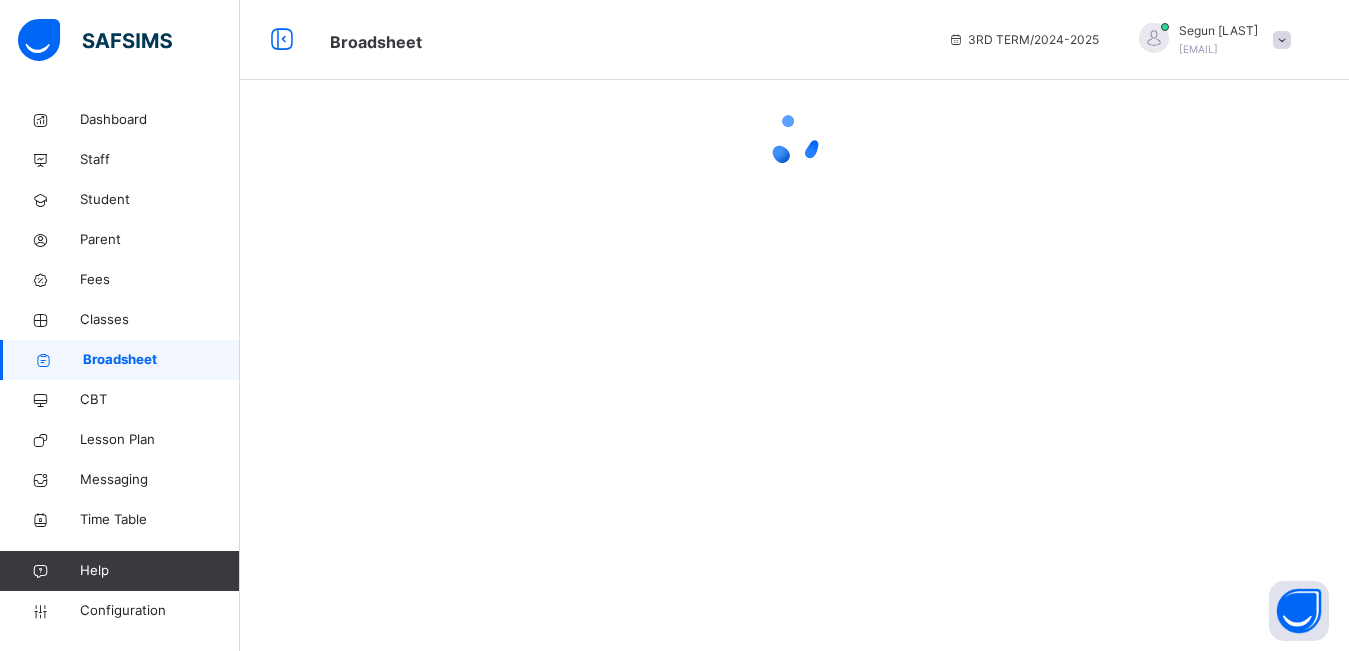 scroll, scrollTop: 0, scrollLeft: 0, axis: both 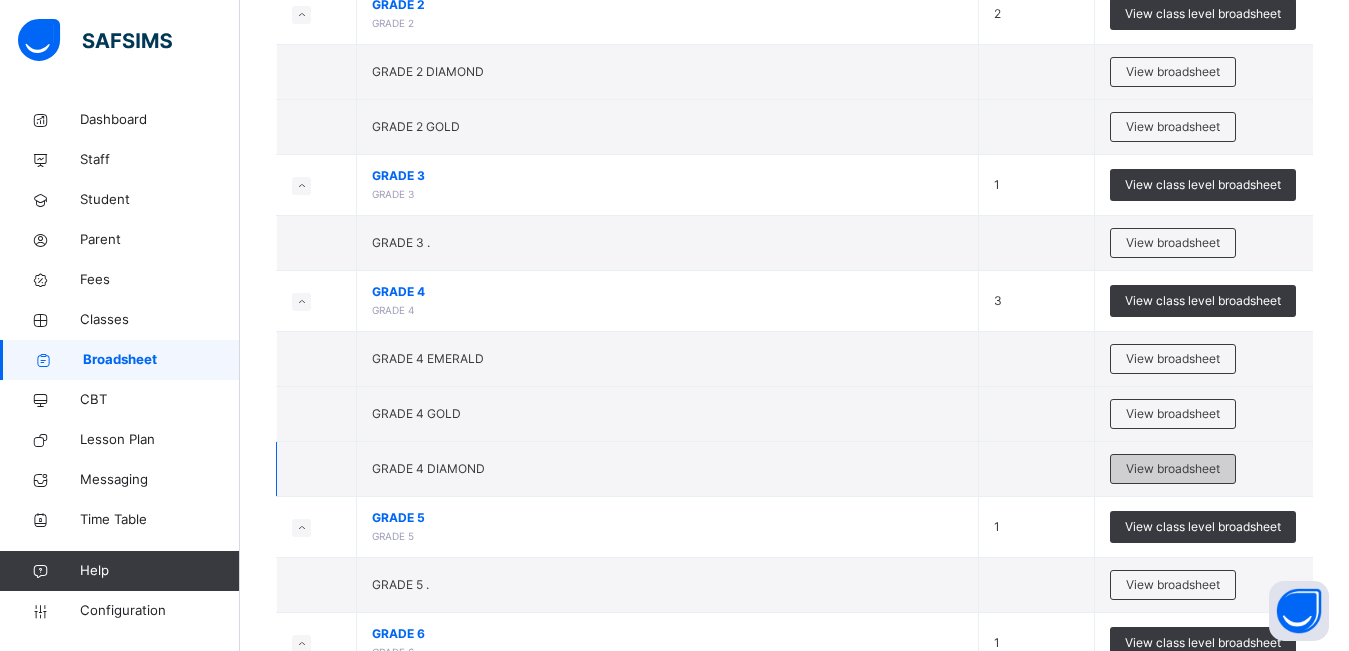 click on "View broadsheet" at bounding box center [1173, 469] 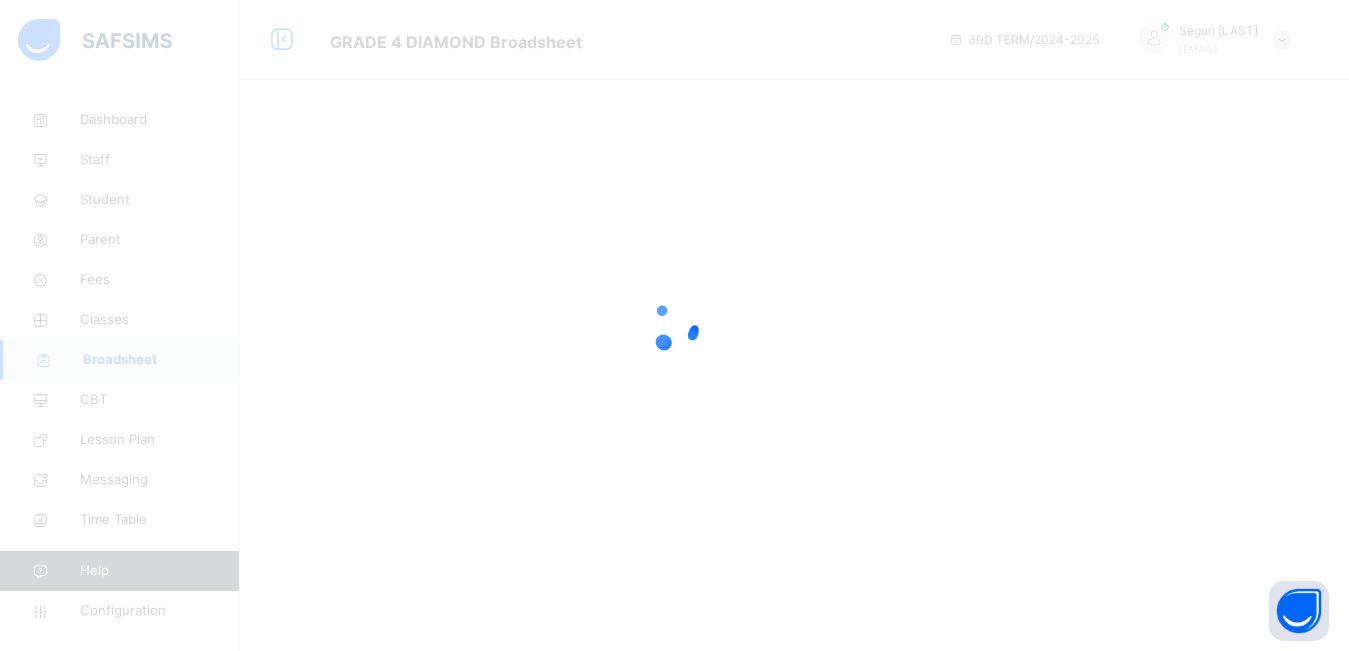 scroll, scrollTop: 0, scrollLeft: 0, axis: both 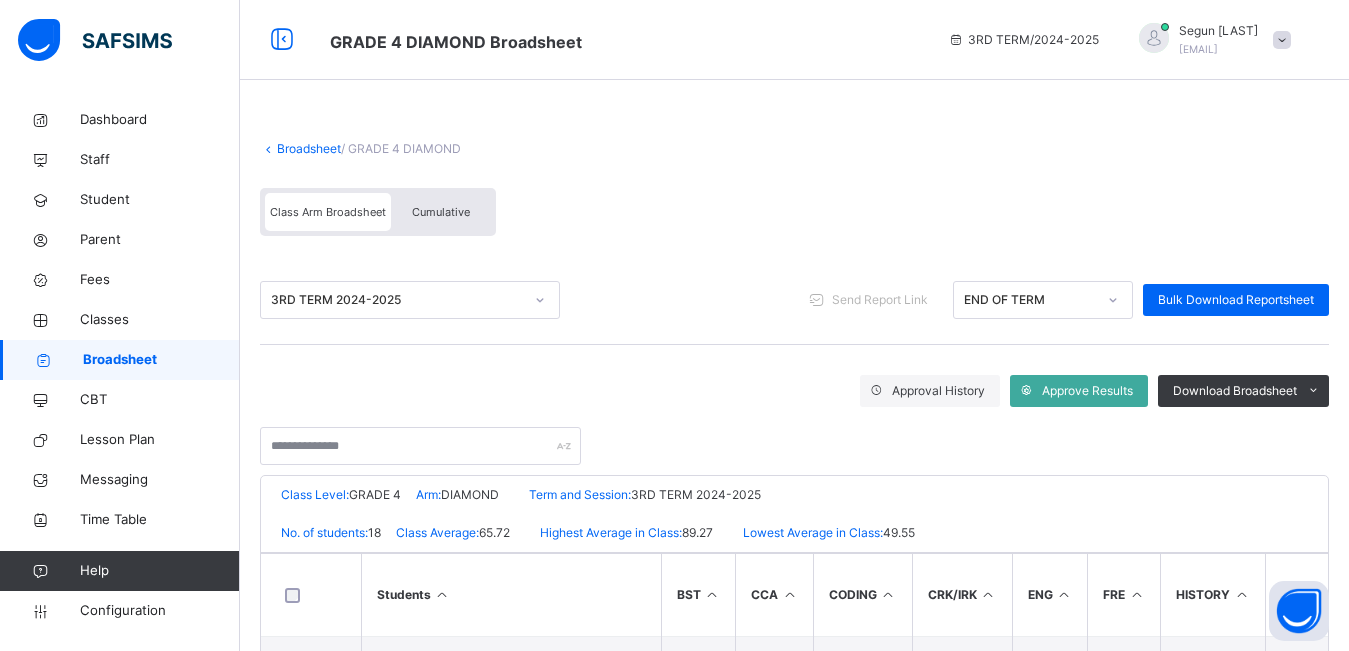 click on "Cumulative" at bounding box center [441, 212] 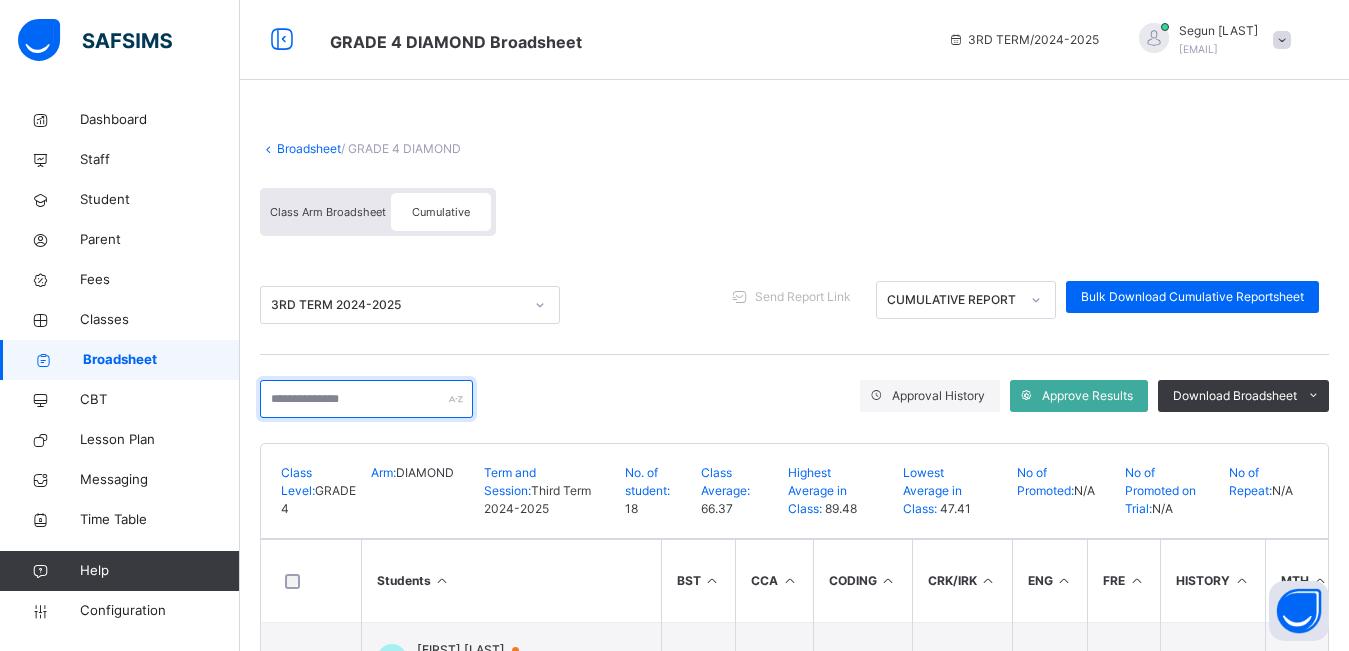 click at bounding box center [366, 399] 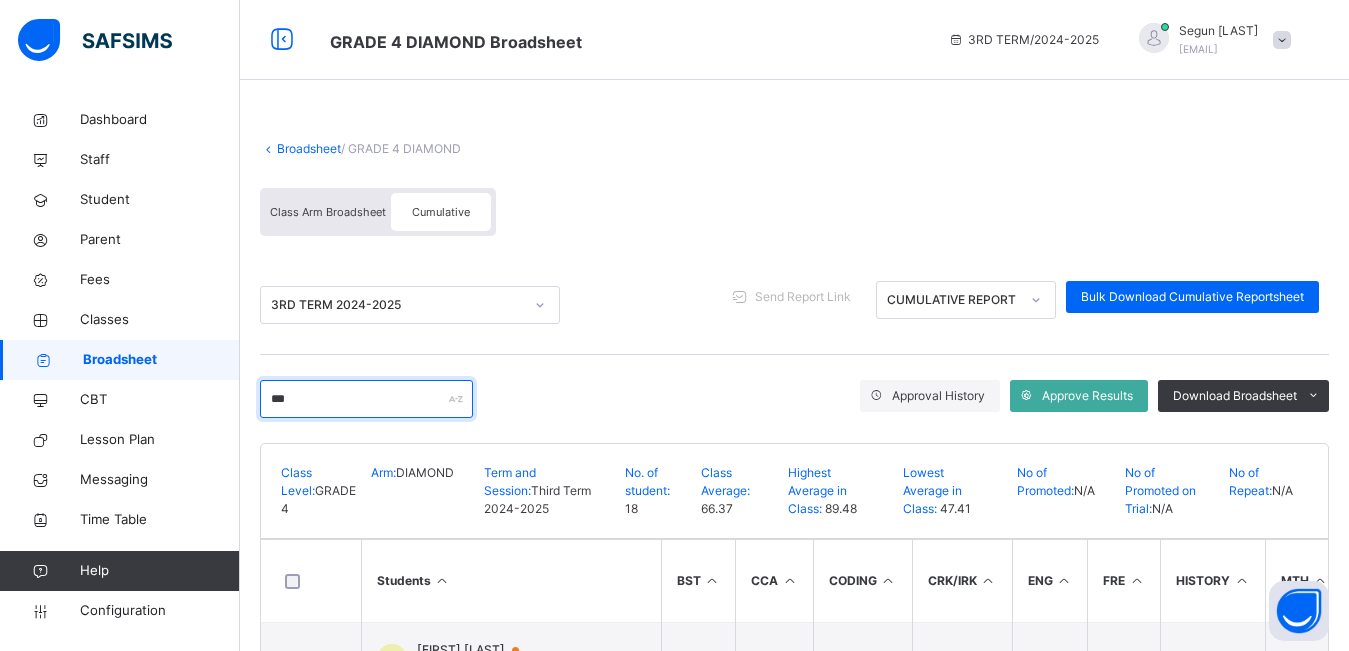 scroll, scrollTop: 93, scrollLeft: 0, axis: vertical 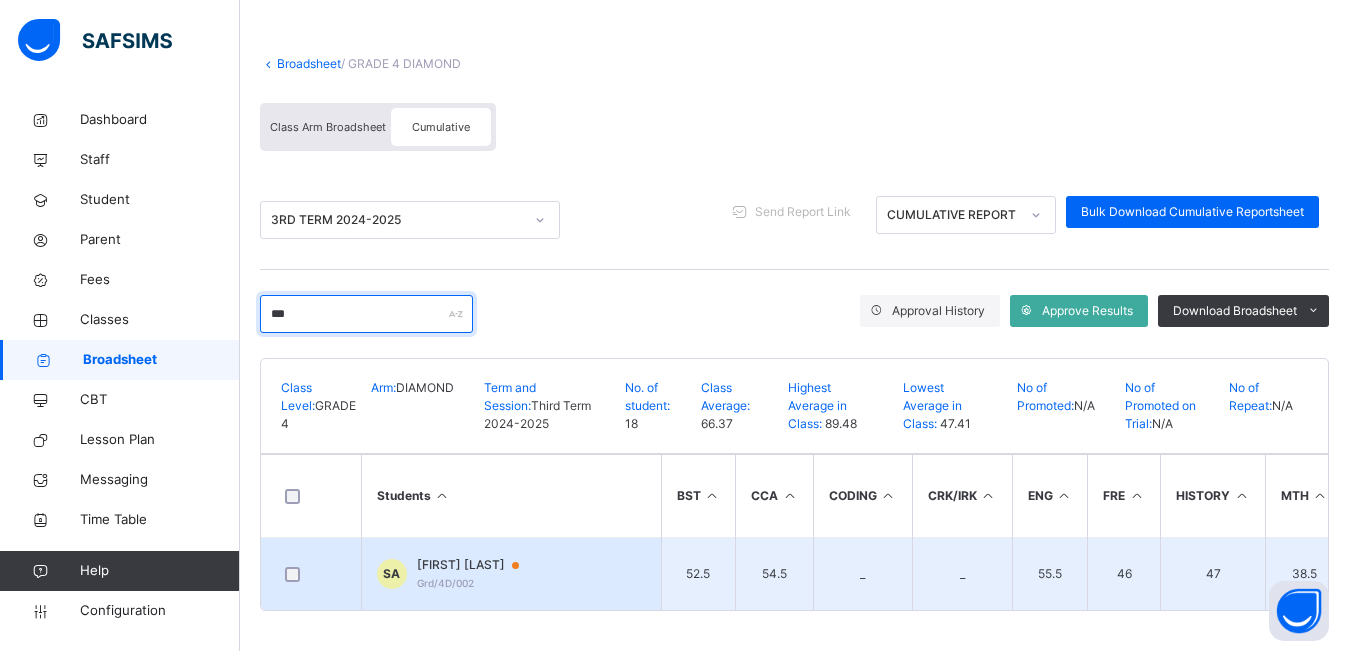 type on "***" 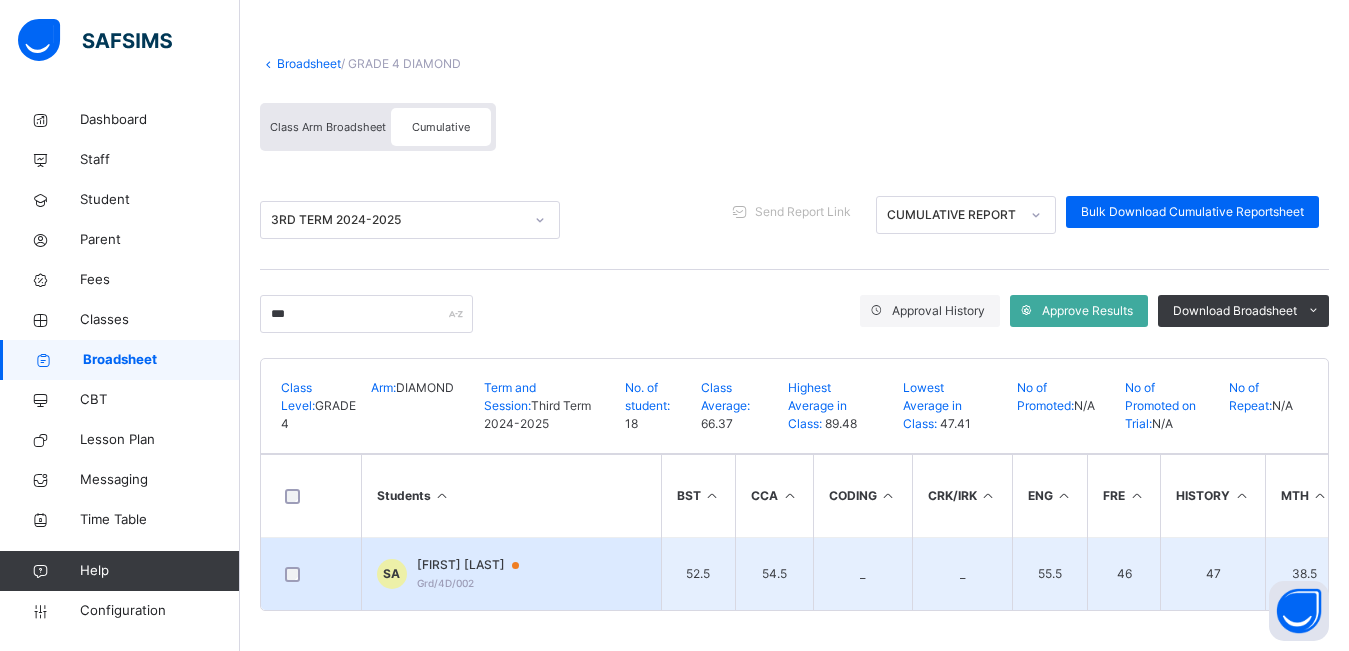 click on "Stephen  Ajobi" at bounding box center [477, 565] 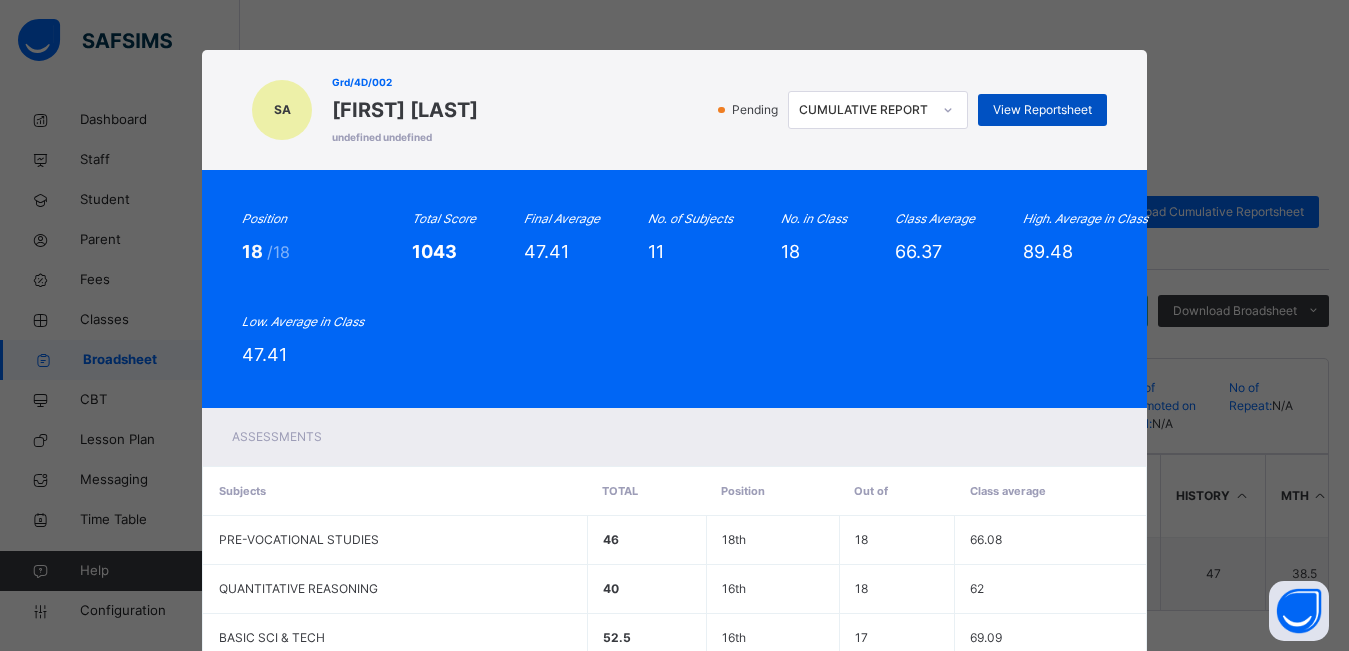 click on "View Reportsheet" at bounding box center [1042, 110] 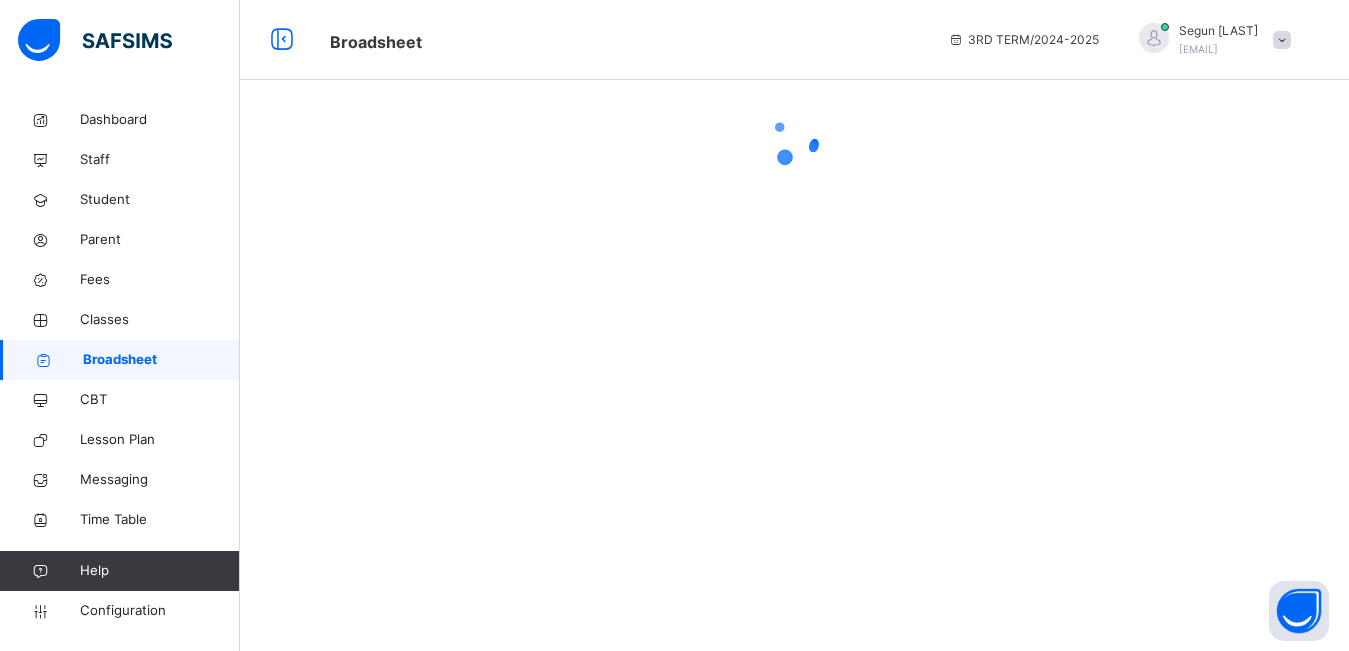 scroll, scrollTop: 0, scrollLeft: 0, axis: both 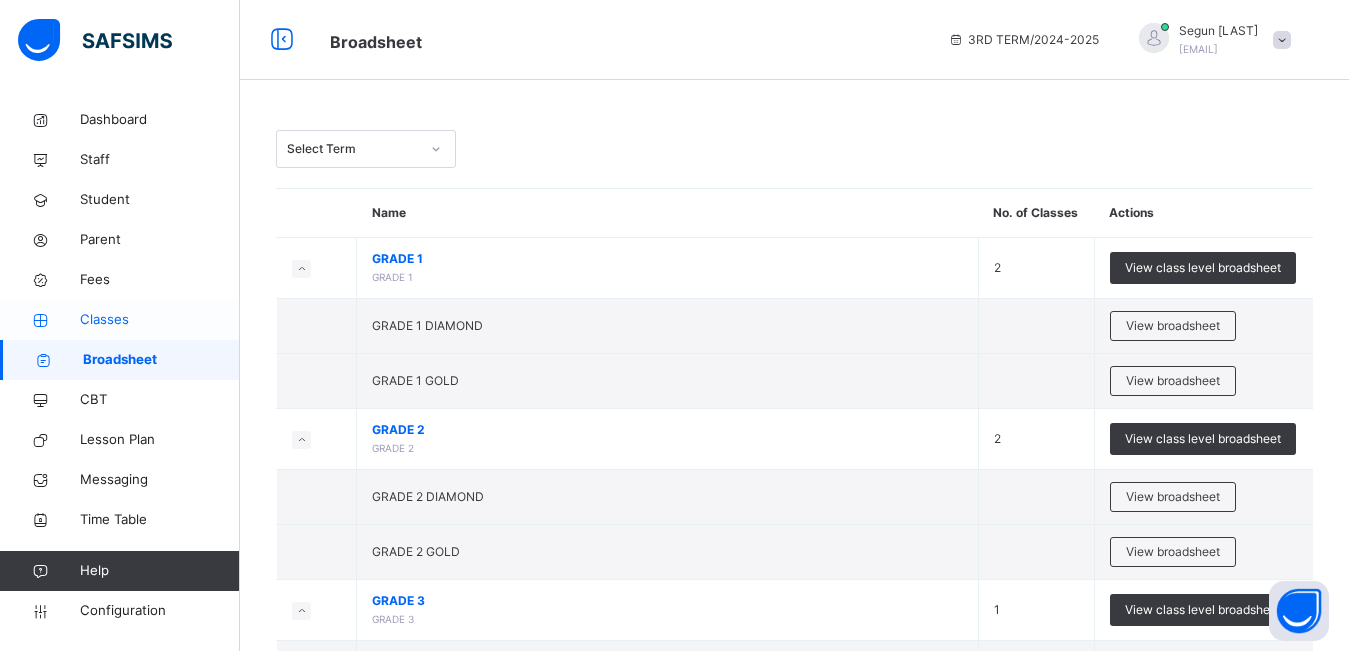click on "Classes" at bounding box center (160, 320) 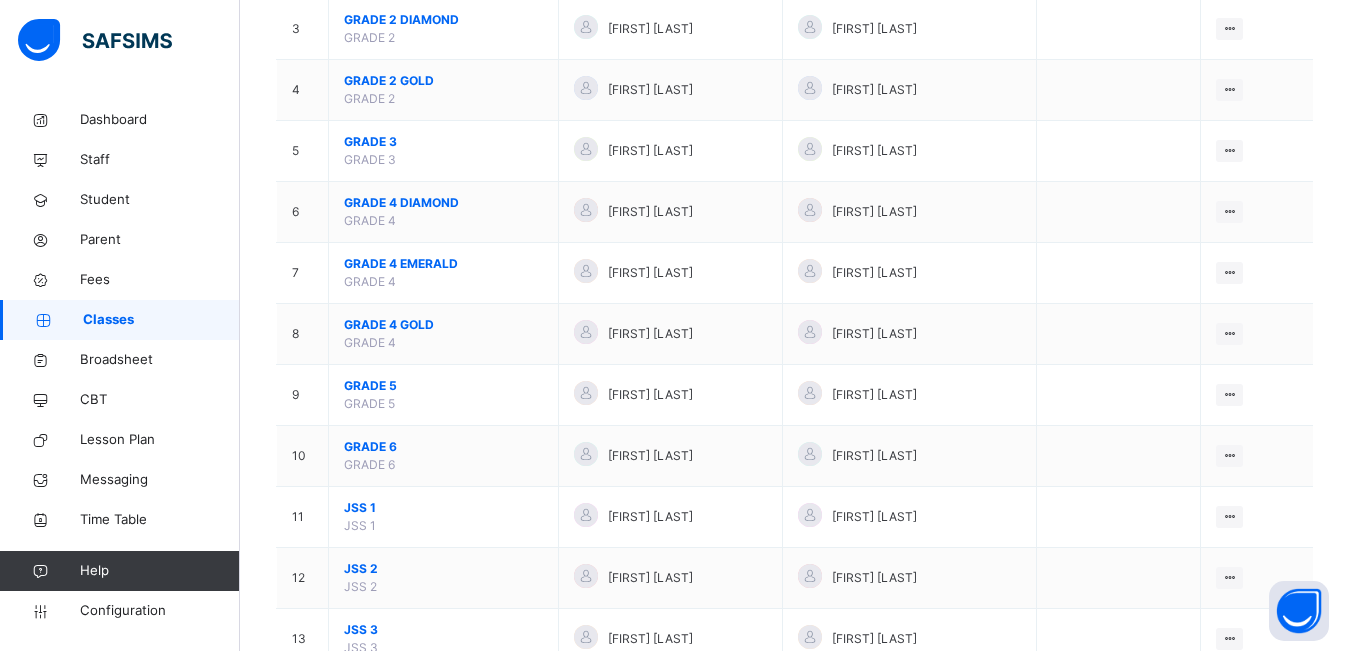 scroll, scrollTop: 374, scrollLeft: 0, axis: vertical 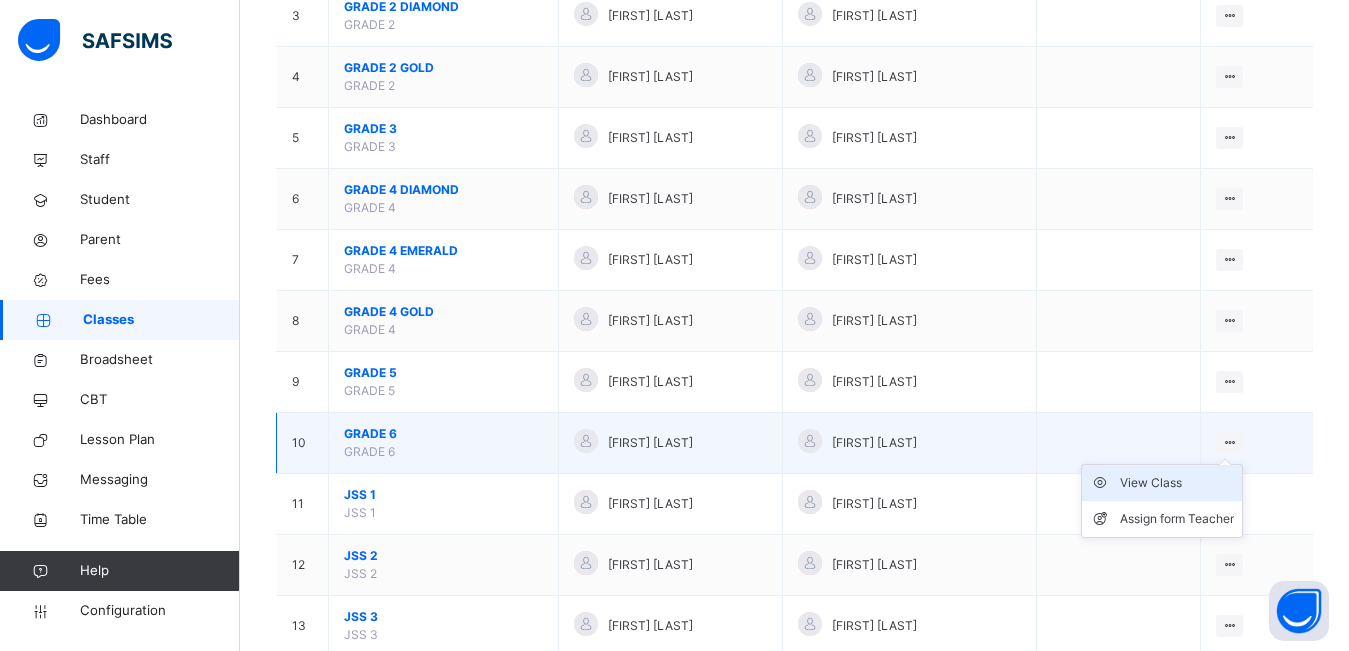 click on "View Class" at bounding box center [1177, 483] 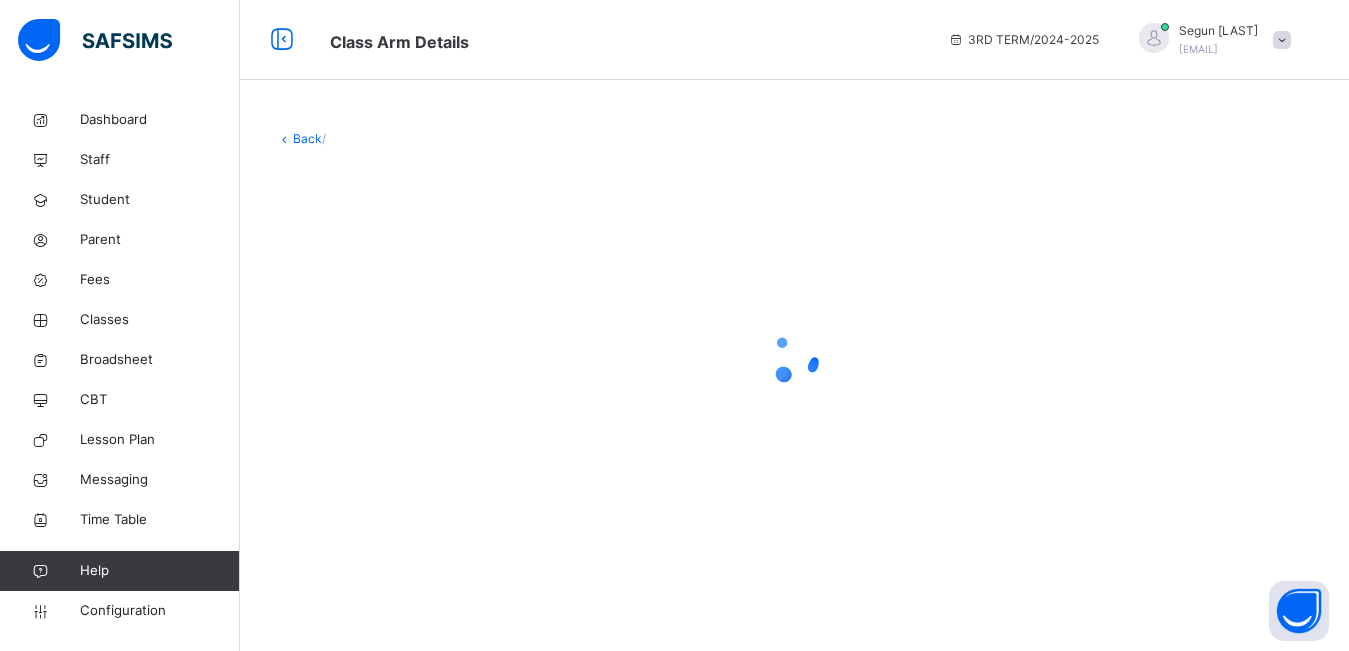 scroll, scrollTop: 0, scrollLeft: 0, axis: both 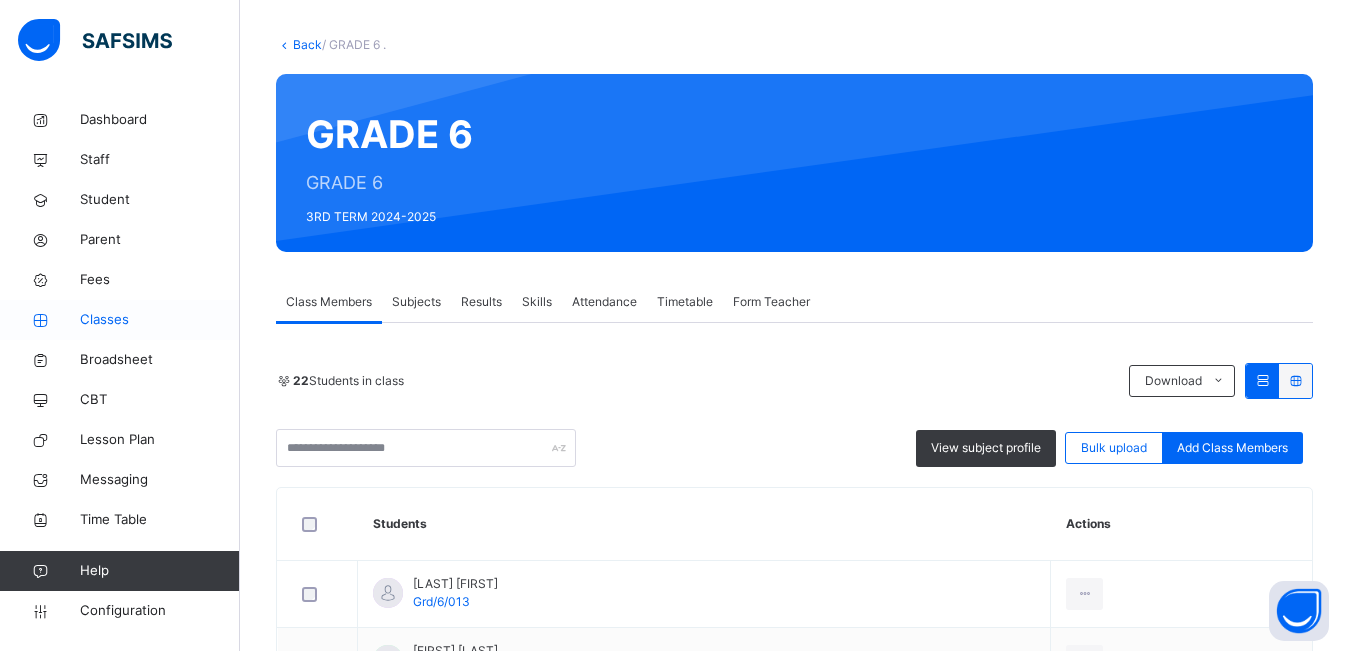 click on "Classes" at bounding box center [160, 320] 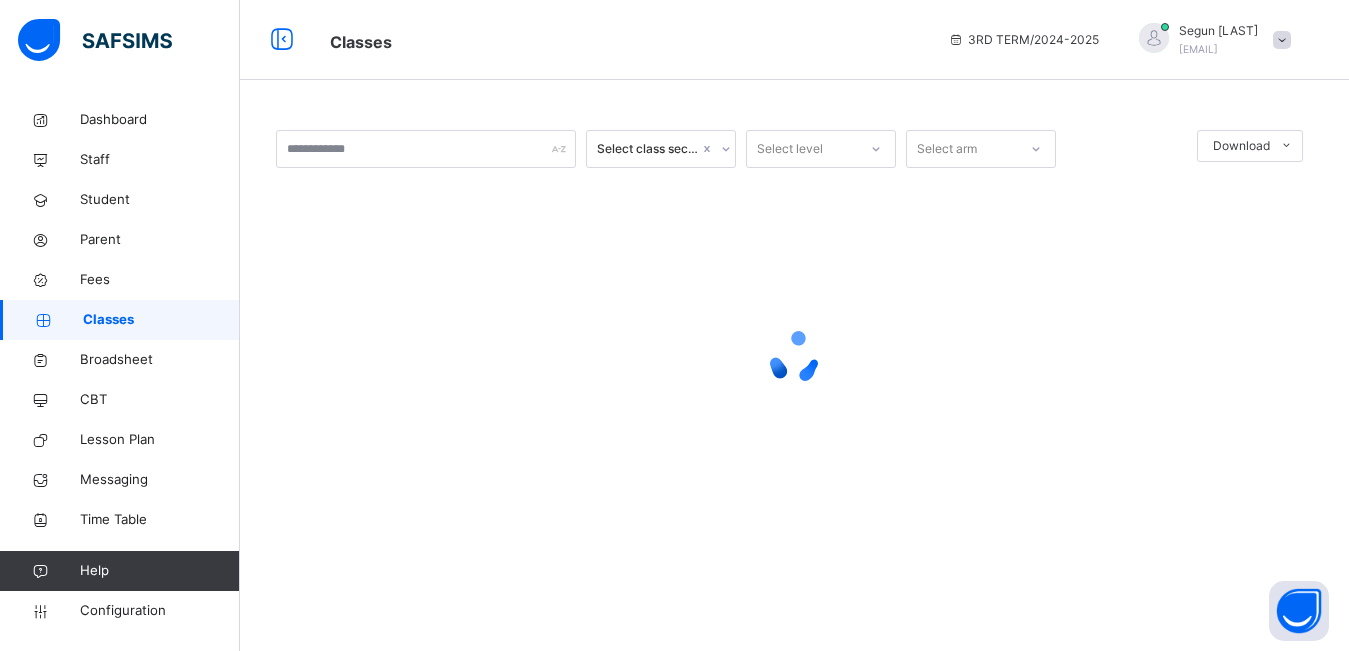 scroll, scrollTop: 0, scrollLeft: 0, axis: both 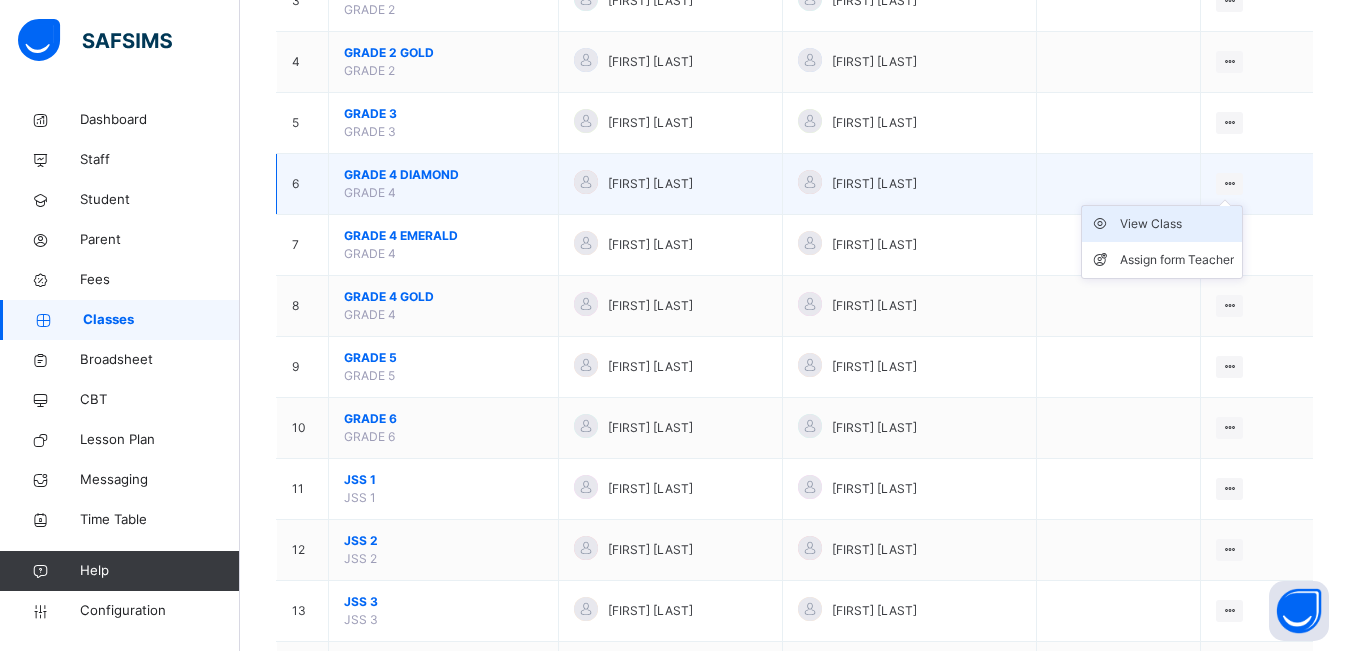 click on "View Class" at bounding box center (1177, 224) 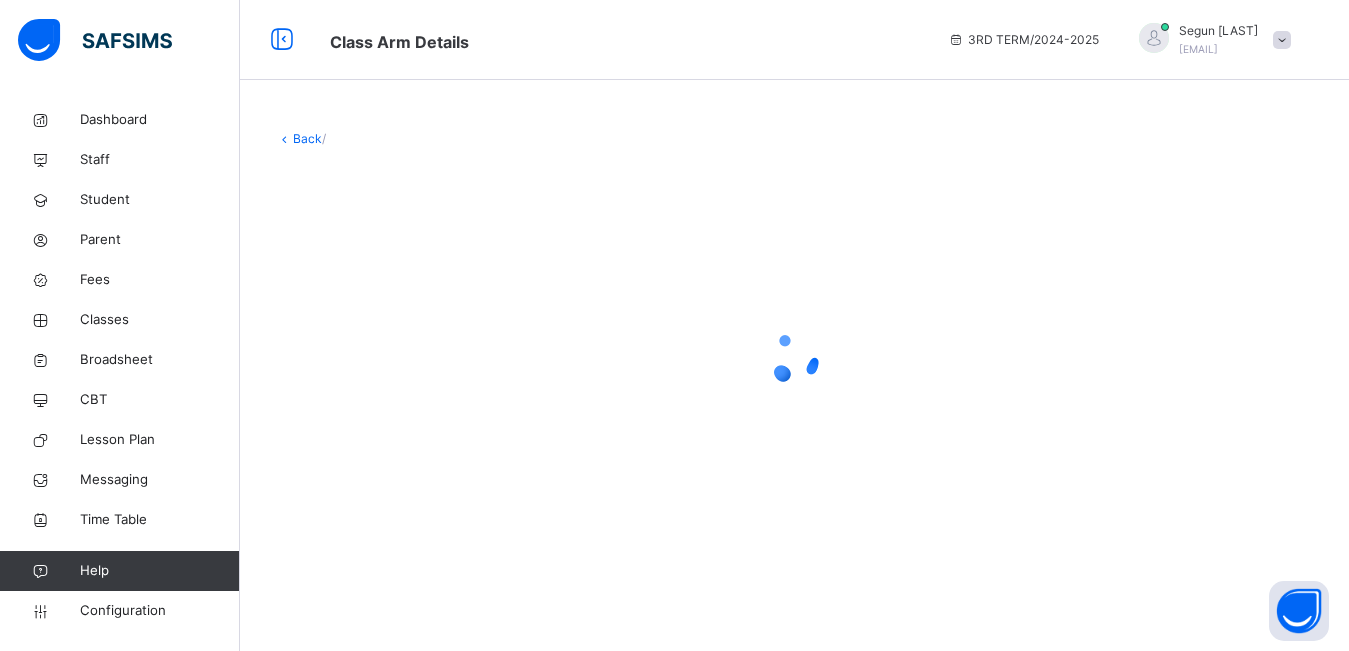 scroll, scrollTop: 0, scrollLeft: 0, axis: both 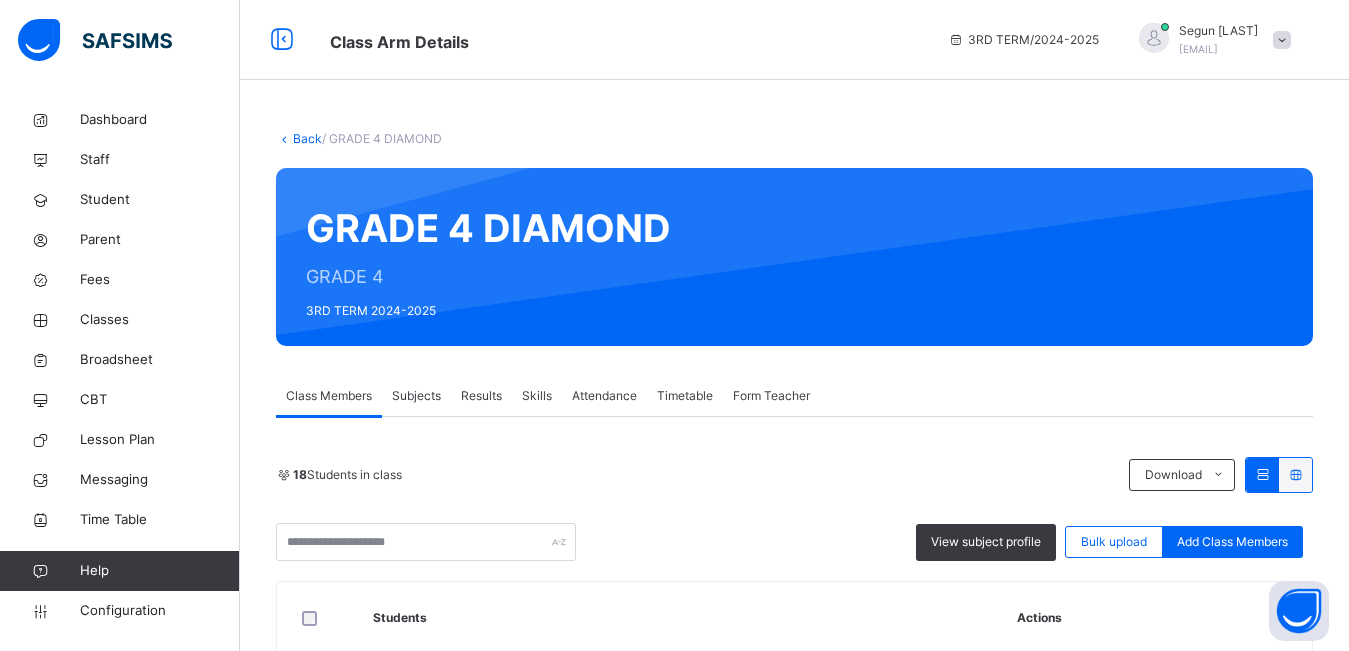 click on "Subjects" at bounding box center [416, 396] 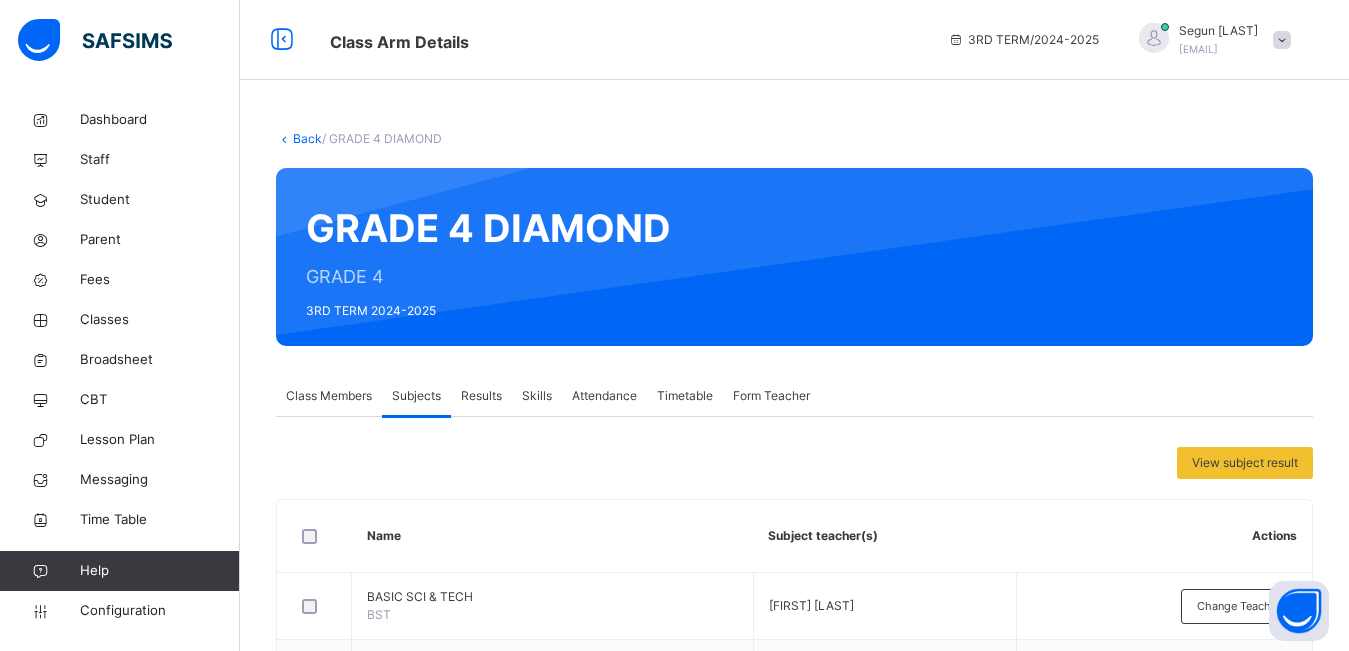 click on "Results" at bounding box center [481, 396] 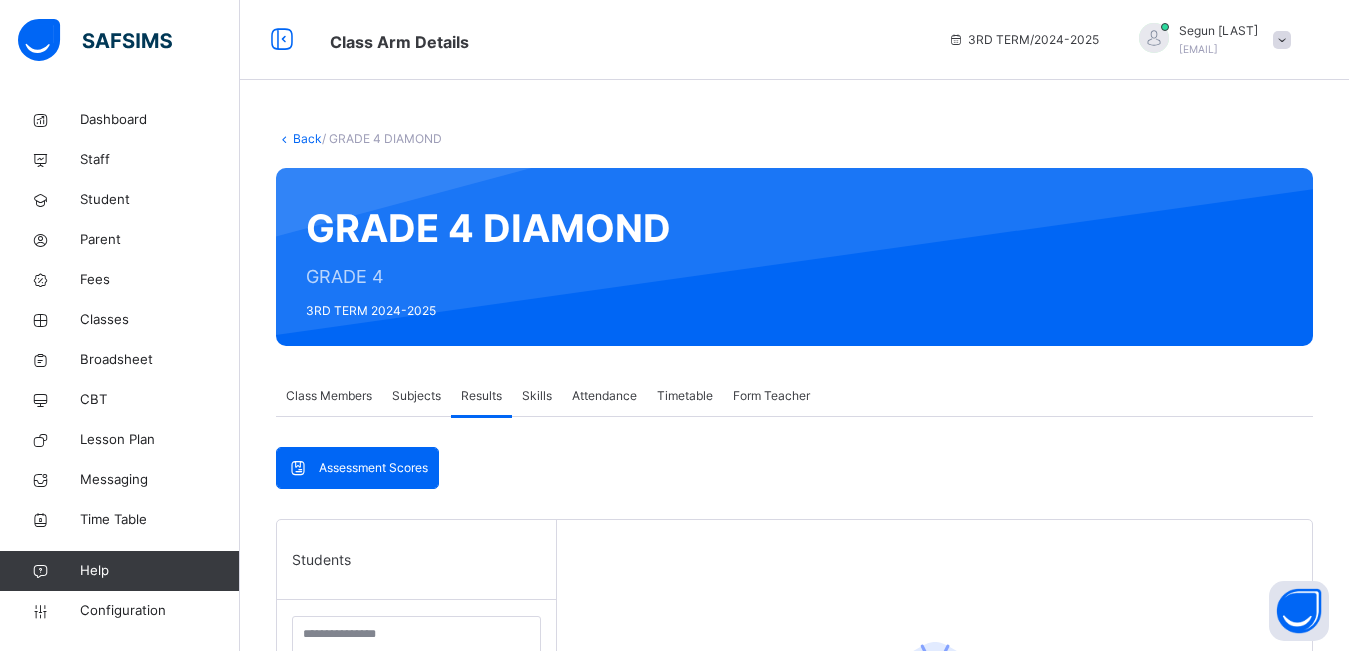 click on "Skills" at bounding box center (537, 396) 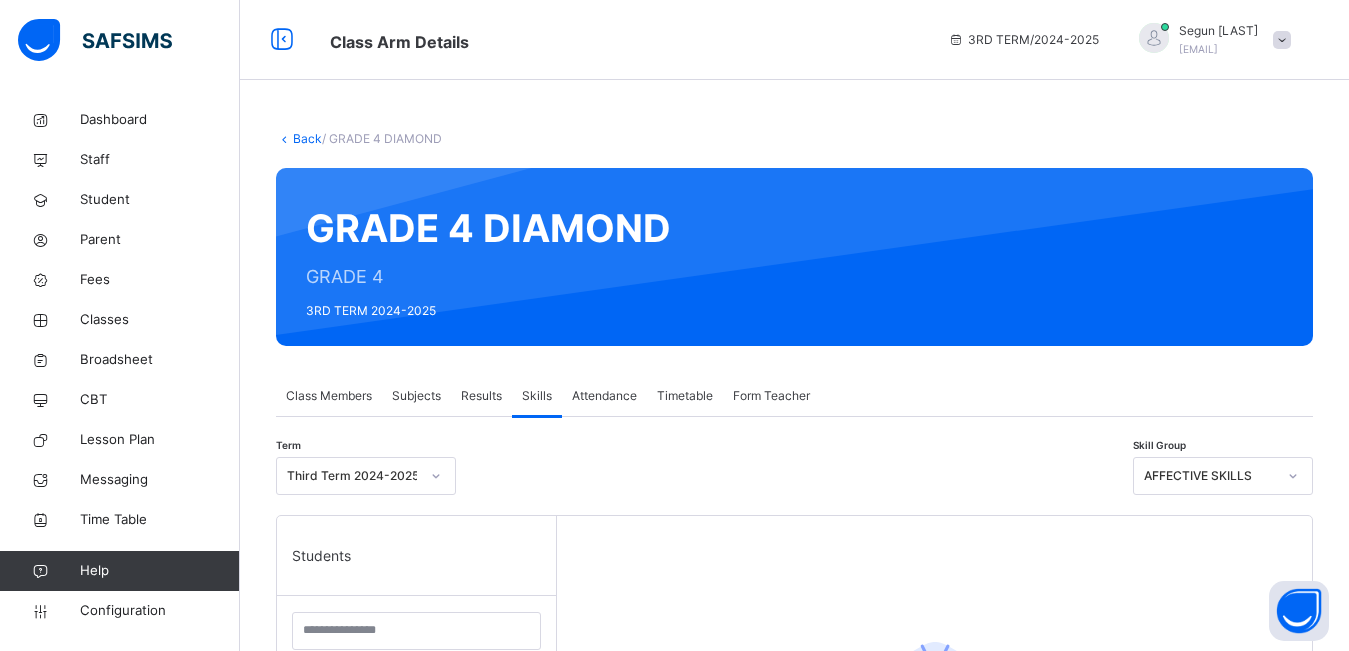 click on "Attendance" at bounding box center (604, 396) 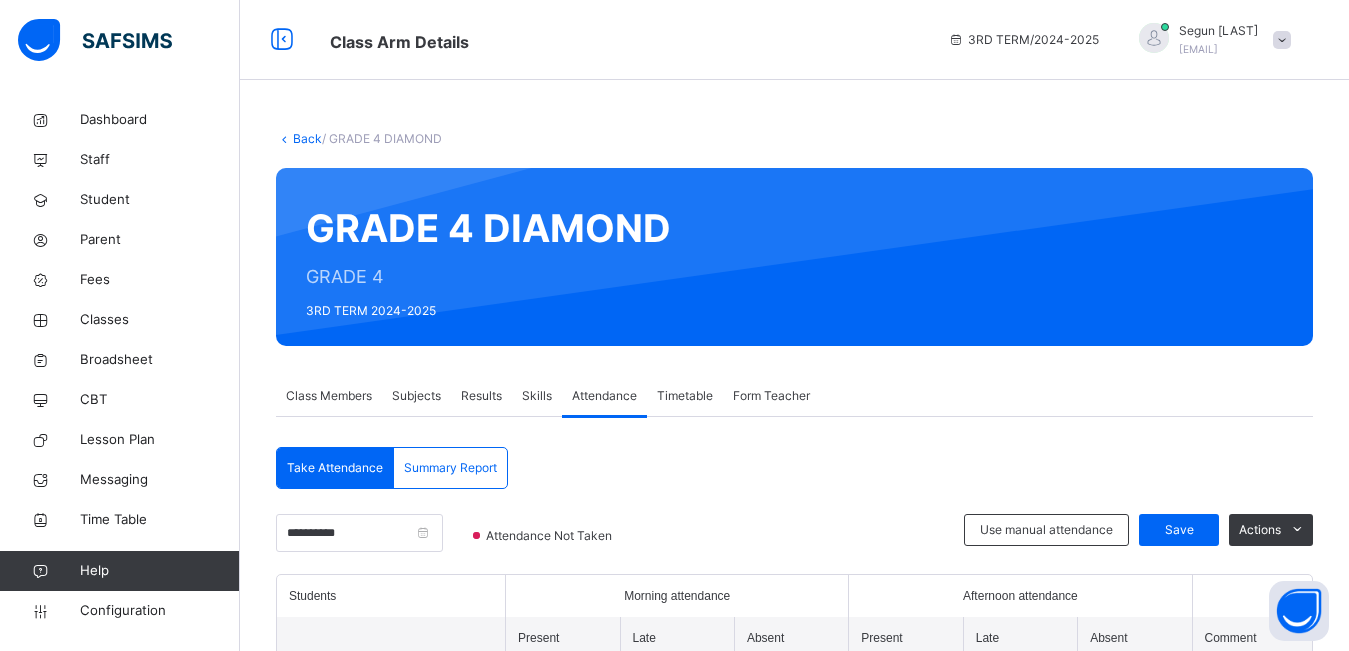 click on "Timetable" at bounding box center (685, 396) 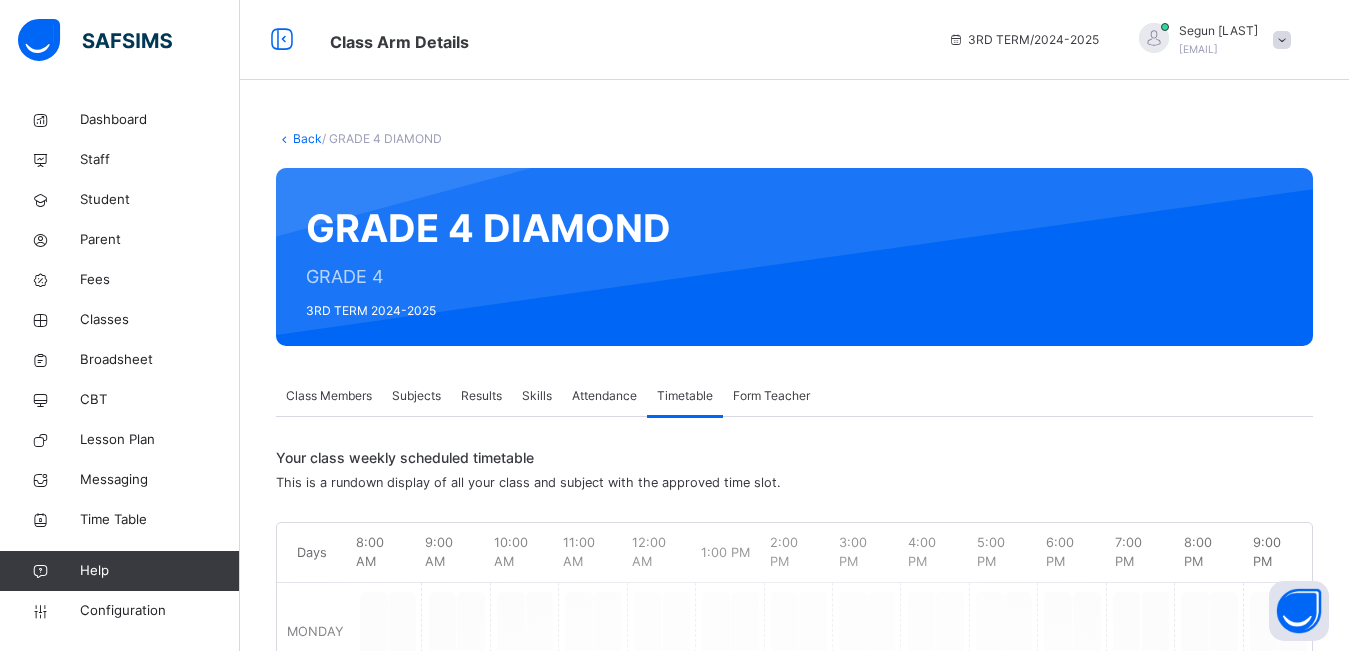 click on "Form Teacher" at bounding box center [771, 396] 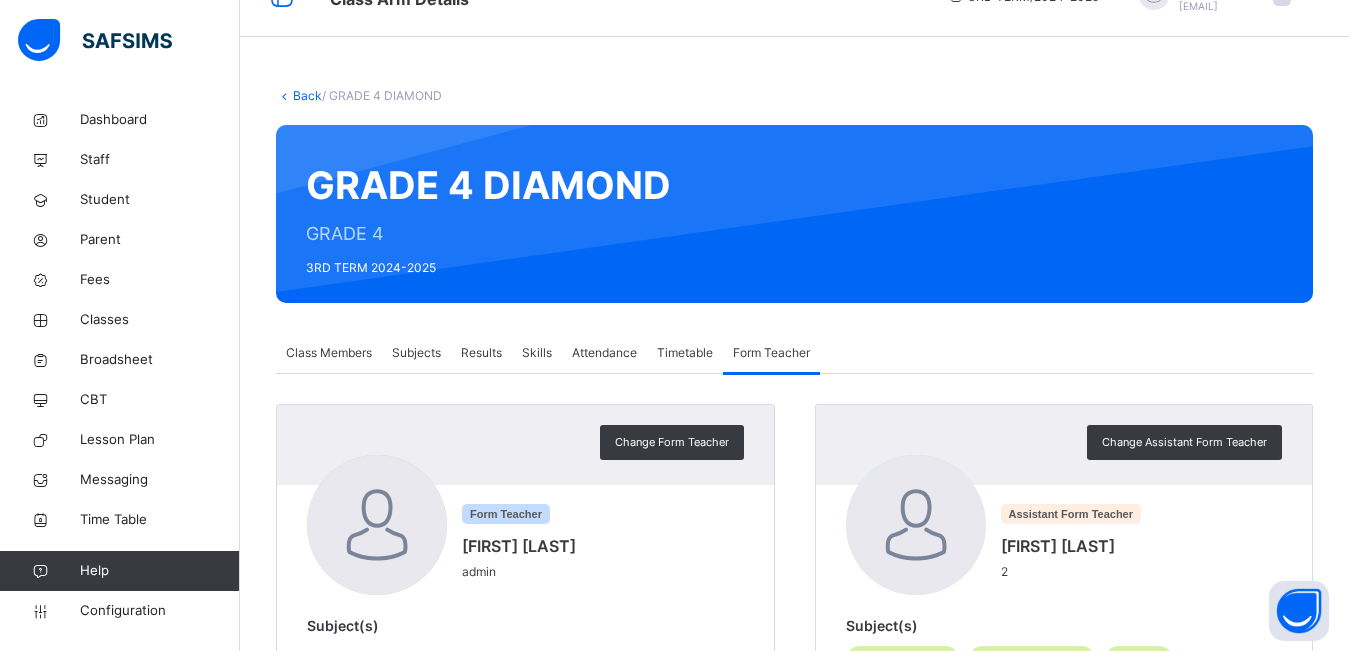 scroll, scrollTop: 0, scrollLeft: 0, axis: both 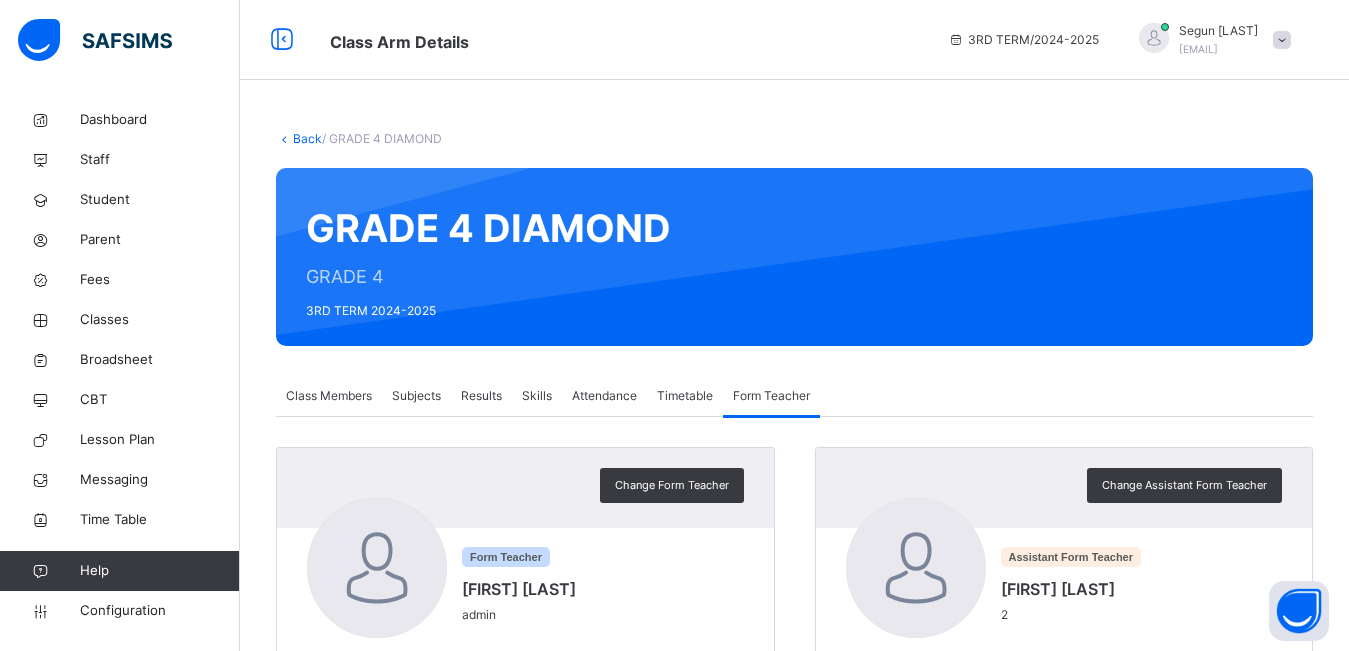 click on "Class Members" at bounding box center (329, 396) 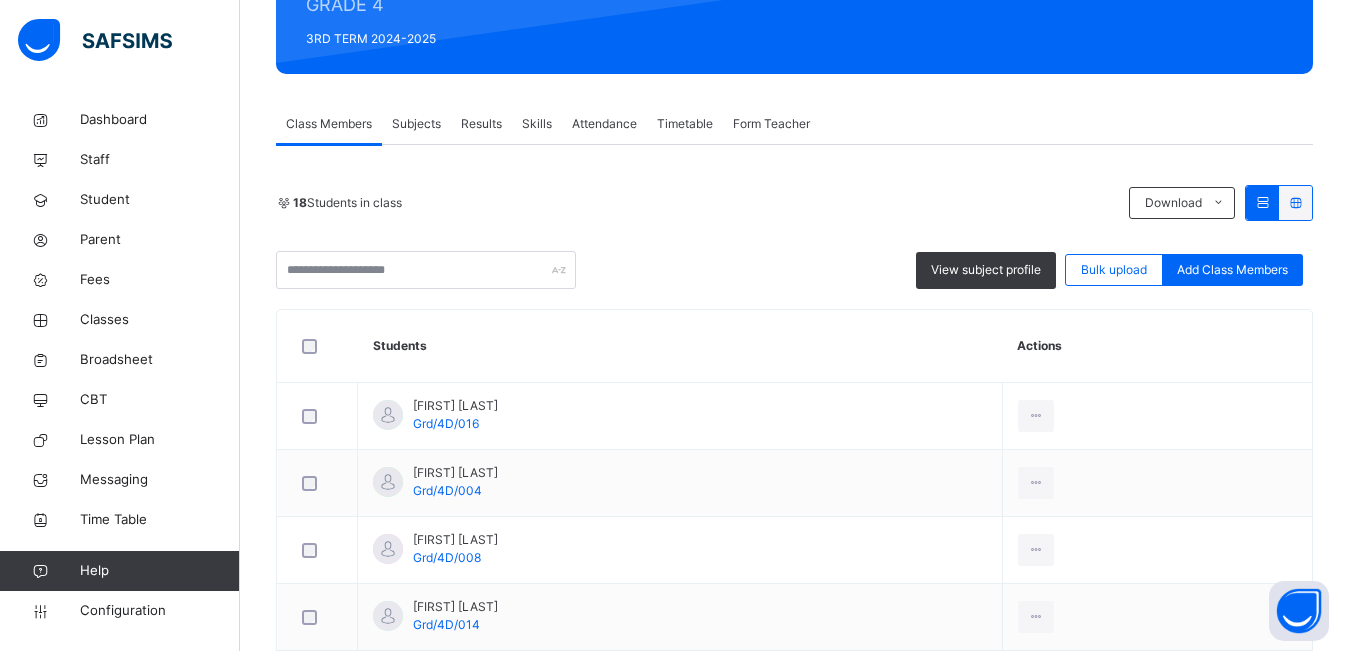 scroll, scrollTop: 86, scrollLeft: 0, axis: vertical 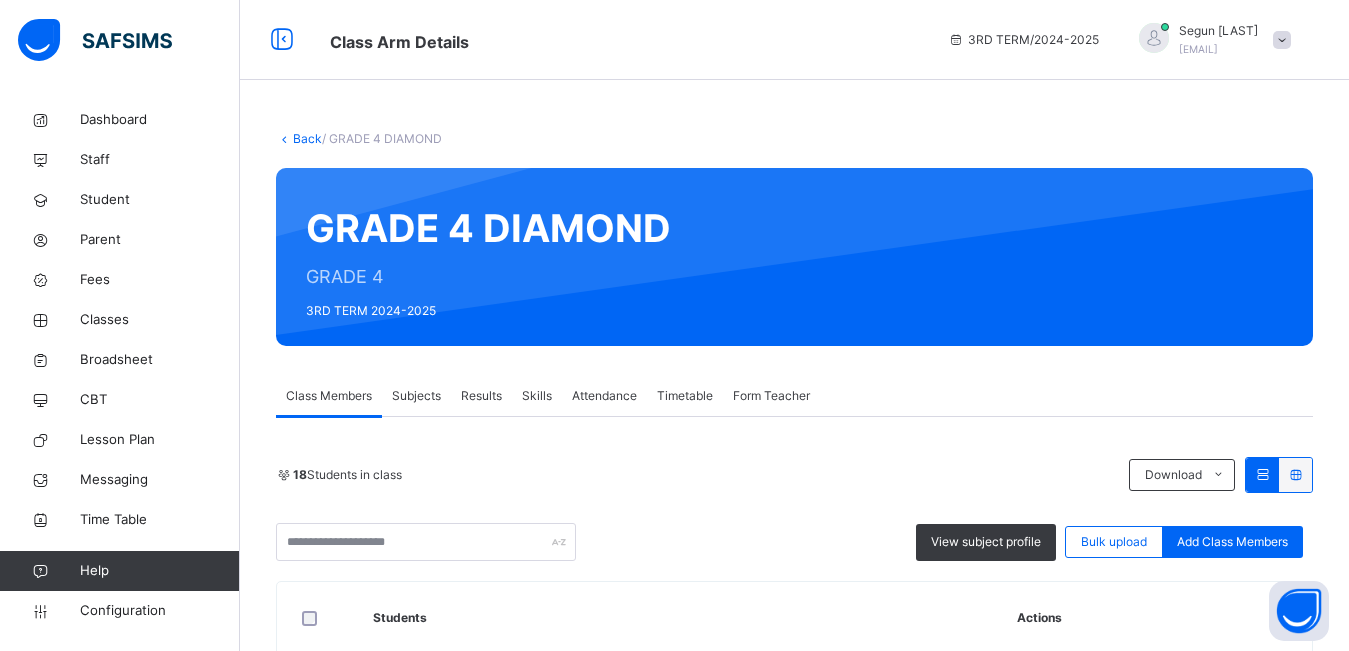 click on "Subjects" at bounding box center (416, 396) 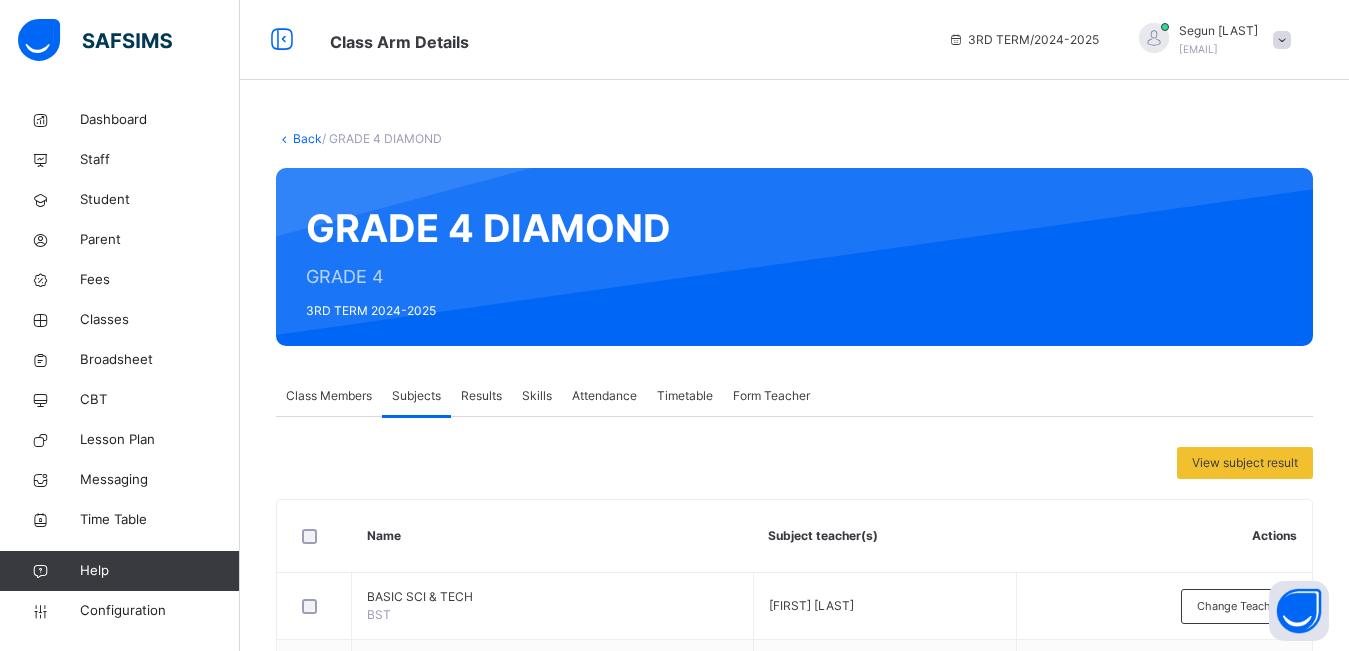 click on "Results" at bounding box center [481, 396] 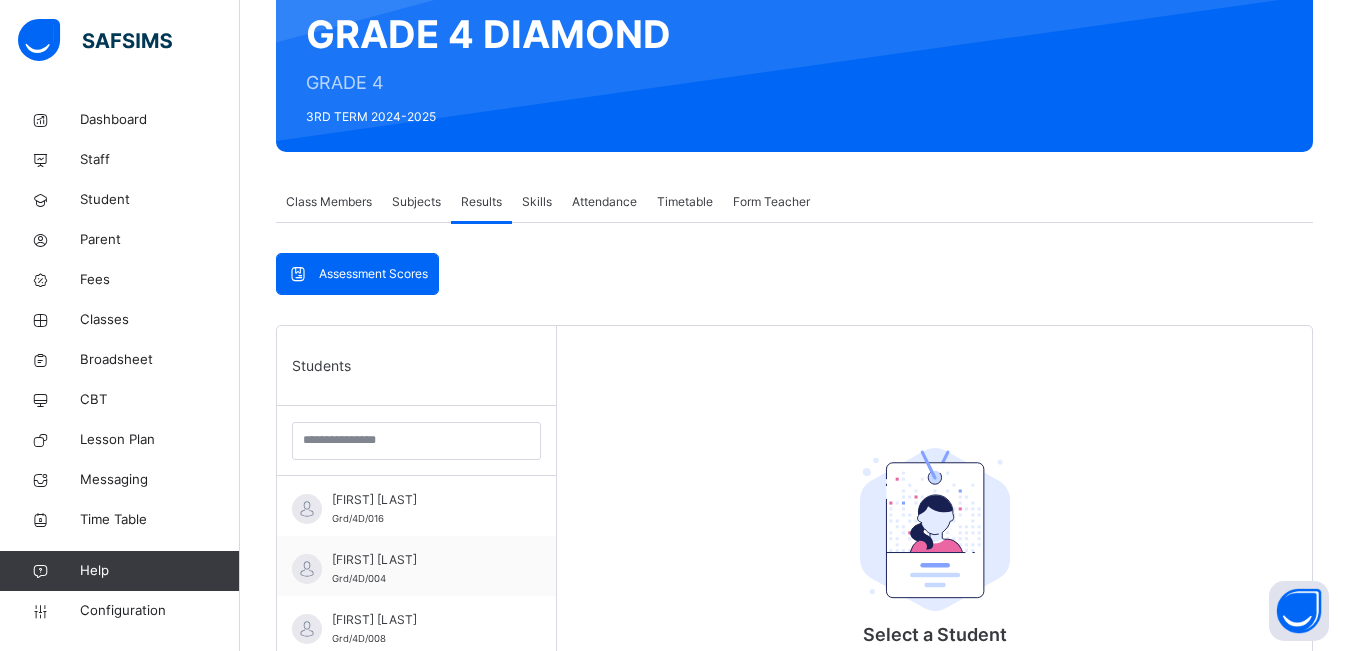 scroll, scrollTop: 192, scrollLeft: 0, axis: vertical 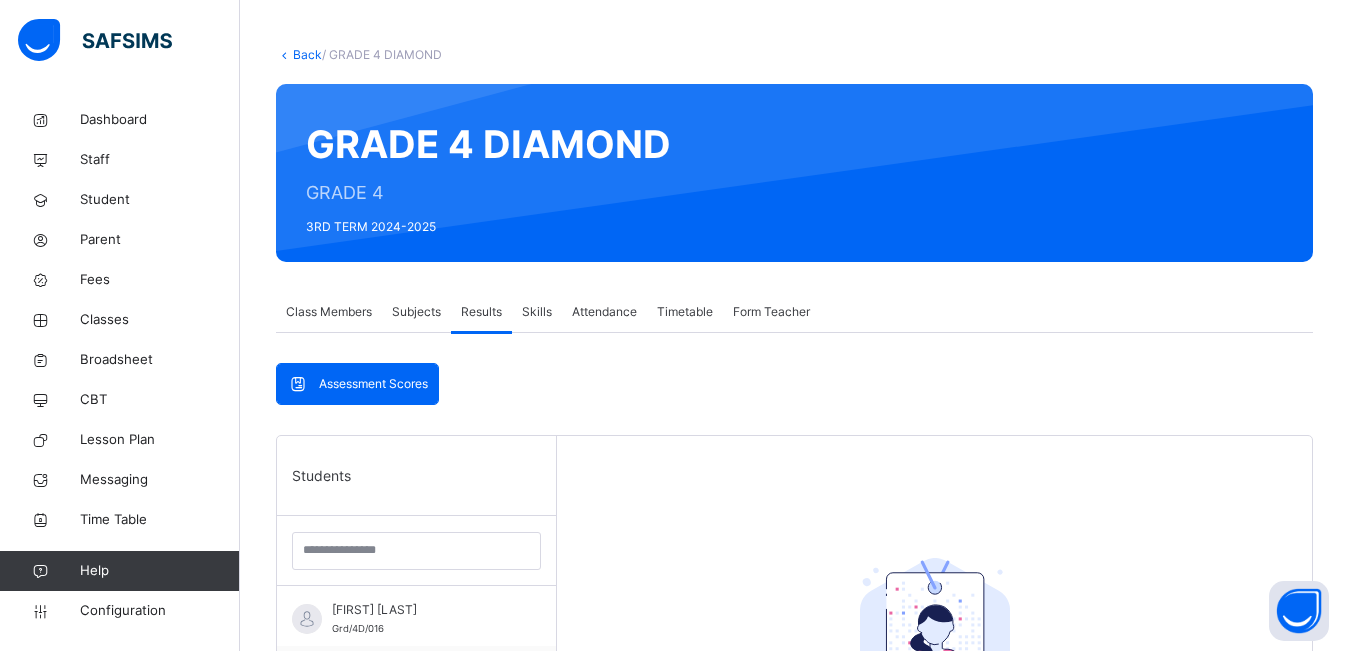 click on "Skills" at bounding box center (537, 312) 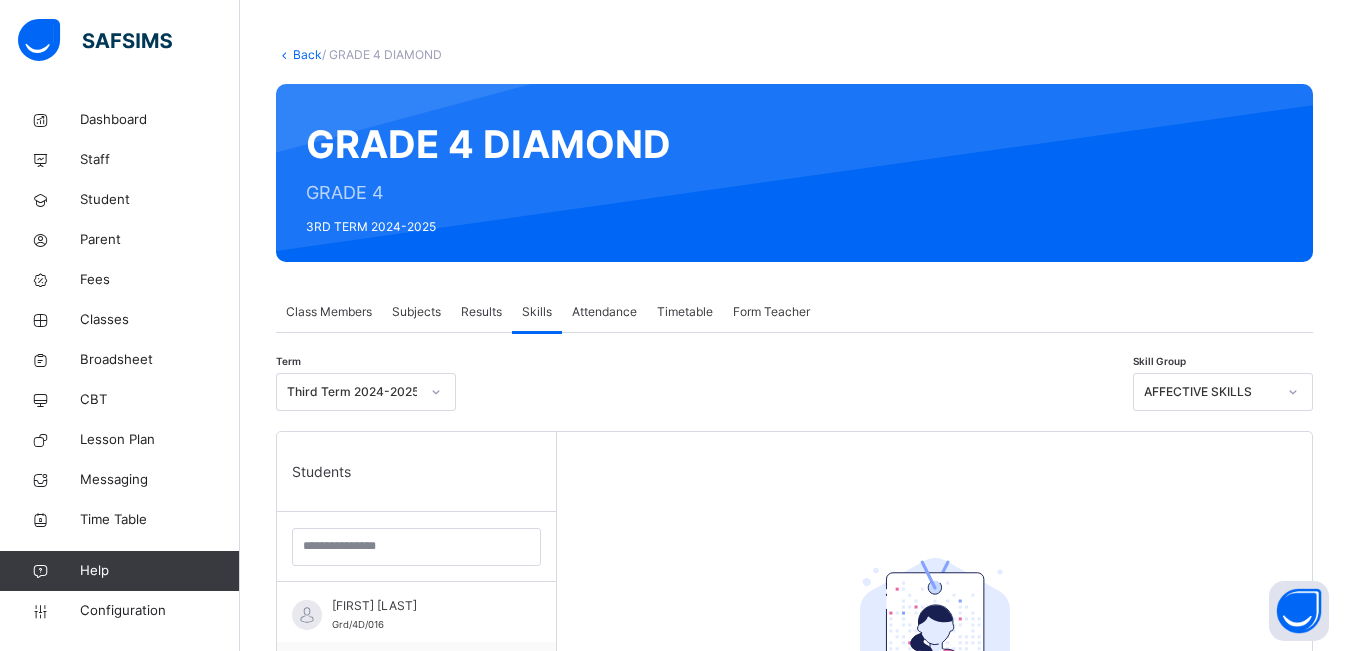 click 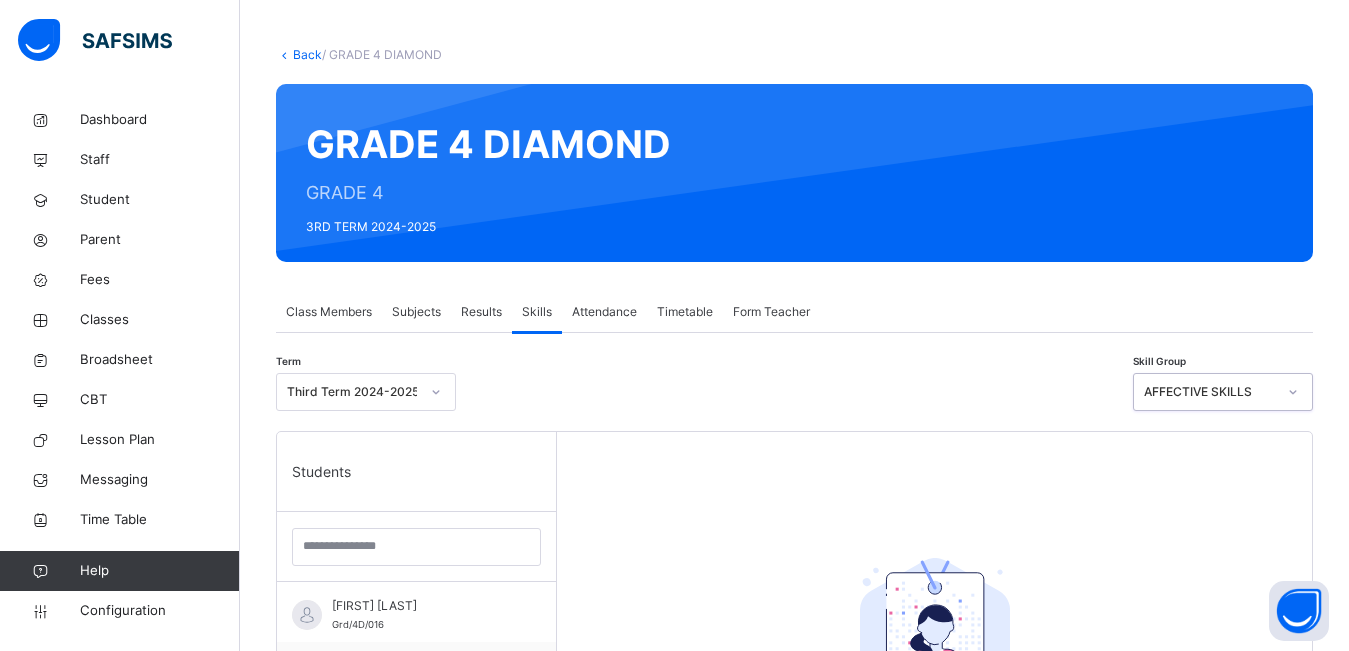 click 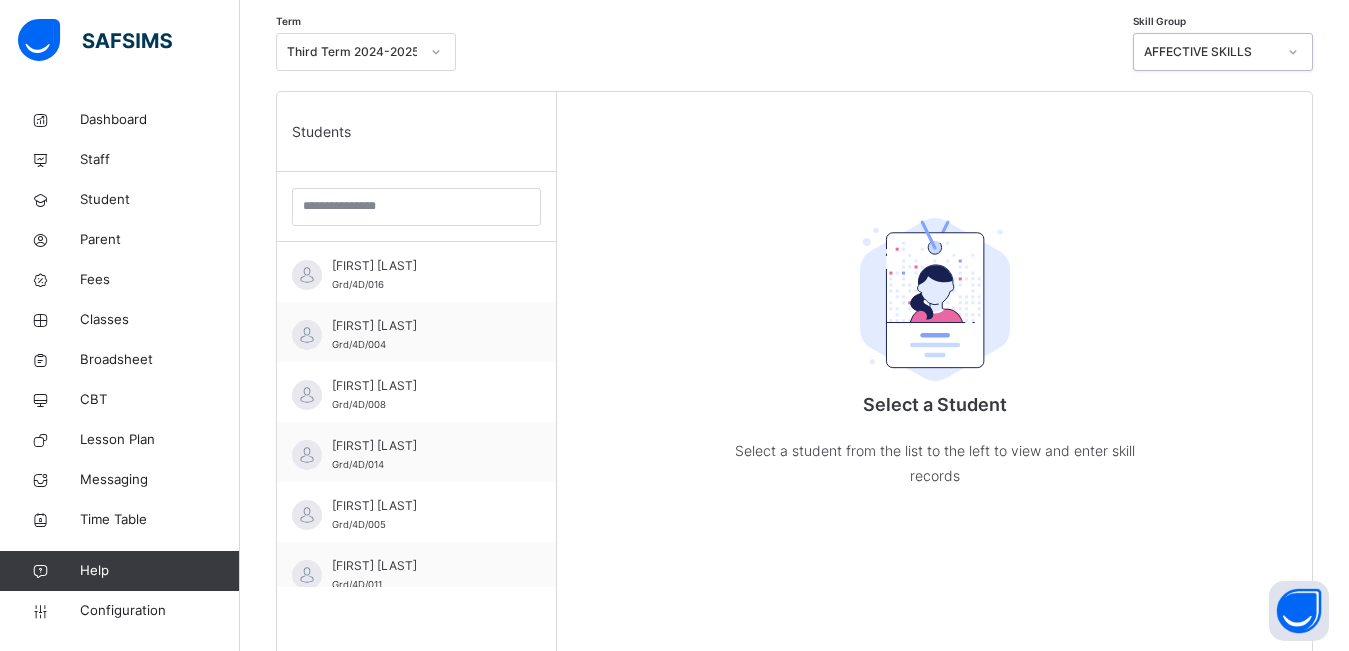 scroll, scrollTop: 58, scrollLeft: 0, axis: vertical 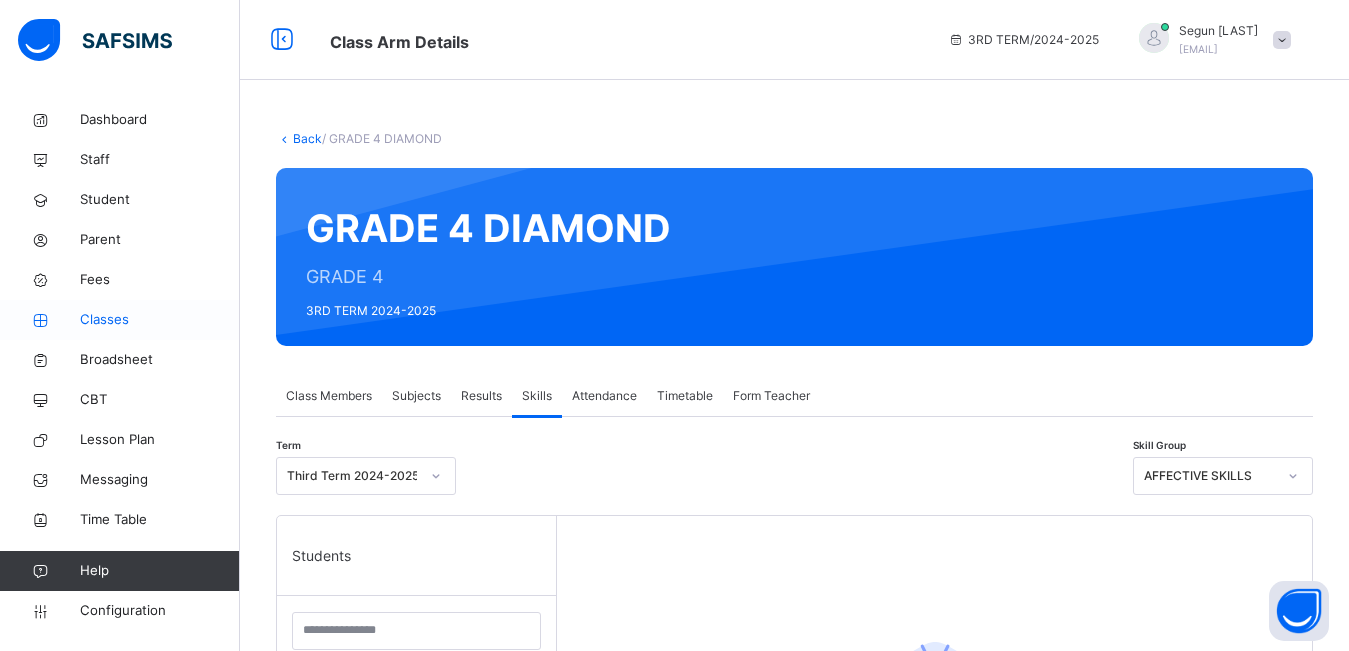 click on "Classes" at bounding box center (160, 320) 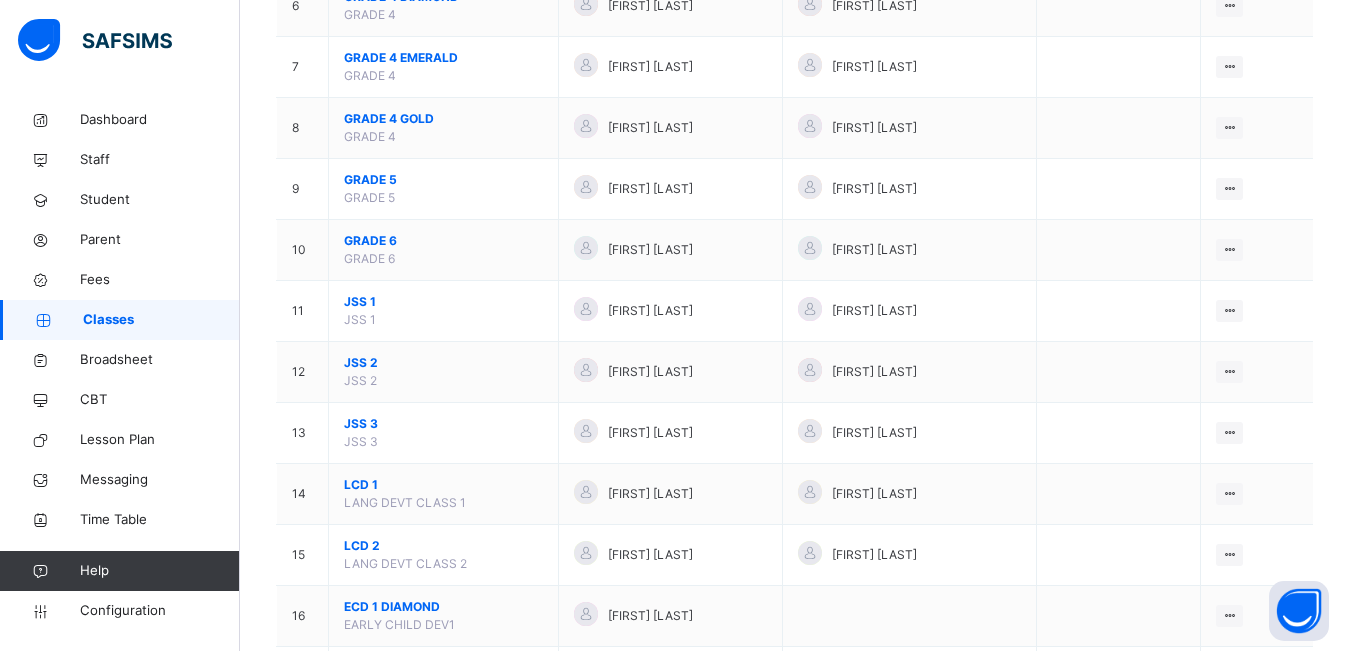 scroll, scrollTop: 648, scrollLeft: 0, axis: vertical 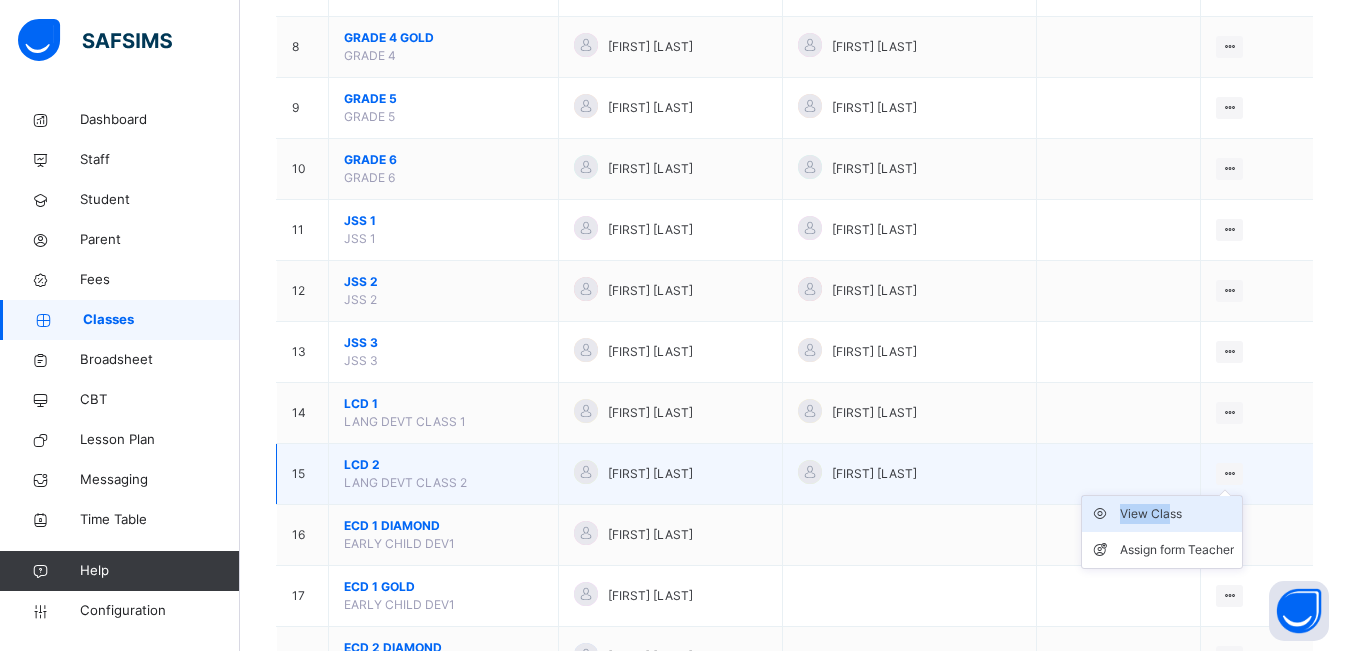 drag, startPoint x: 1257, startPoint y: 475, endPoint x: 1194, endPoint y: 509, distance: 71.5891 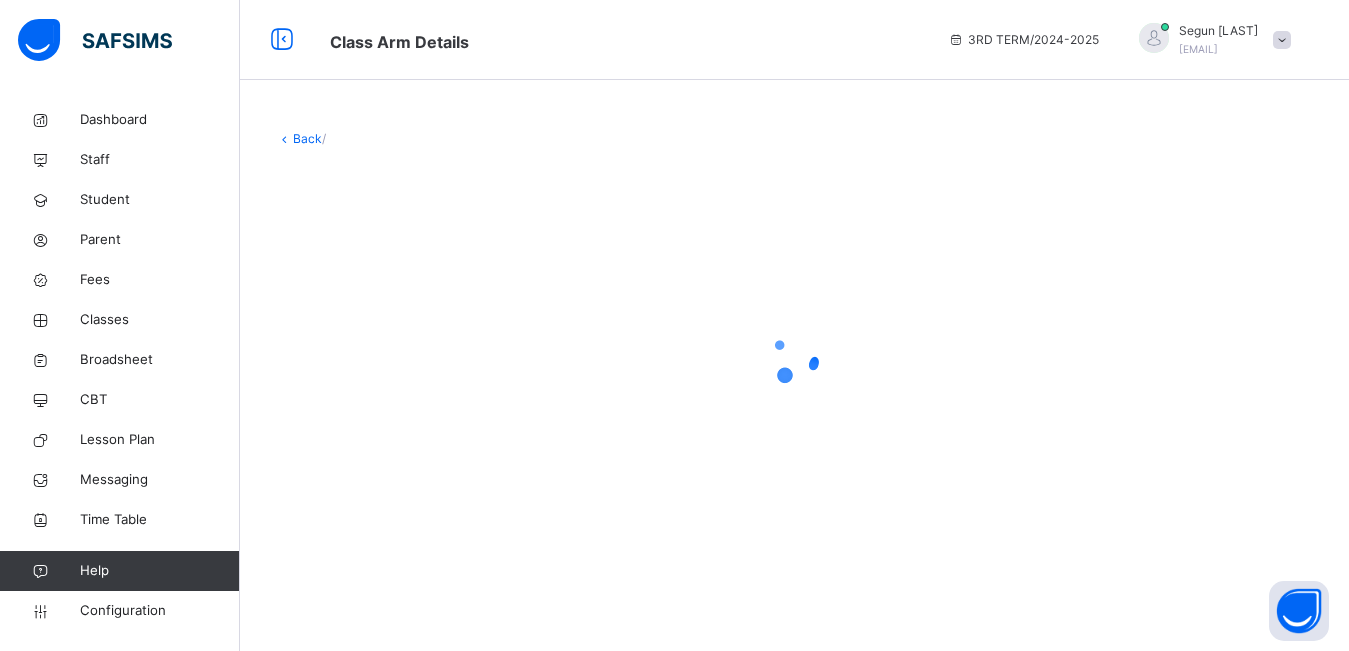 scroll, scrollTop: 0, scrollLeft: 0, axis: both 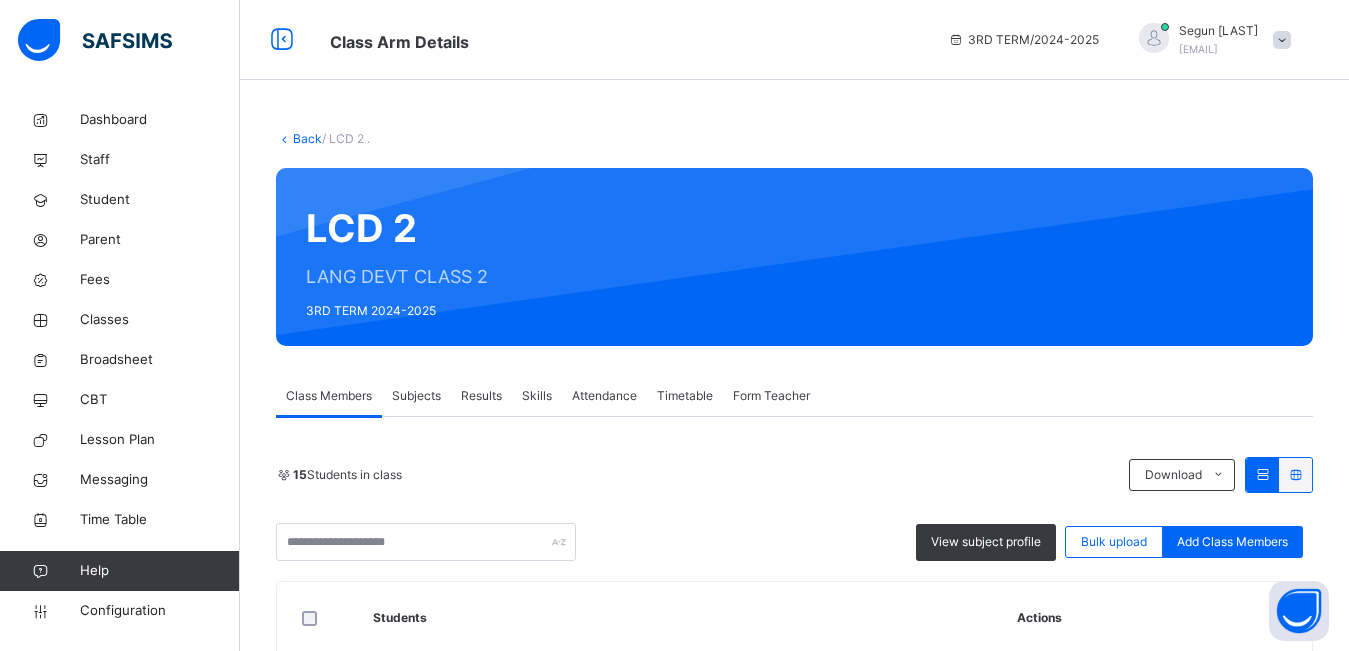 click on "Subjects" at bounding box center (416, 396) 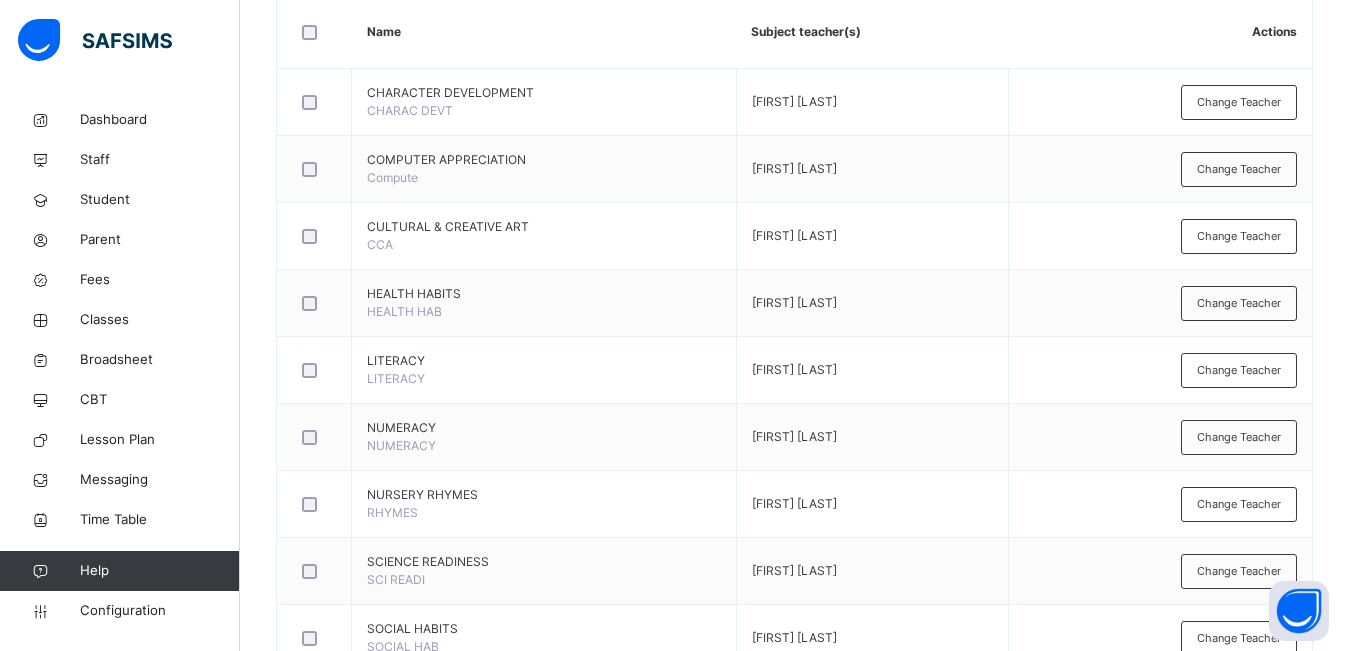 scroll, scrollTop: 510, scrollLeft: 0, axis: vertical 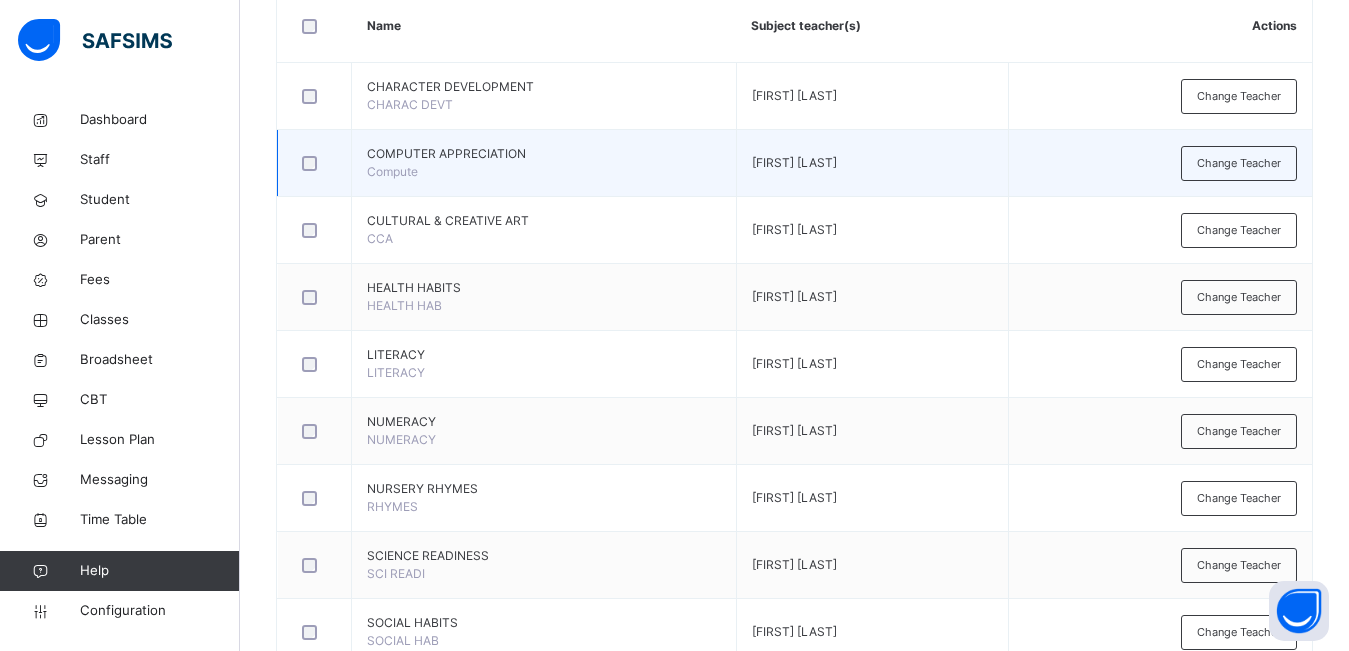 click on "COMPUTER APPRECIATION   Compute" at bounding box center [544, 163] 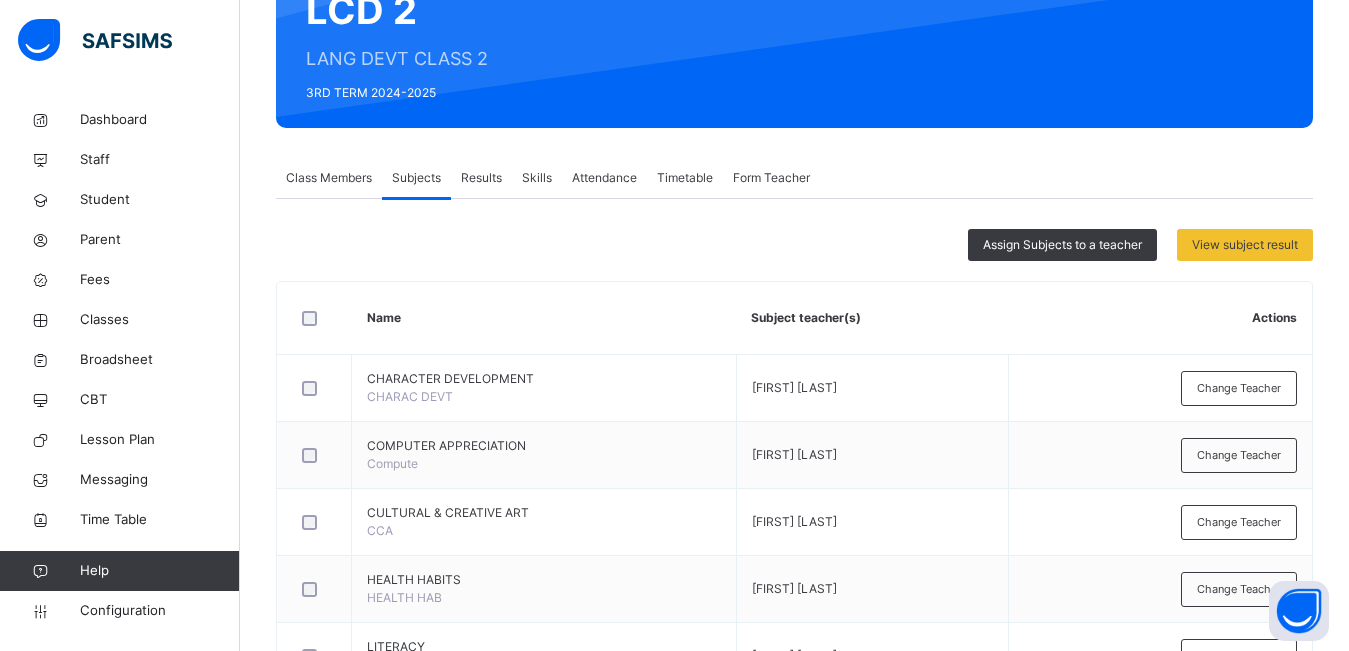 scroll, scrollTop: 178, scrollLeft: 0, axis: vertical 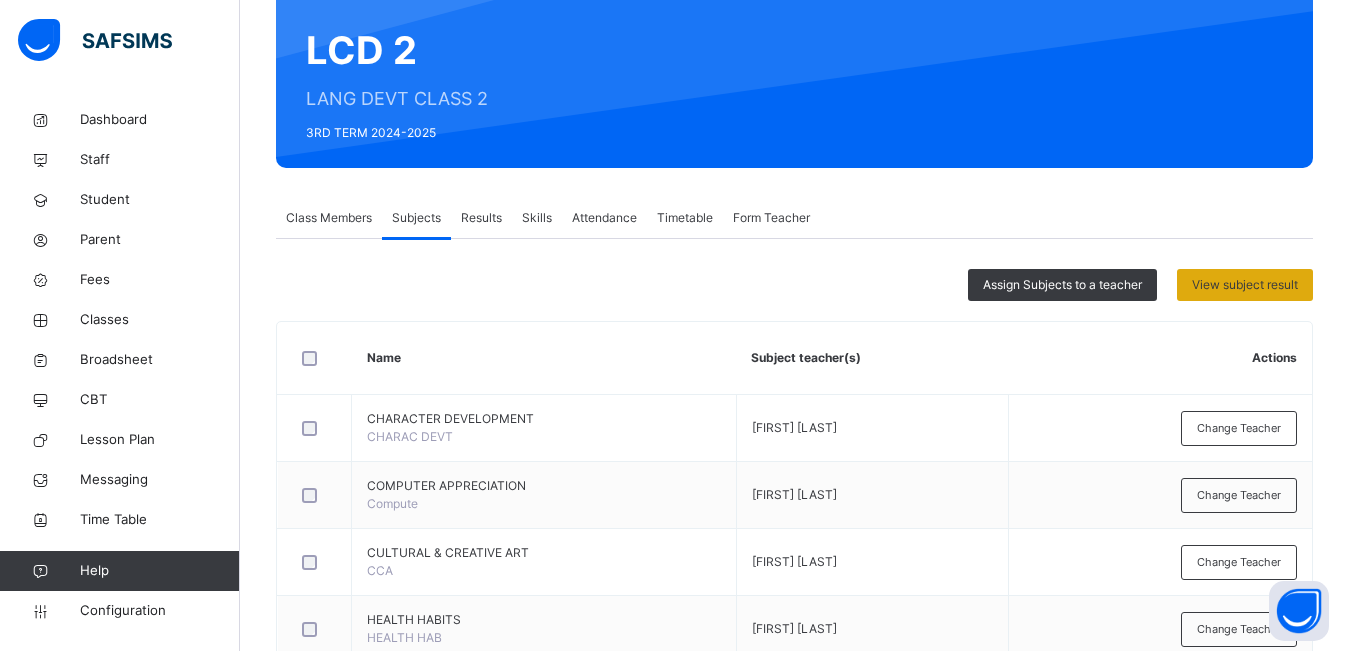 click on "View subject result" at bounding box center [1245, 285] 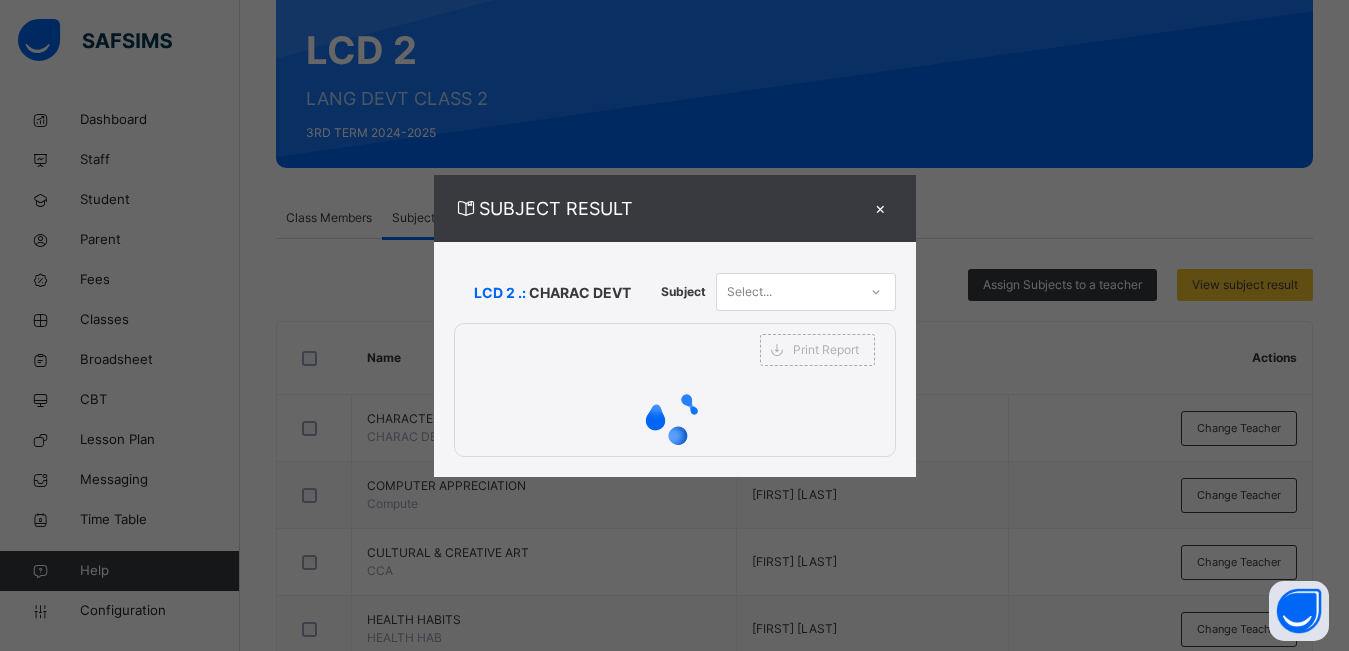 click on "×" at bounding box center (881, 208) 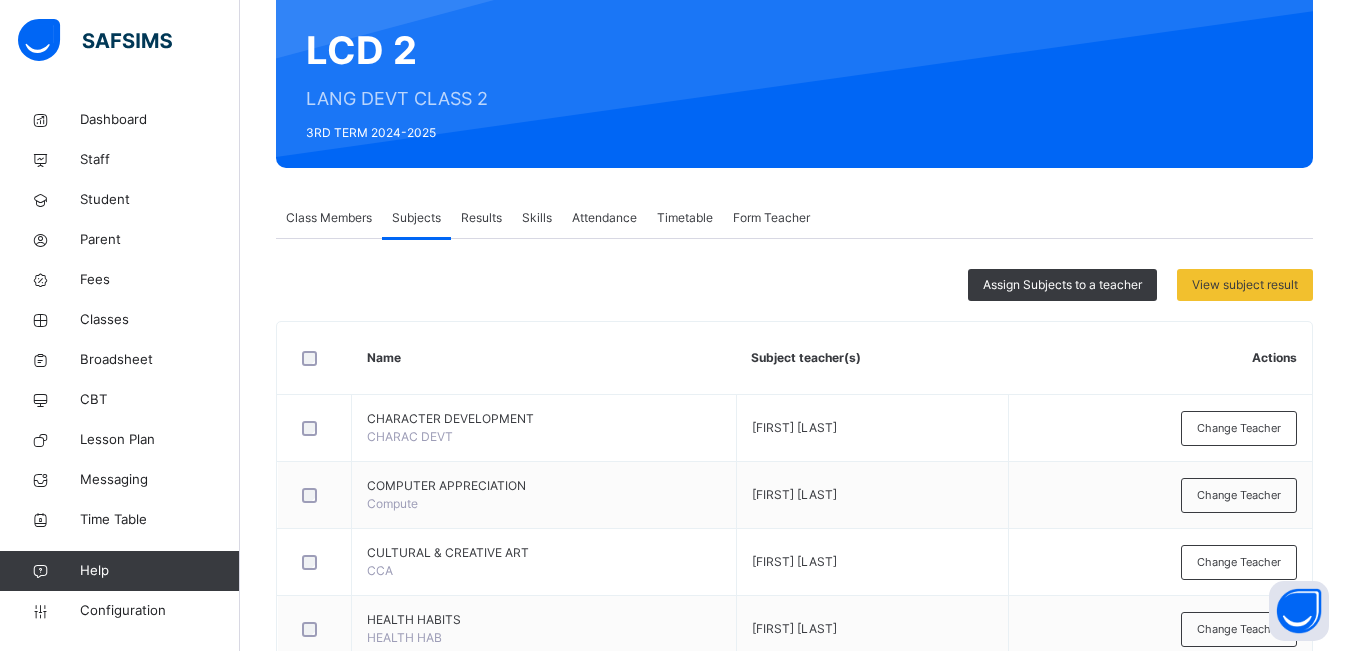 click on "Results" at bounding box center (481, 218) 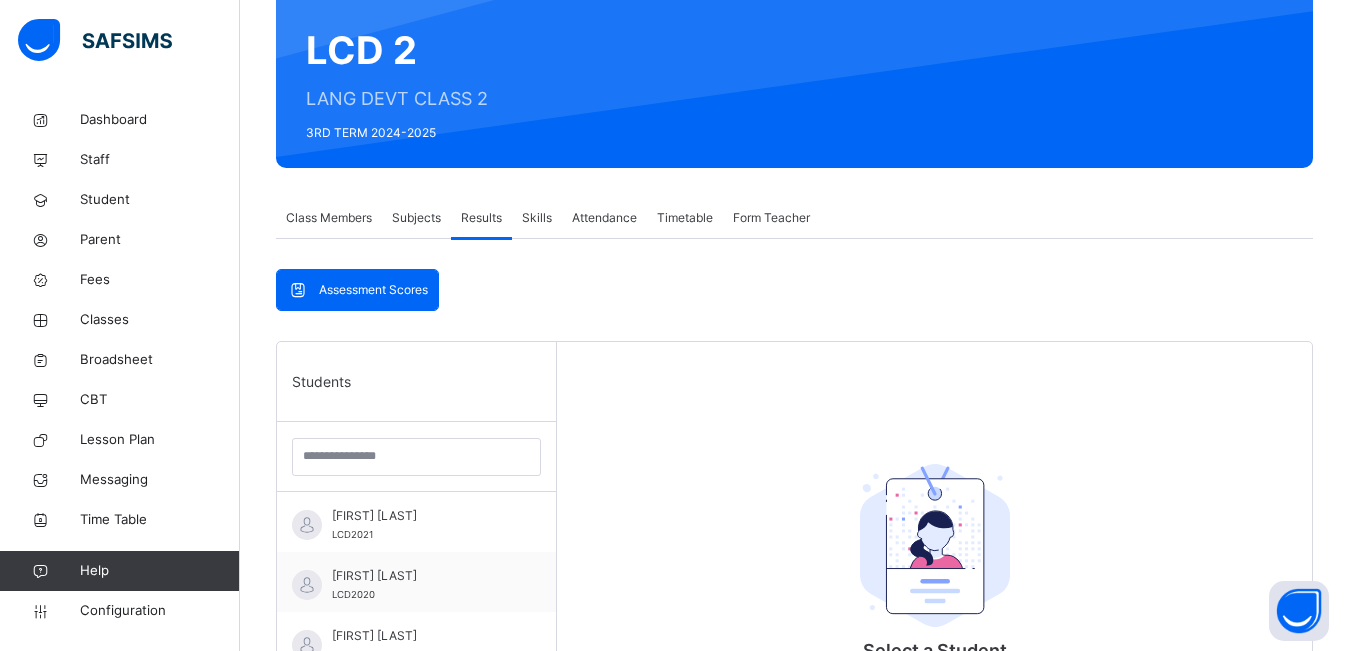 click on "Subjects" at bounding box center (416, 218) 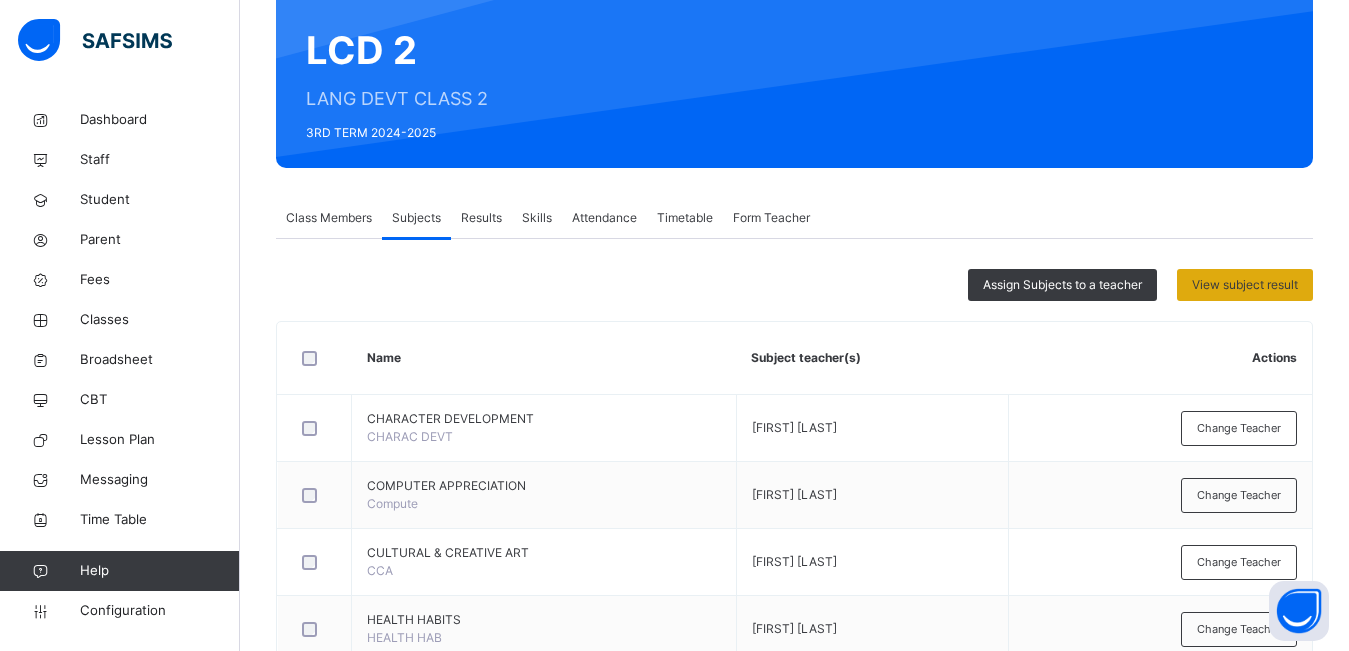 click on "View subject result" at bounding box center (1245, 285) 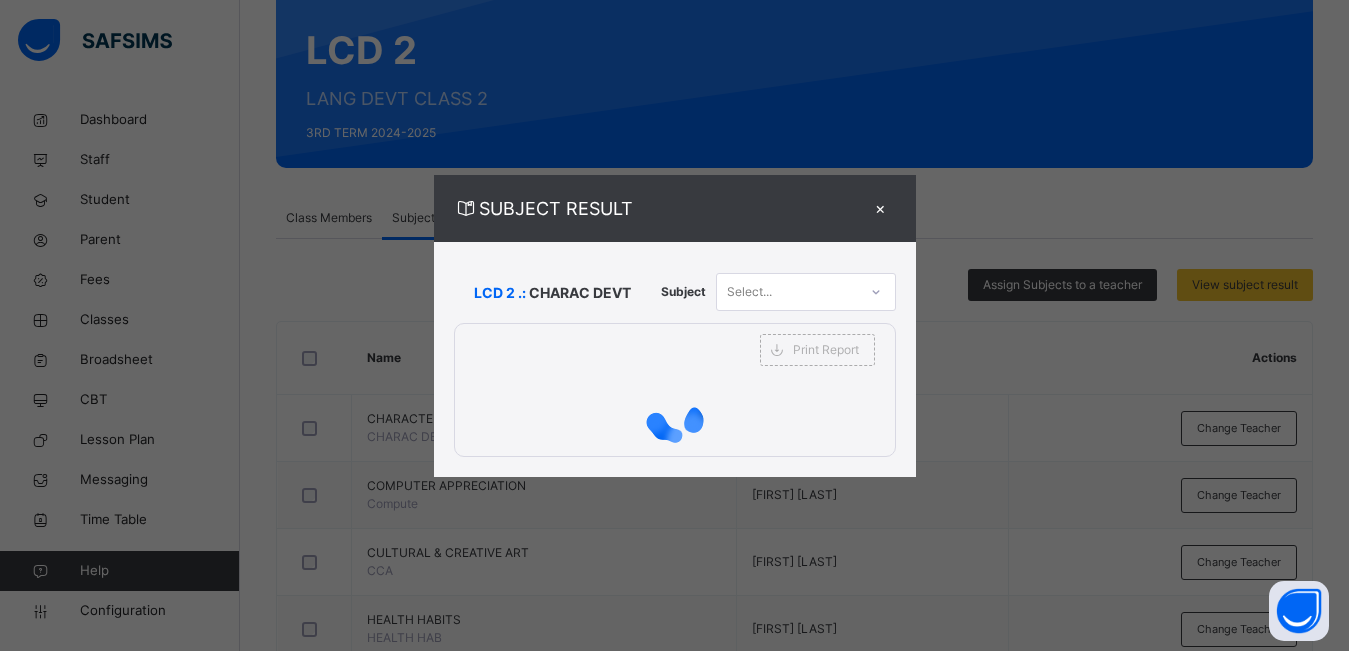 click on "×" at bounding box center (881, 208) 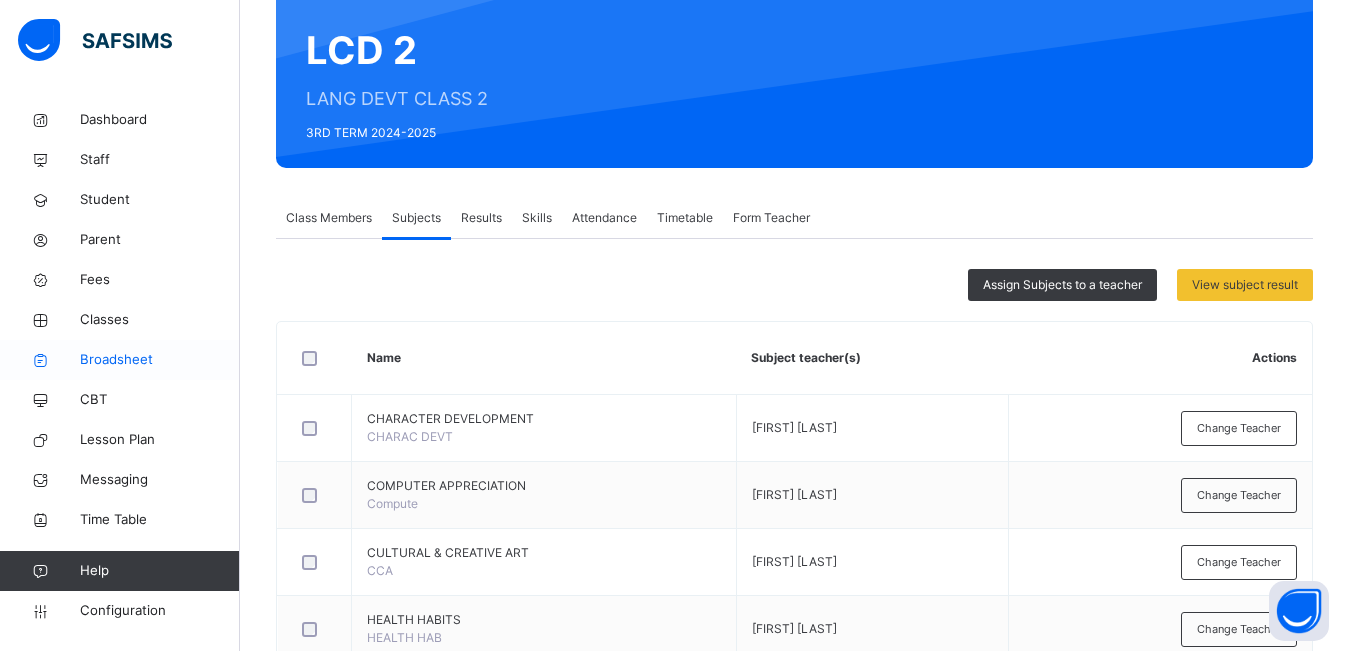 click on "Broadsheet" at bounding box center (160, 360) 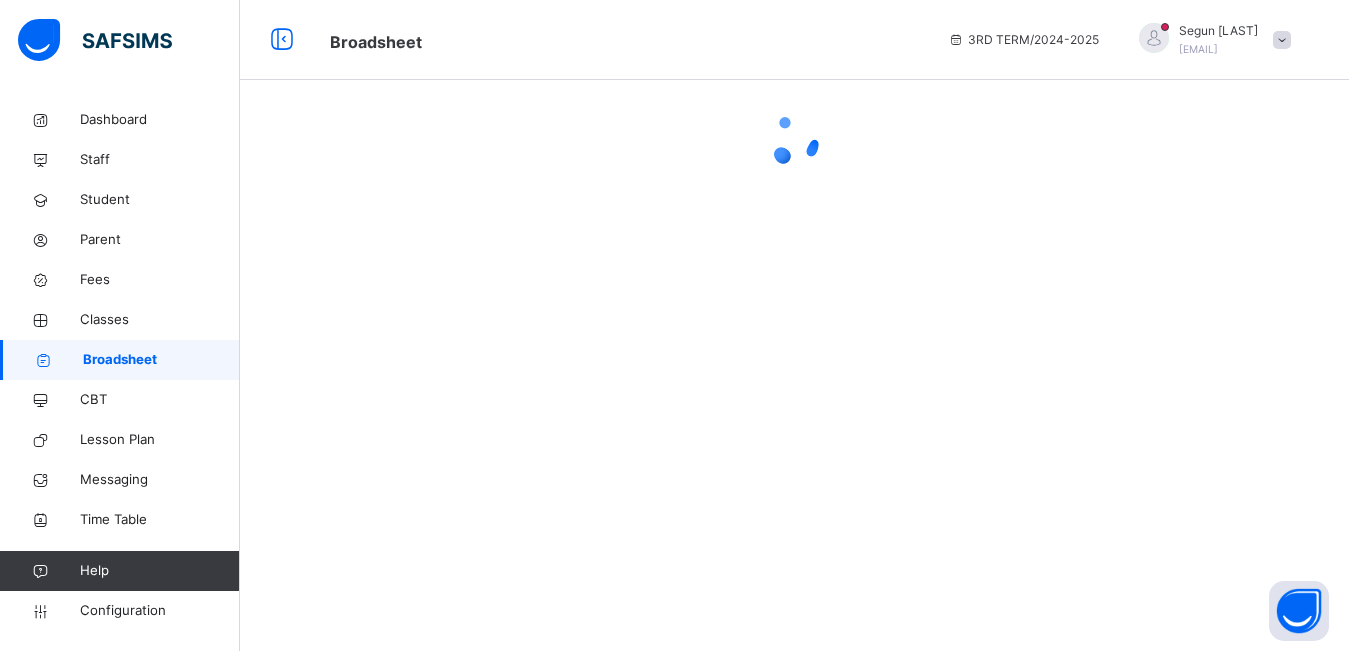 scroll, scrollTop: 0, scrollLeft: 0, axis: both 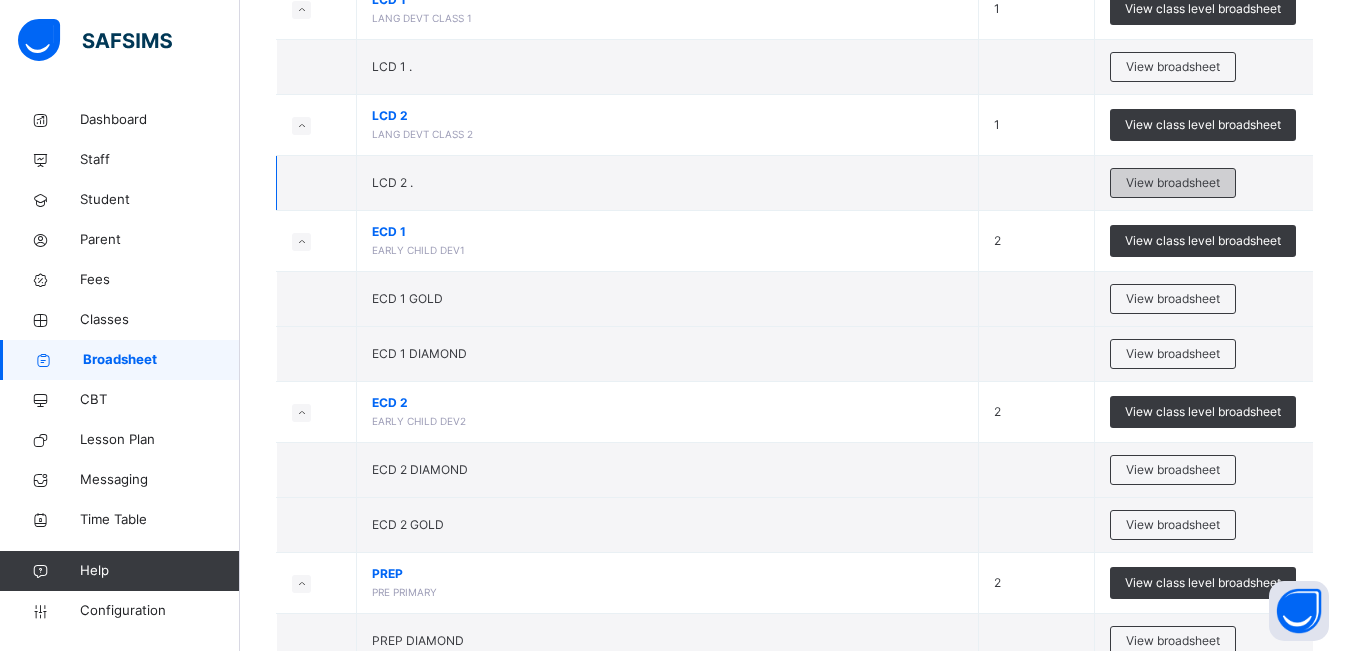 click on "View broadsheet" at bounding box center (1173, 183) 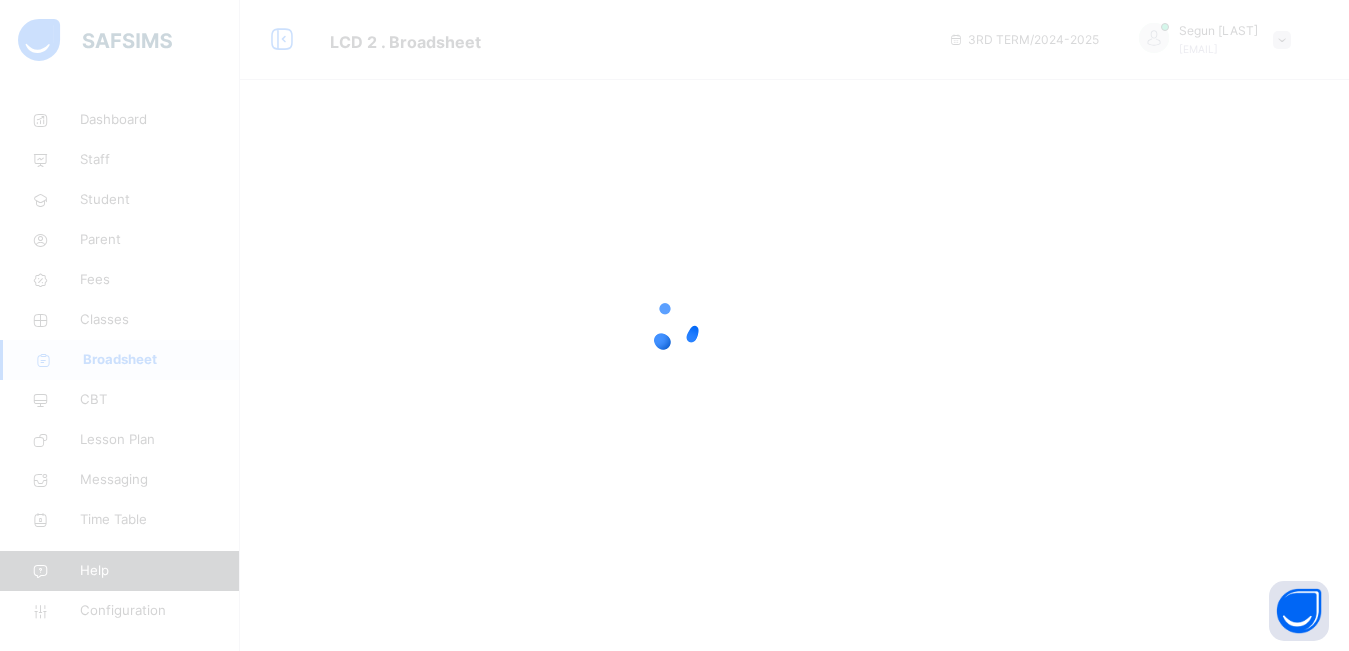 scroll, scrollTop: 0, scrollLeft: 0, axis: both 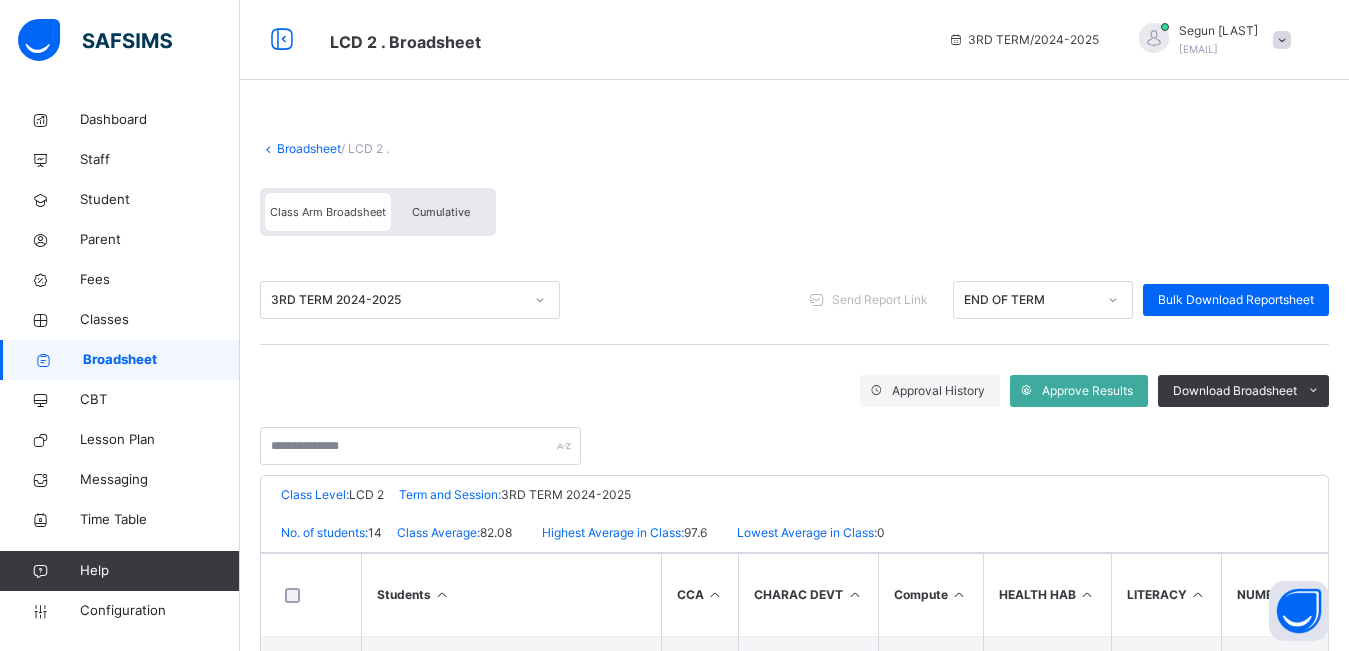 click on "Cumulative" at bounding box center [441, 212] 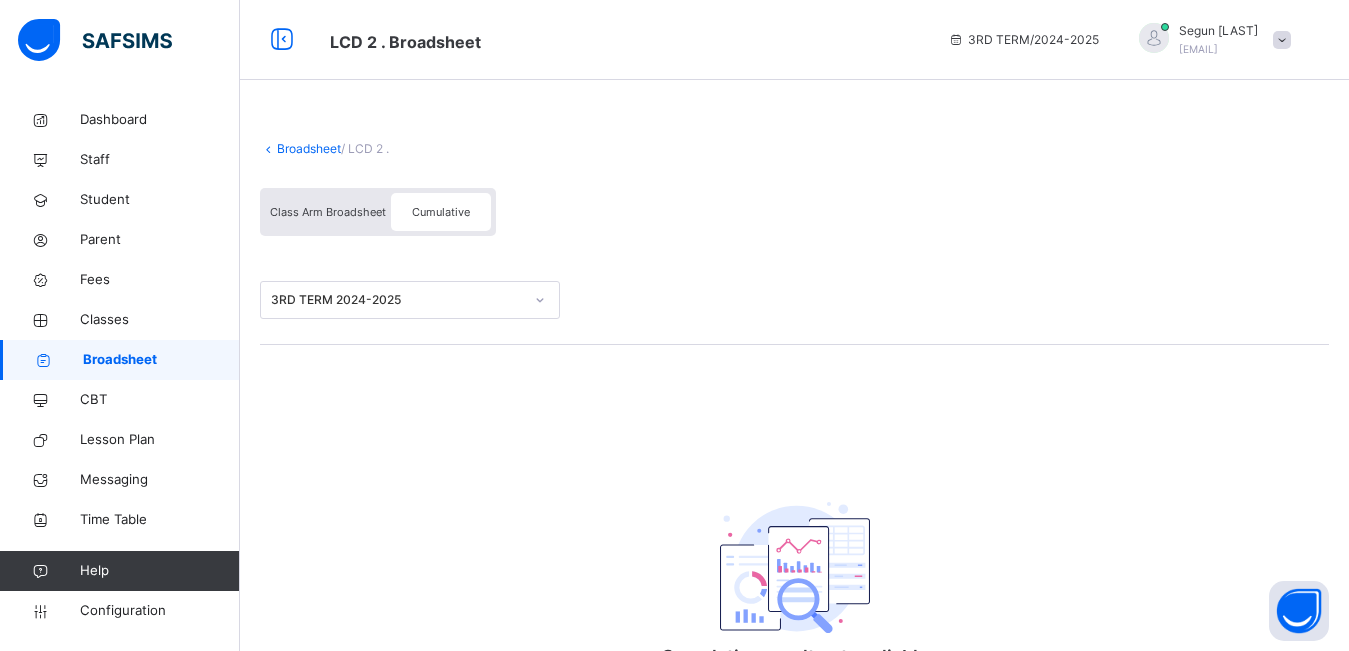 click on "Class Arm Broadsheet" at bounding box center [328, 212] 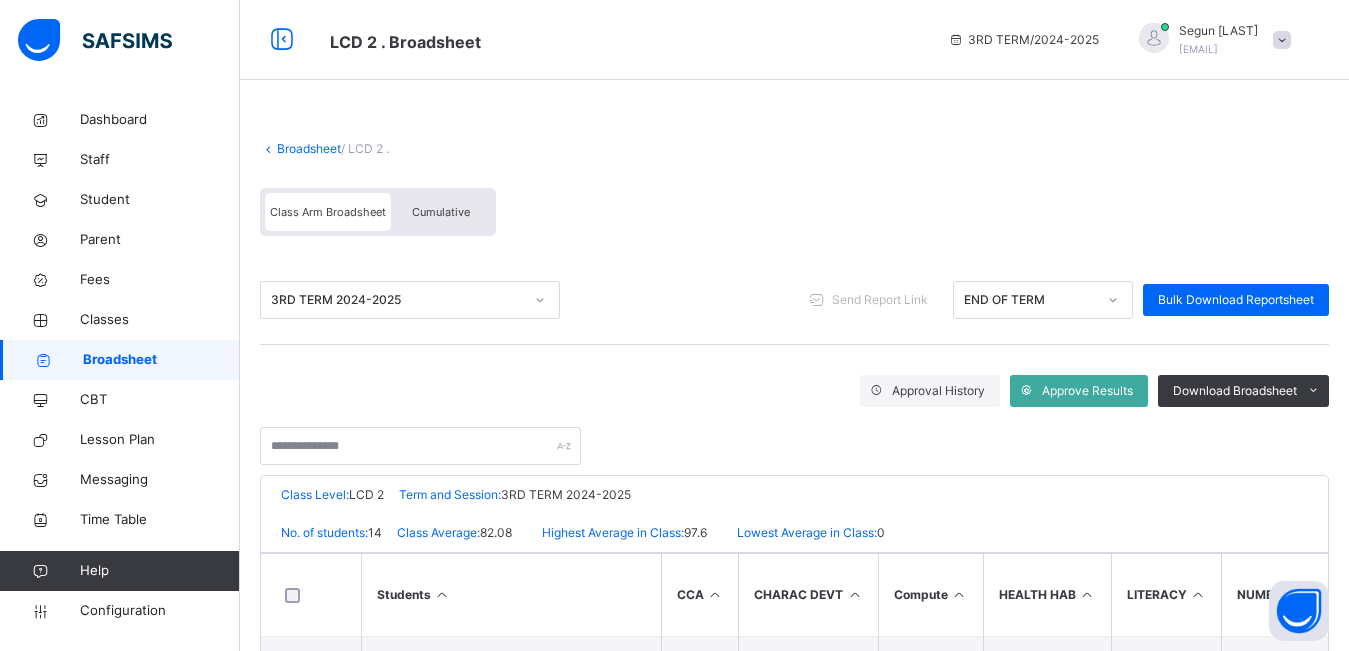 click on "Cumulative" at bounding box center (441, 212) 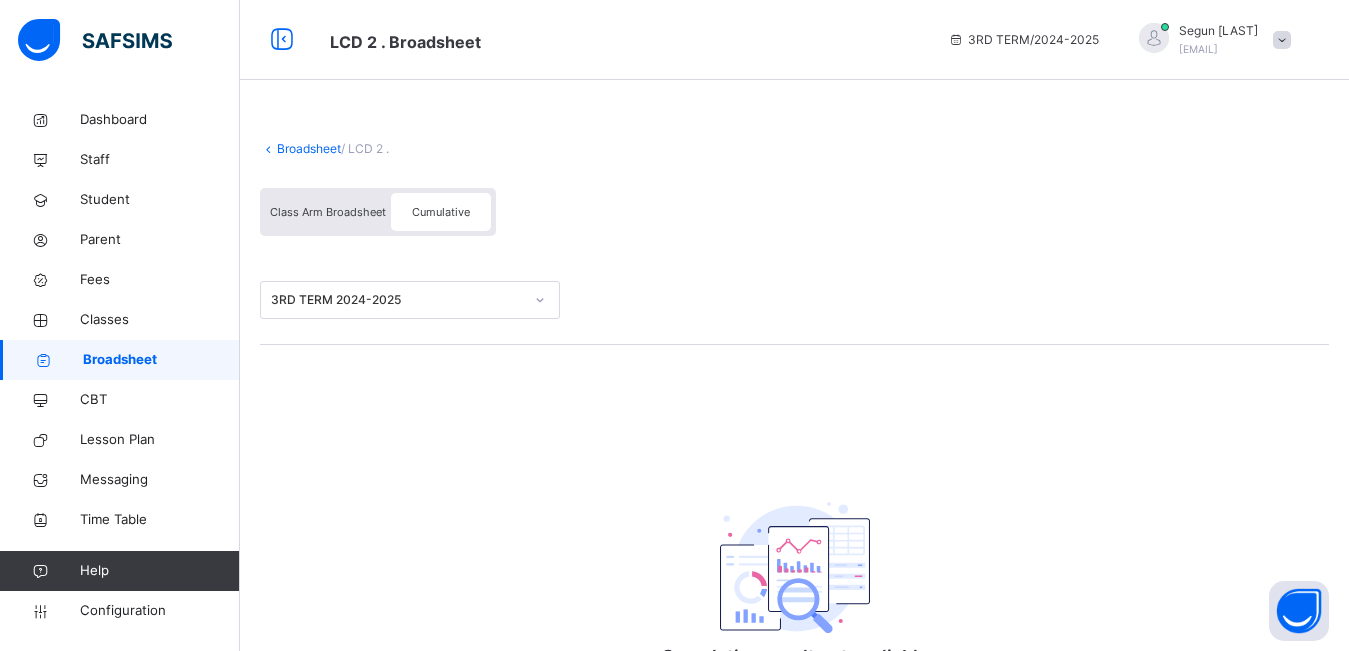 click on "Class Arm Broadsheet" at bounding box center [328, 212] 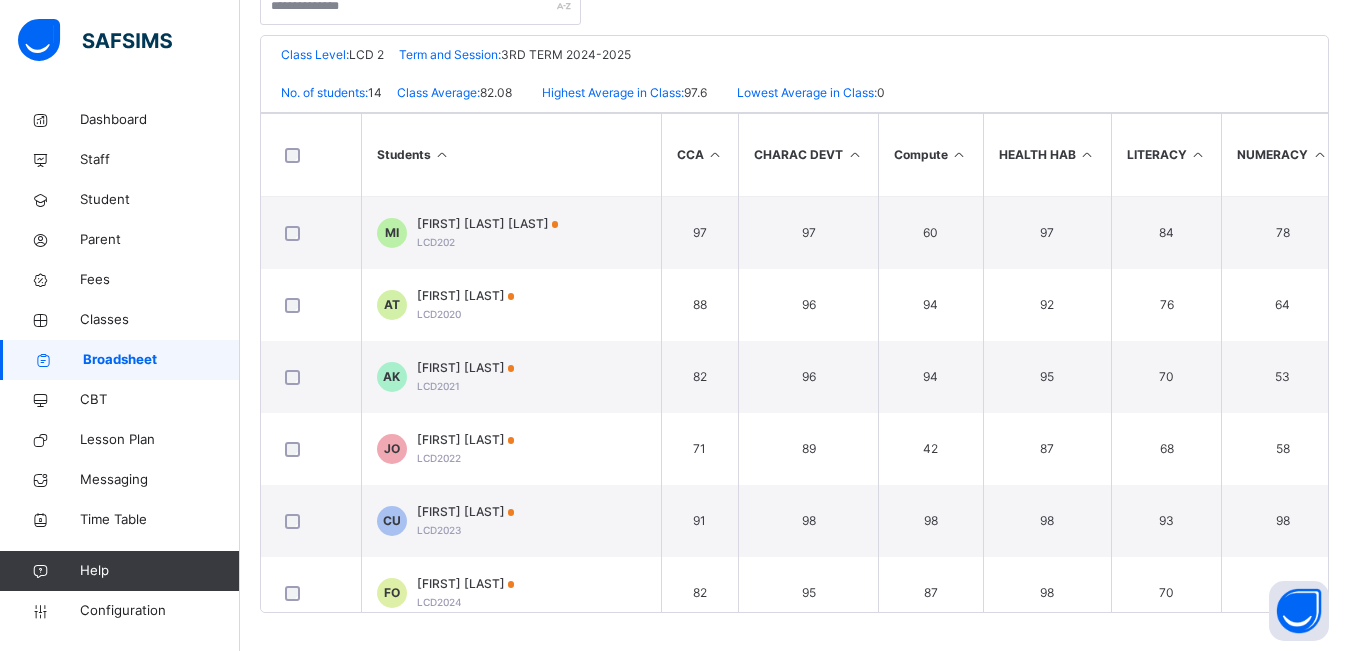 scroll, scrollTop: 442, scrollLeft: 0, axis: vertical 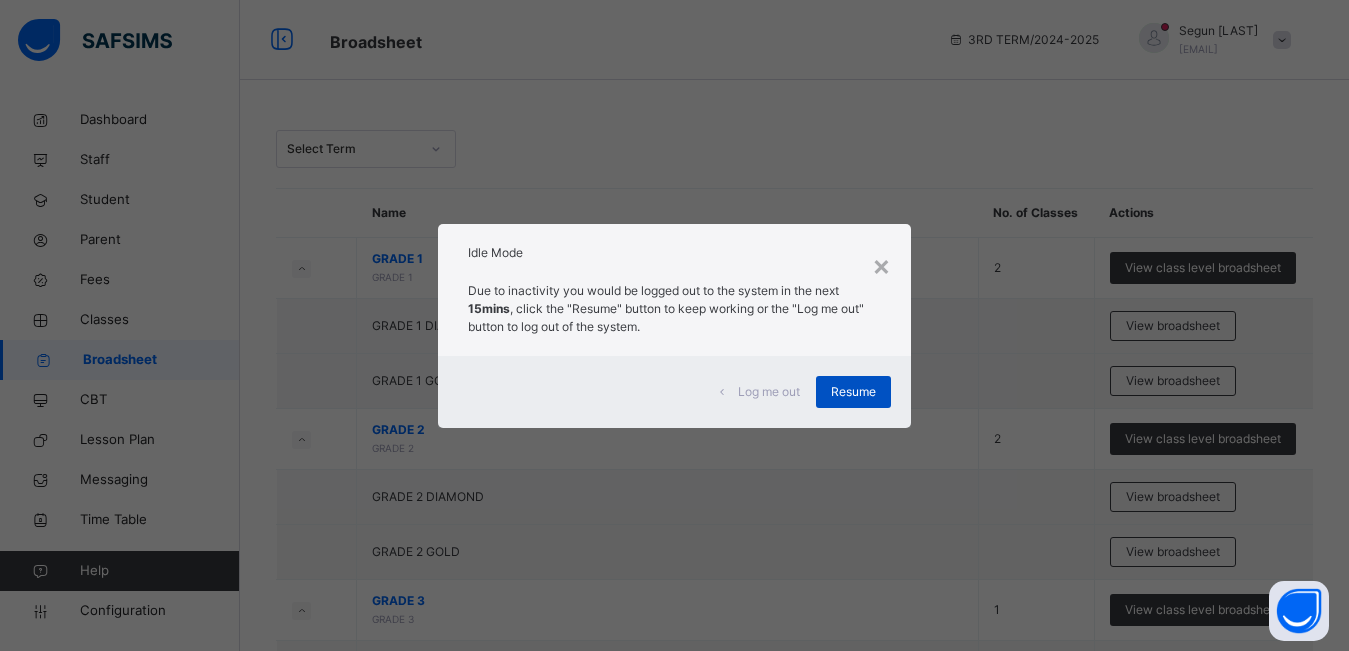 click on "Resume" at bounding box center (853, 392) 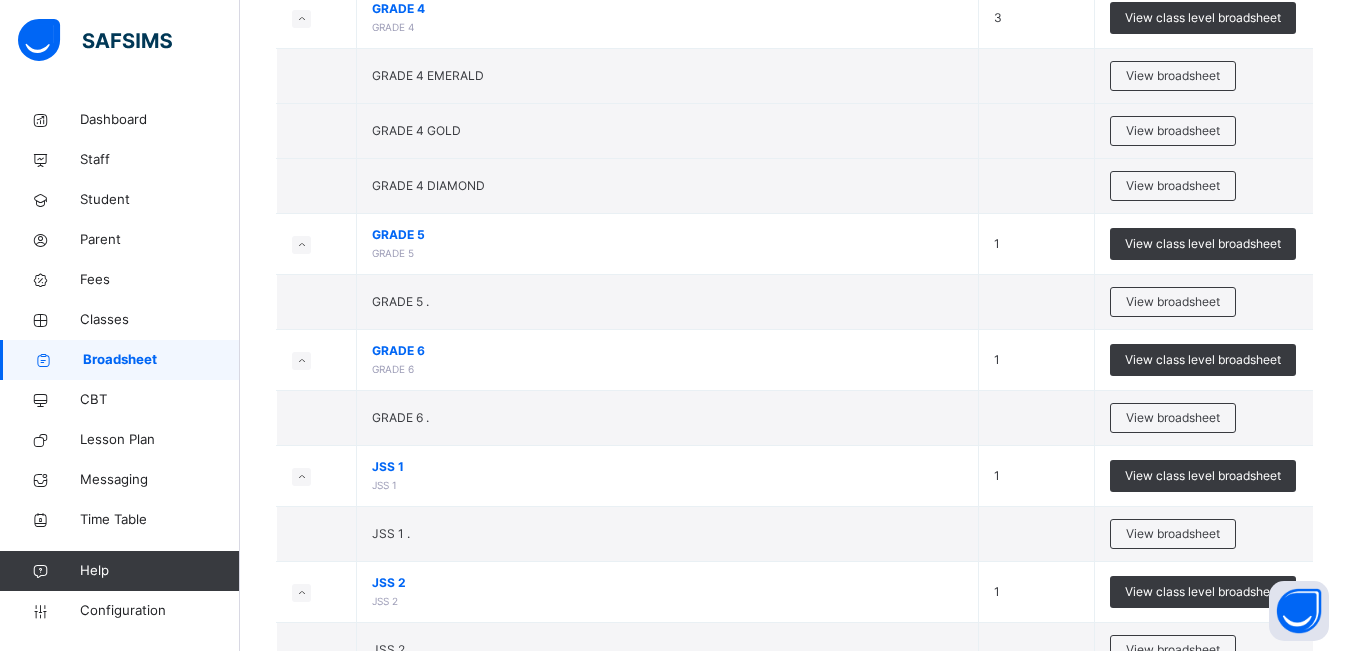 scroll, scrollTop: 711, scrollLeft: 0, axis: vertical 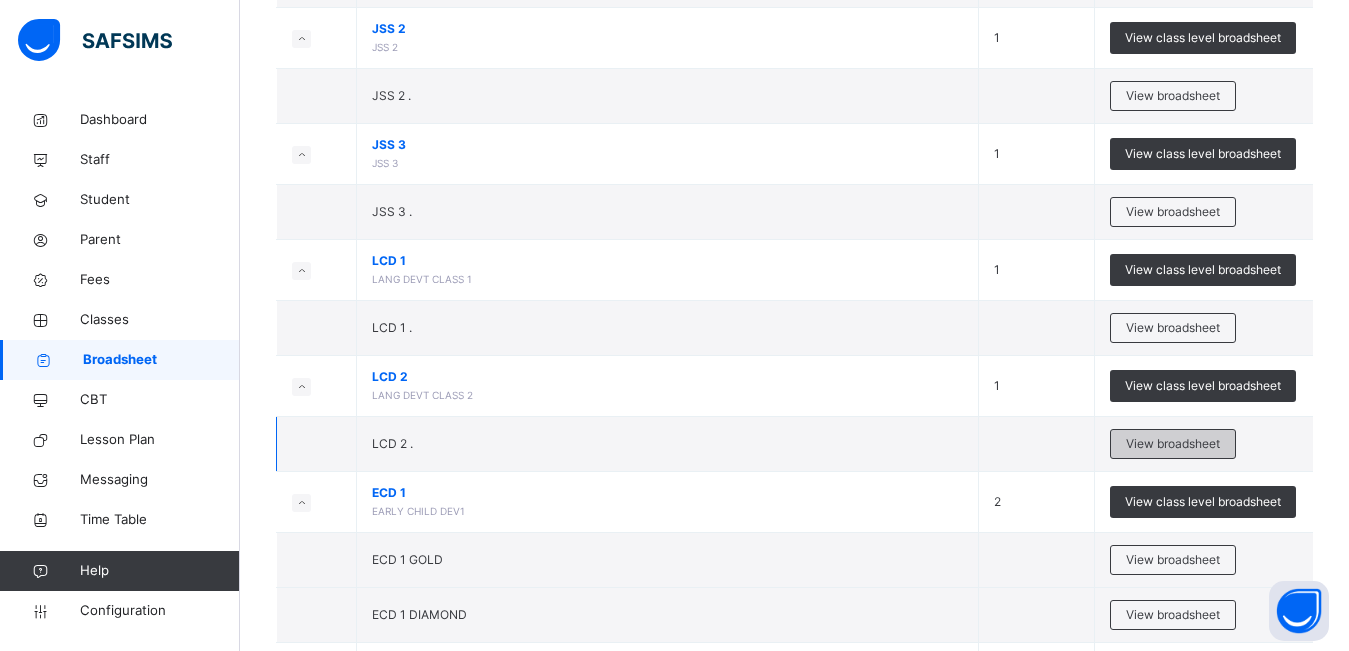 click on "View broadsheet" at bounding box center (1173, 444) 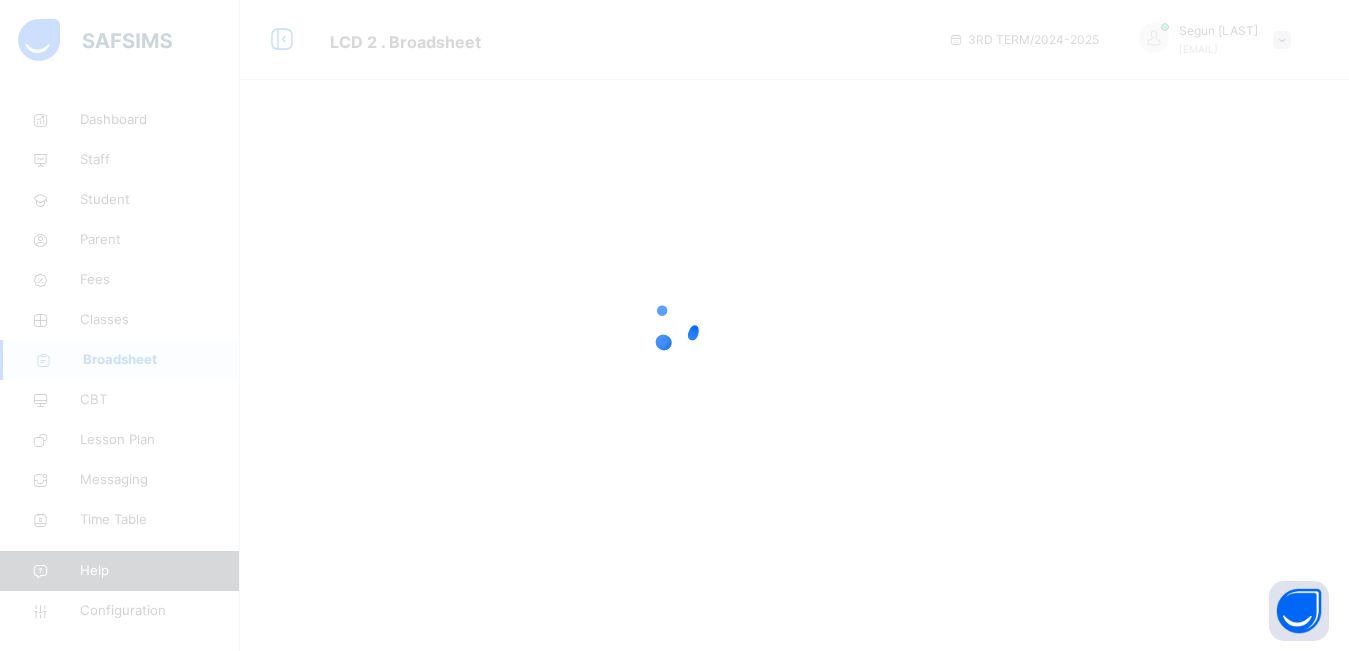 scroll, scrollTop: 0, scrollLeft: 0, axis: both 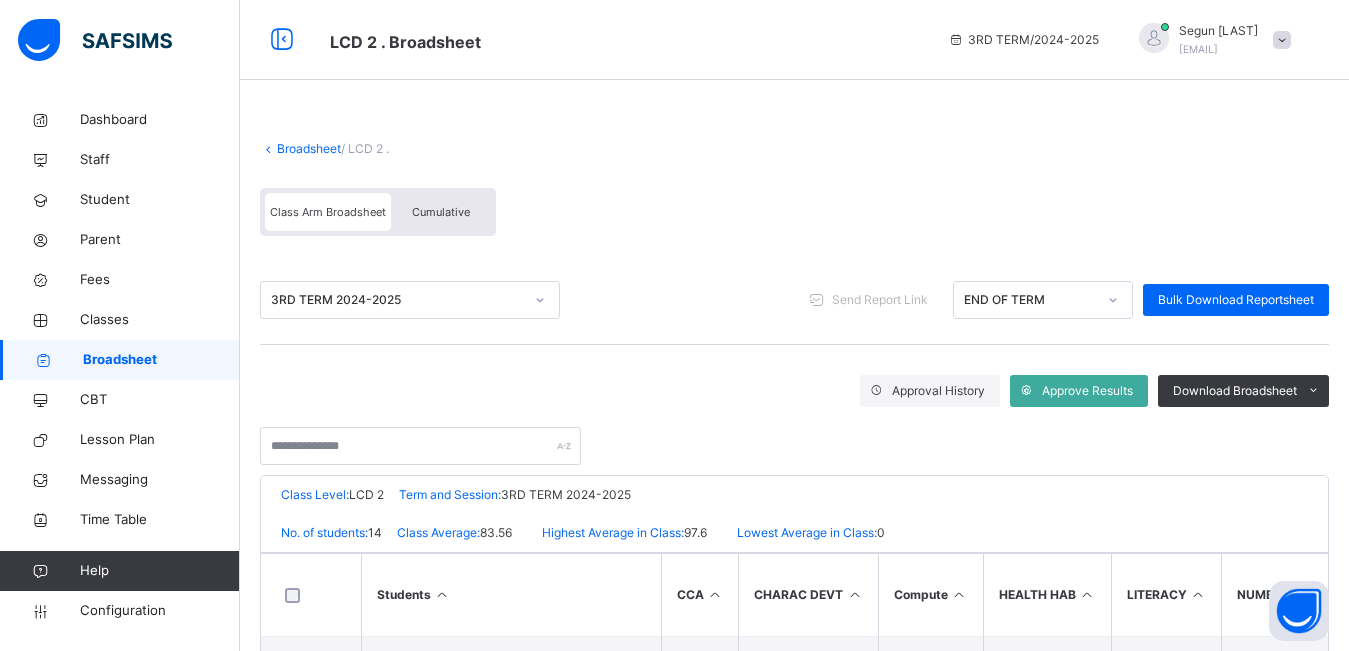 click on "Cumulative" at bounding box center (441, 212) 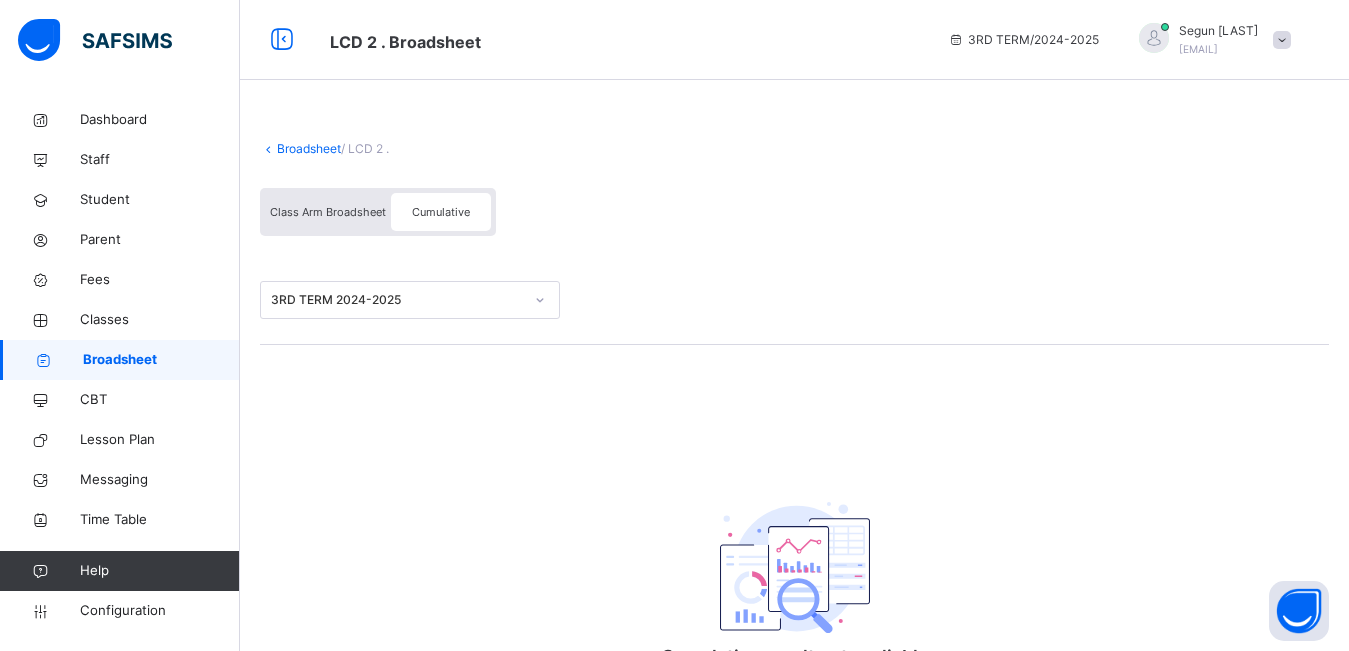 click on "Class Arm Broadsheet" at bounding box center [328, 212] 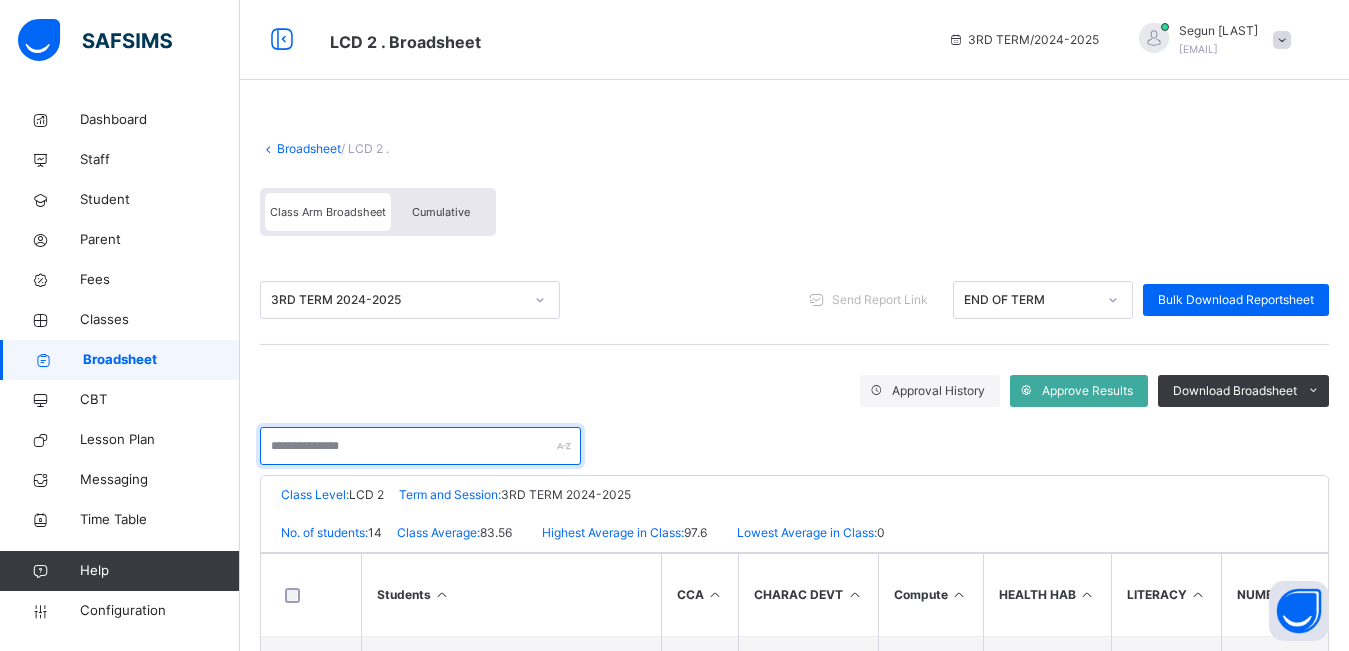 click at bounding box center [420, 446] 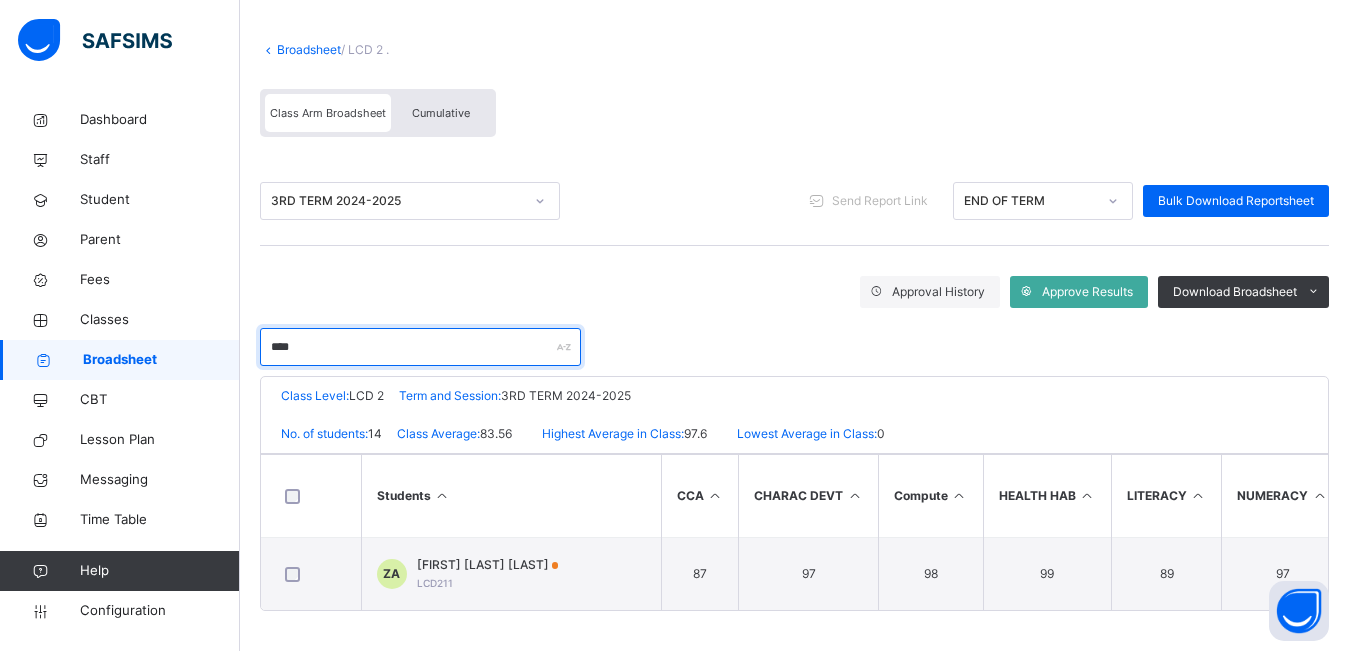 scroll, scrollTop: 107, scrollLeft: 0, axis: vertical 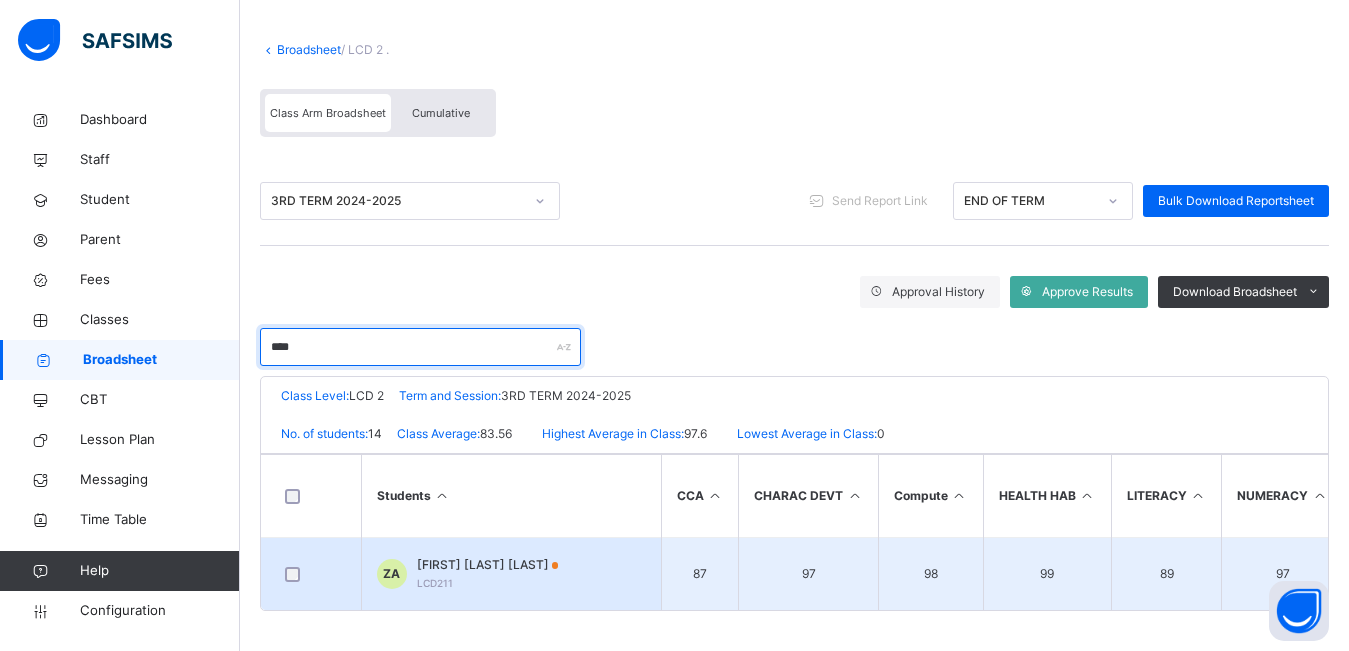 type on "****" 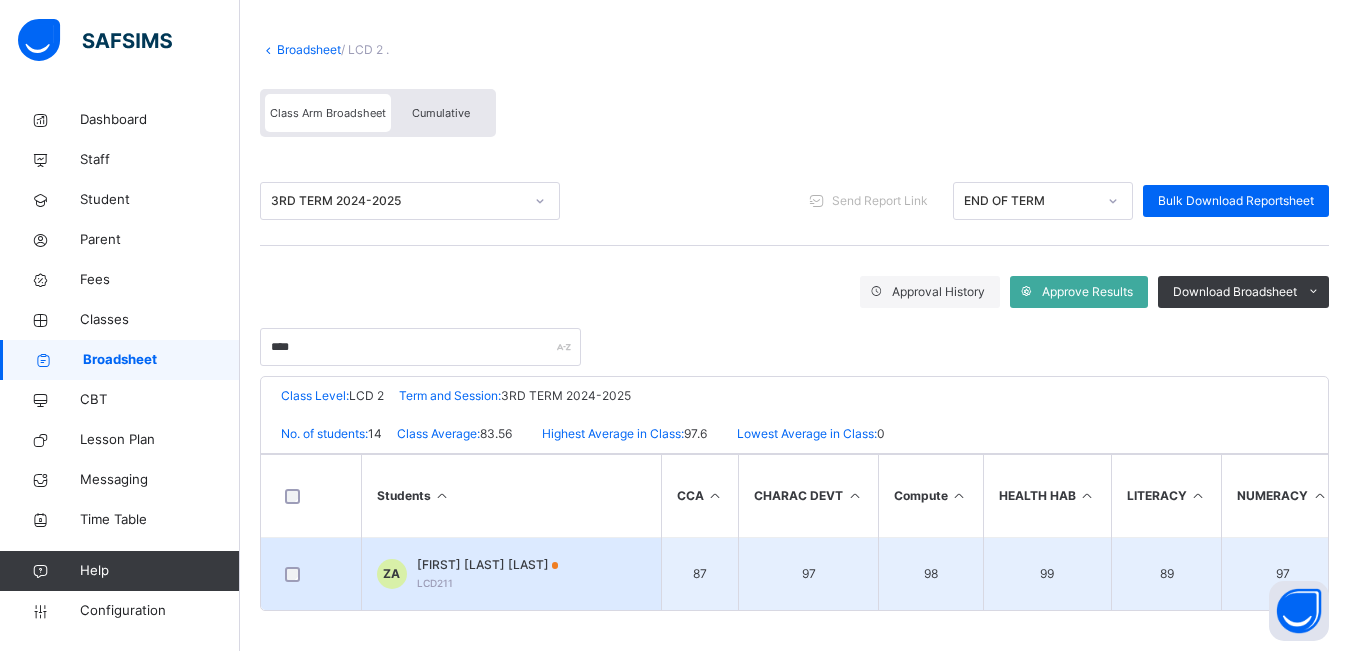 click on "[FIRST] [LAST]" at bounding box center [488, 565] 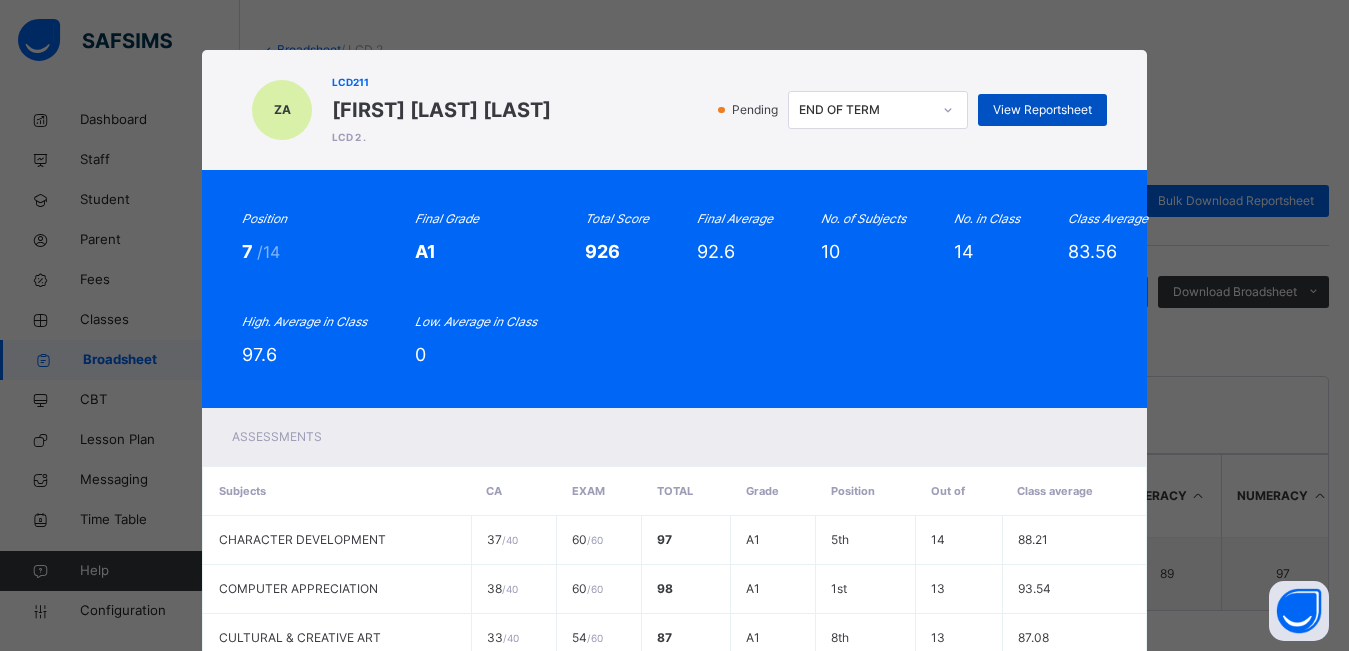 click on "View Reportsheet" at bounding box center (1042, 110) 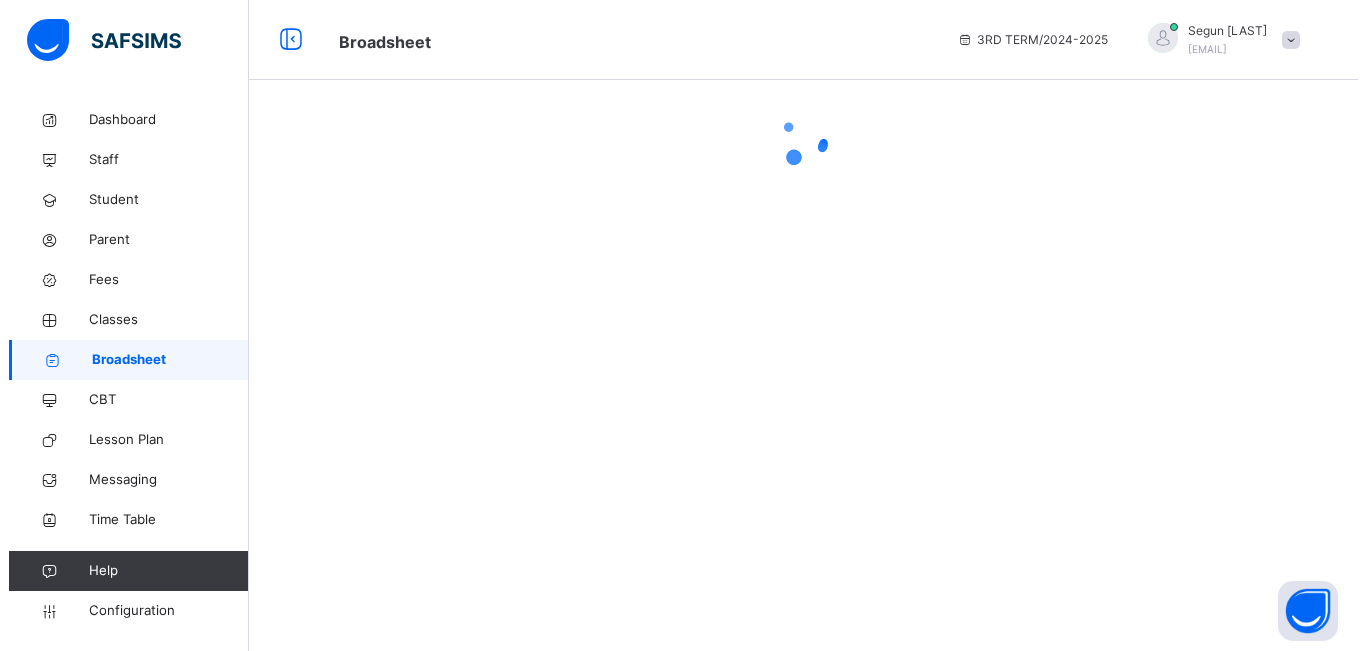 scroll, scrollTop: 0, scrollLeft: 0, axis: both 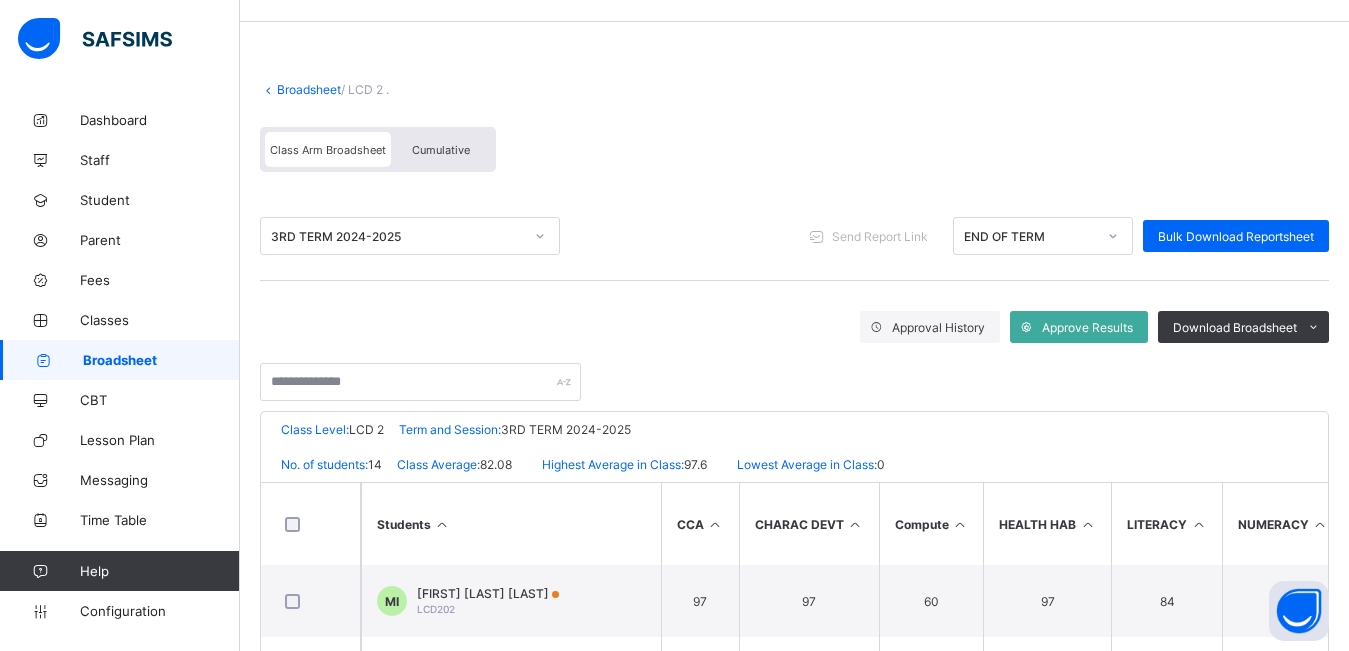 click on "Cumulative" at bounding box center [441, 150] 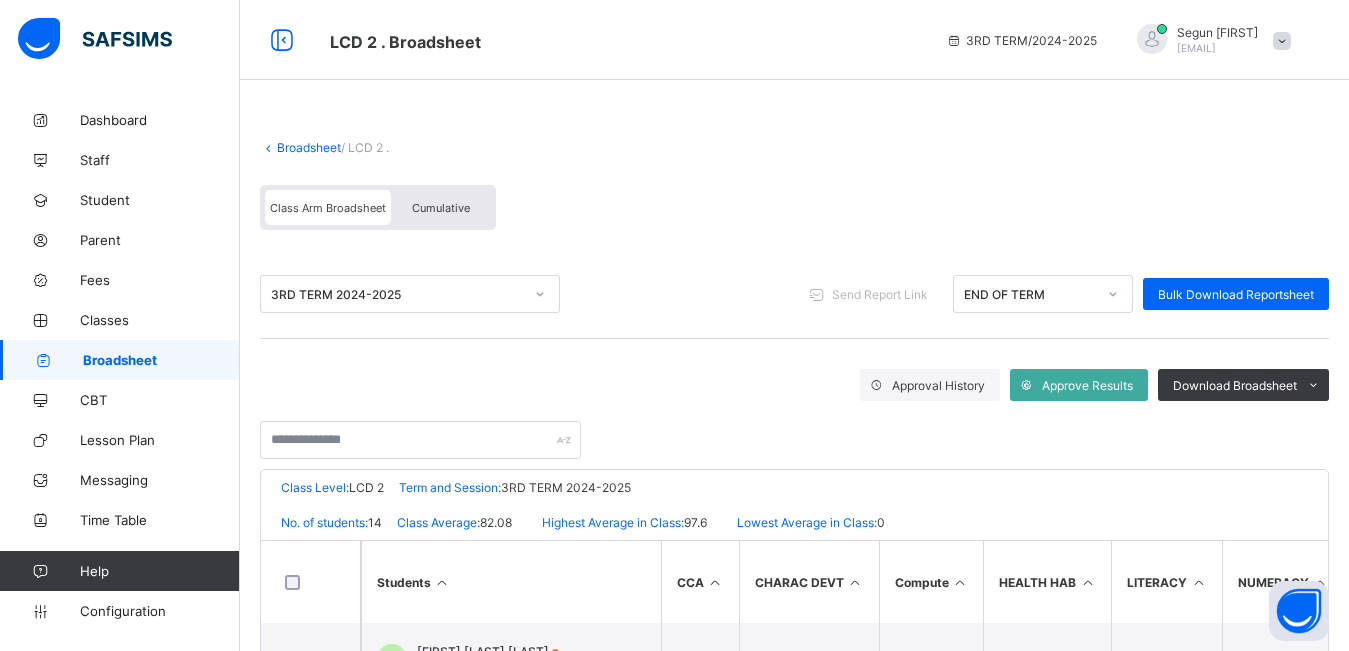 scroll, scrollTop: 0, scrollLeft: 0, axis: both 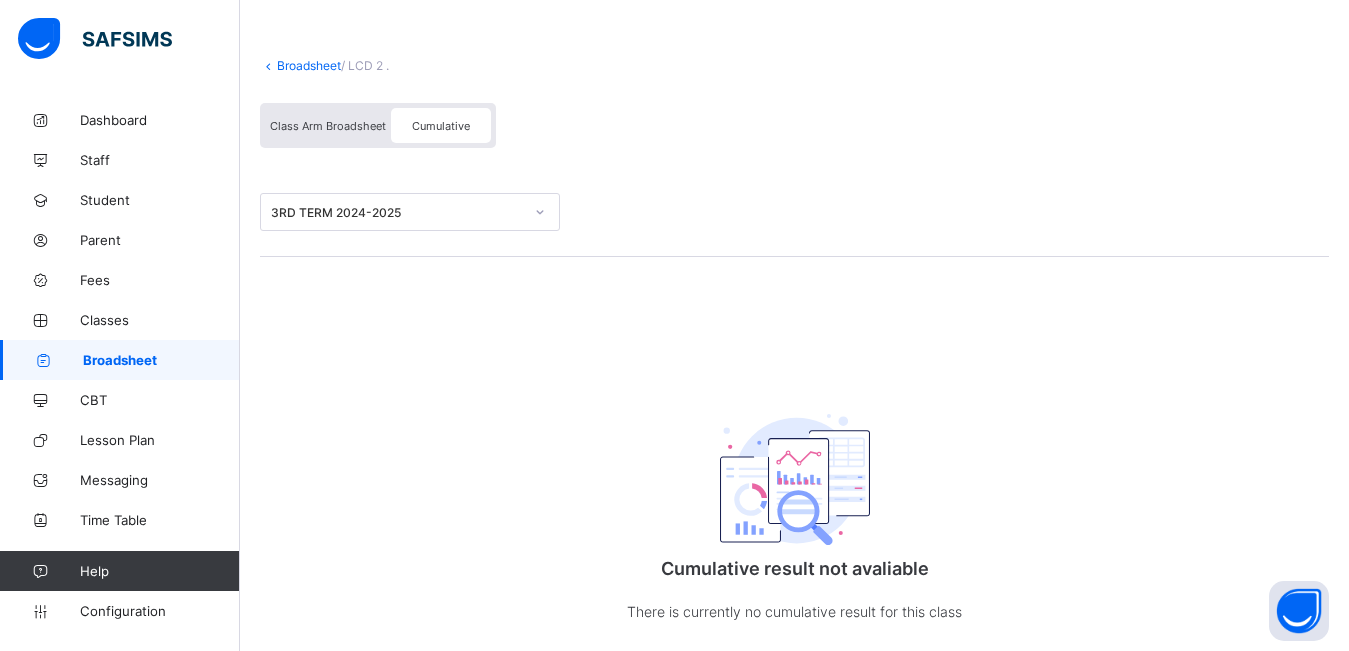 click on "Class Arm Broadsheet" at bounding box center [328, 126] 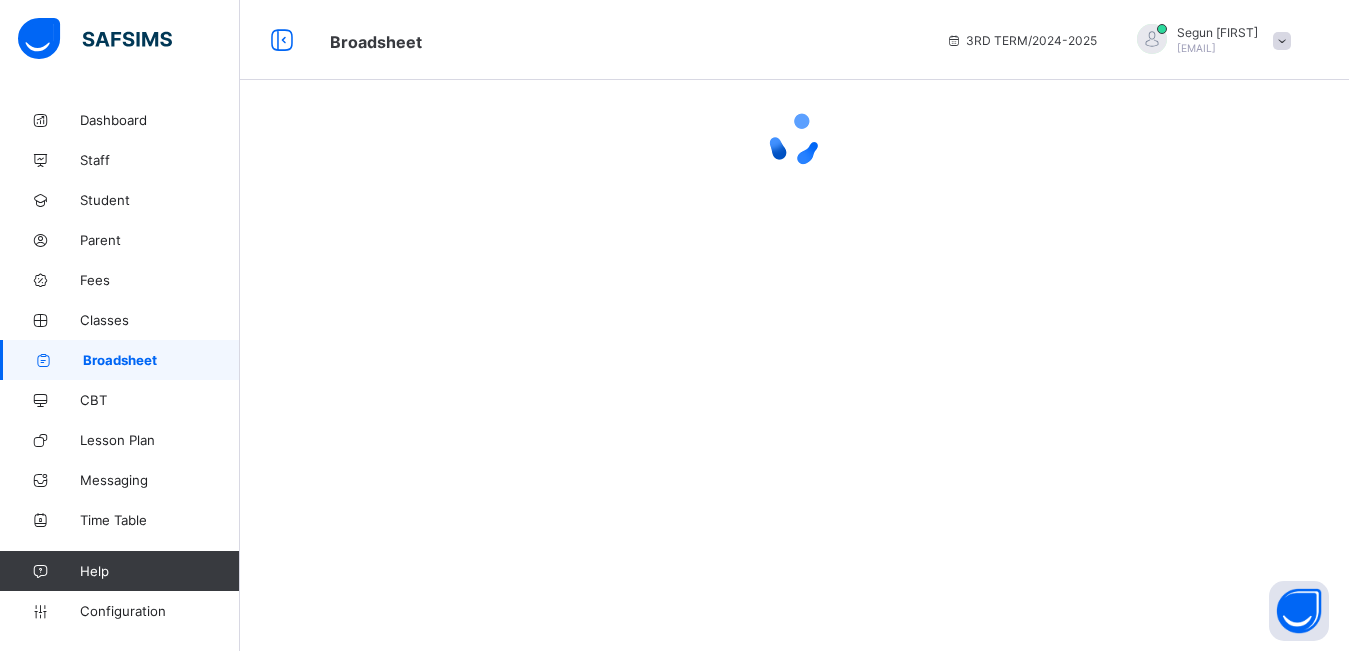 scroll, scrollTop: 0, scrollLeft: 0, axis: both 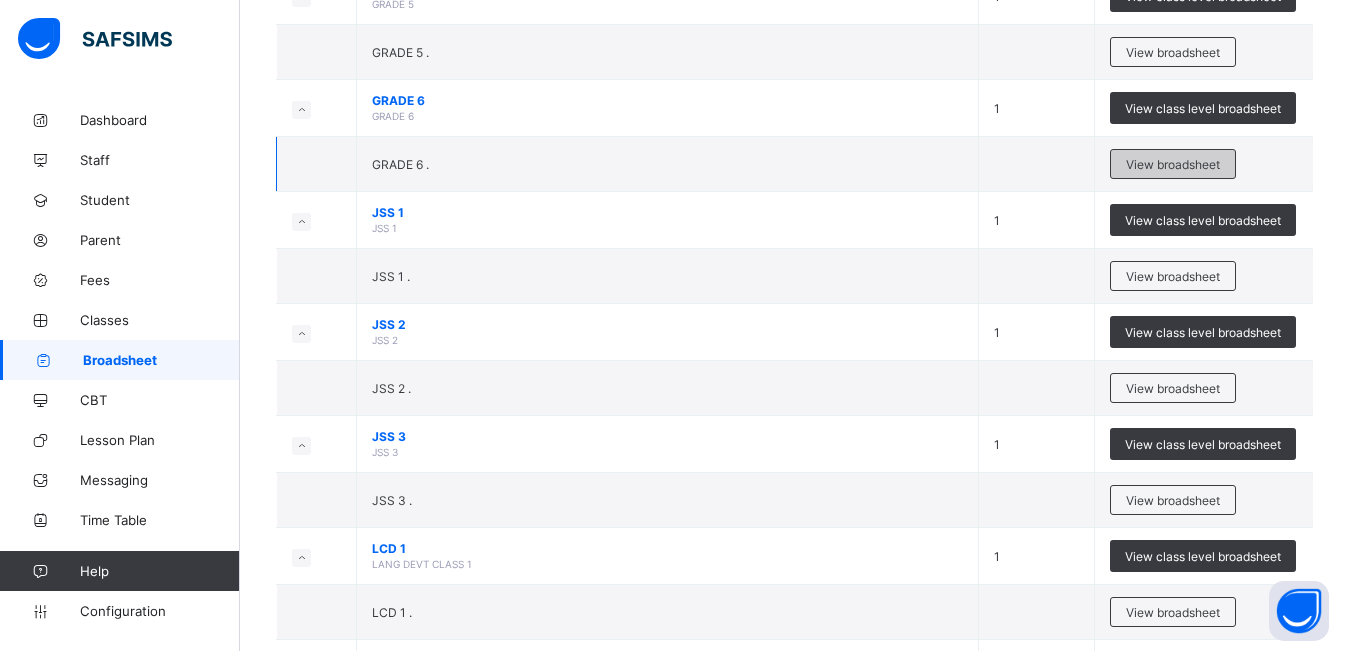 click on "View broadsheet" at bounding box center (1173, 164) 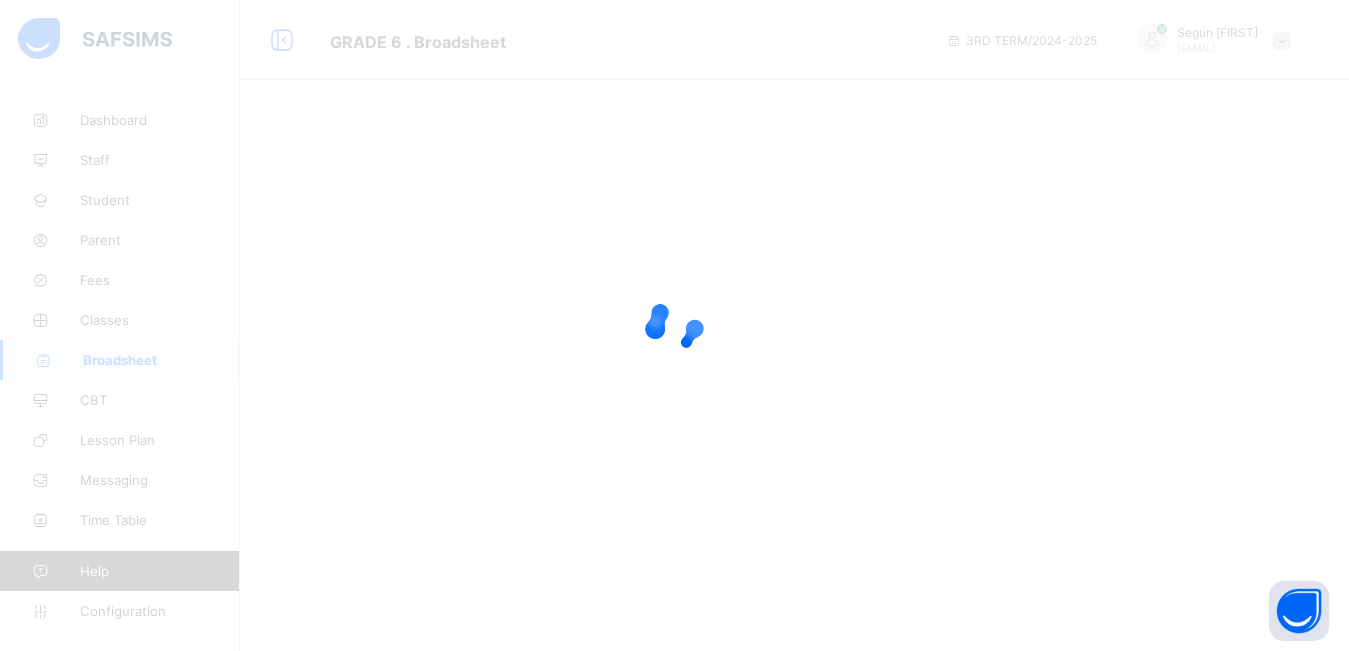 scroll, scrollTop: 0, scrollLeft: 0, axis: both 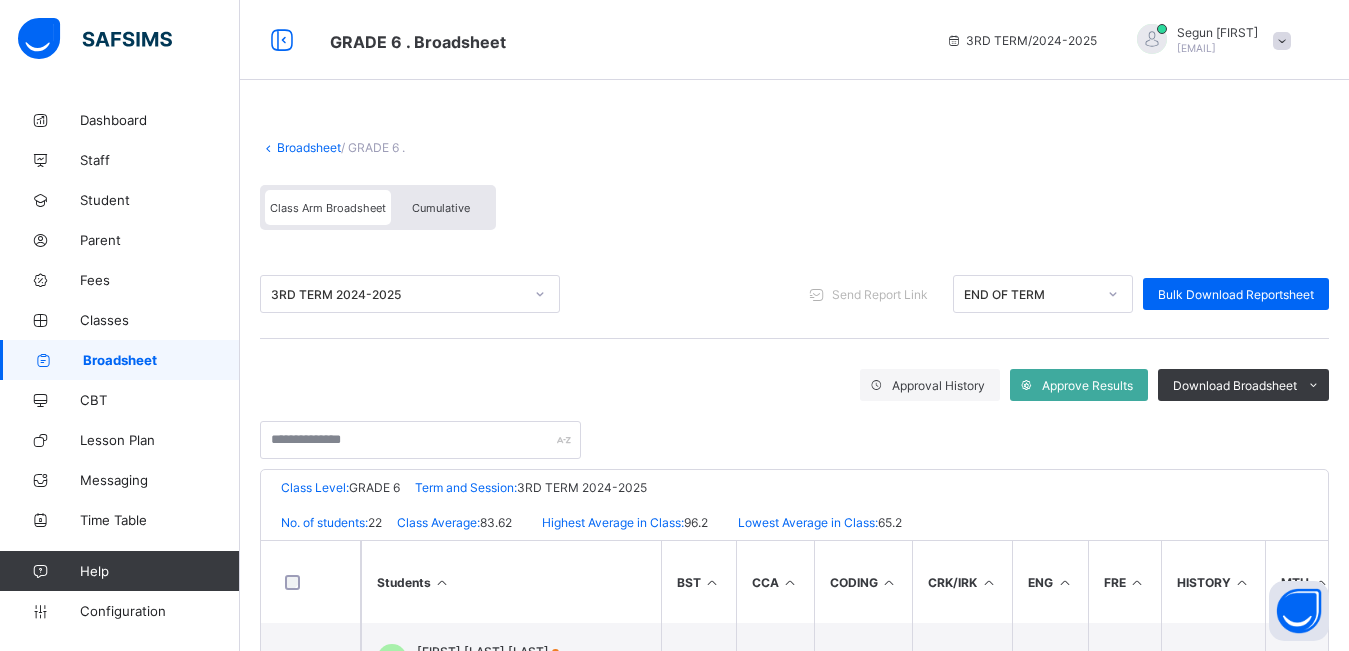 click on "Cumulative" at bounding box center [441, 208] 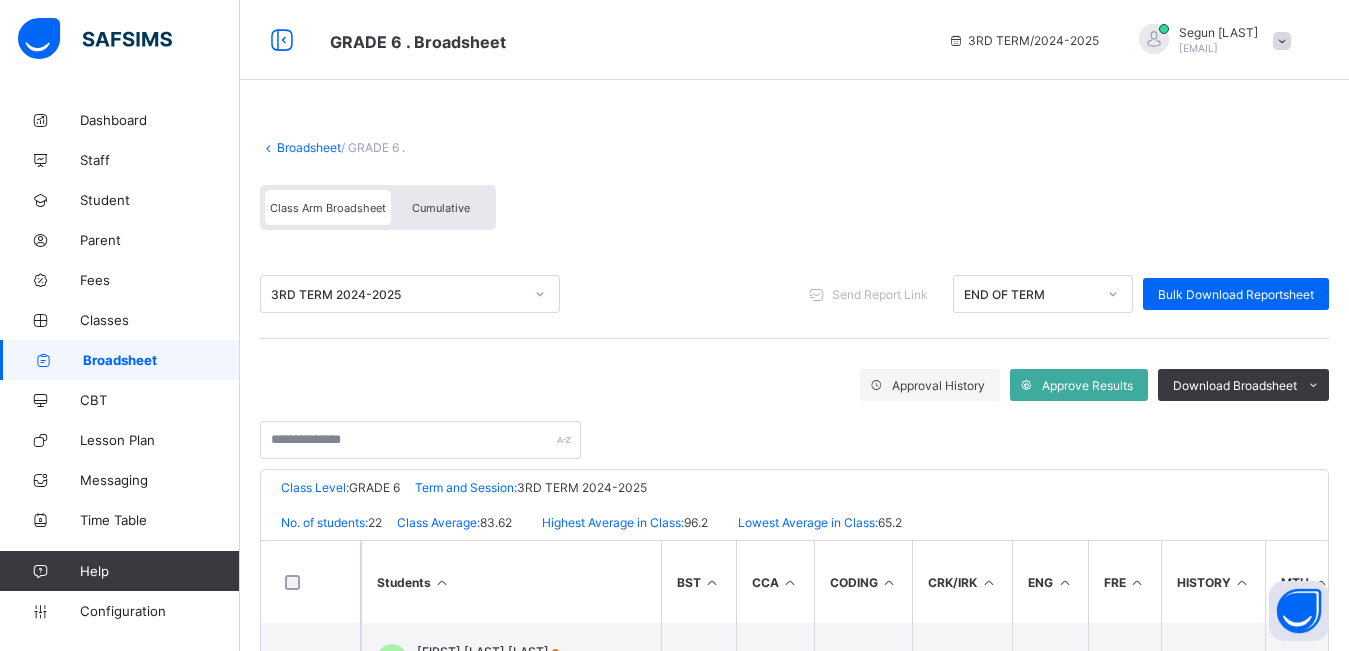 scroll, scrollTop: 0, scrollLeft: 0, axis: both 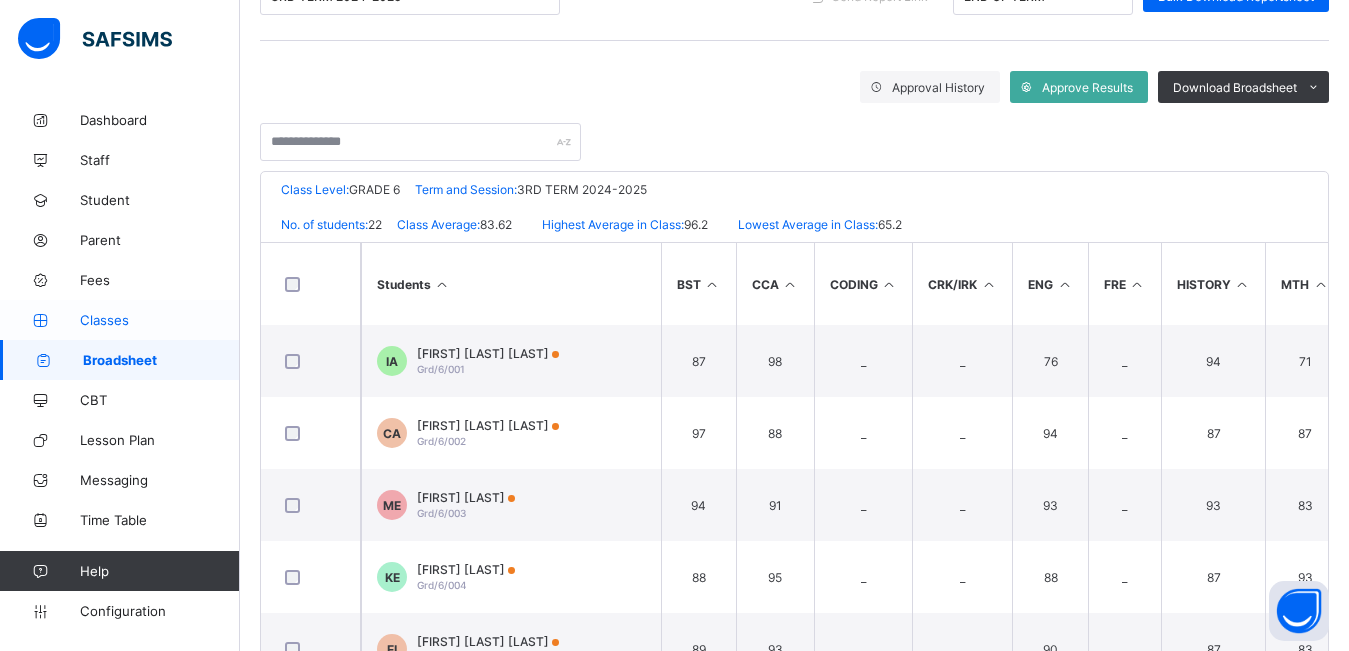 click on "Classes" at bounding box center [160, 320] 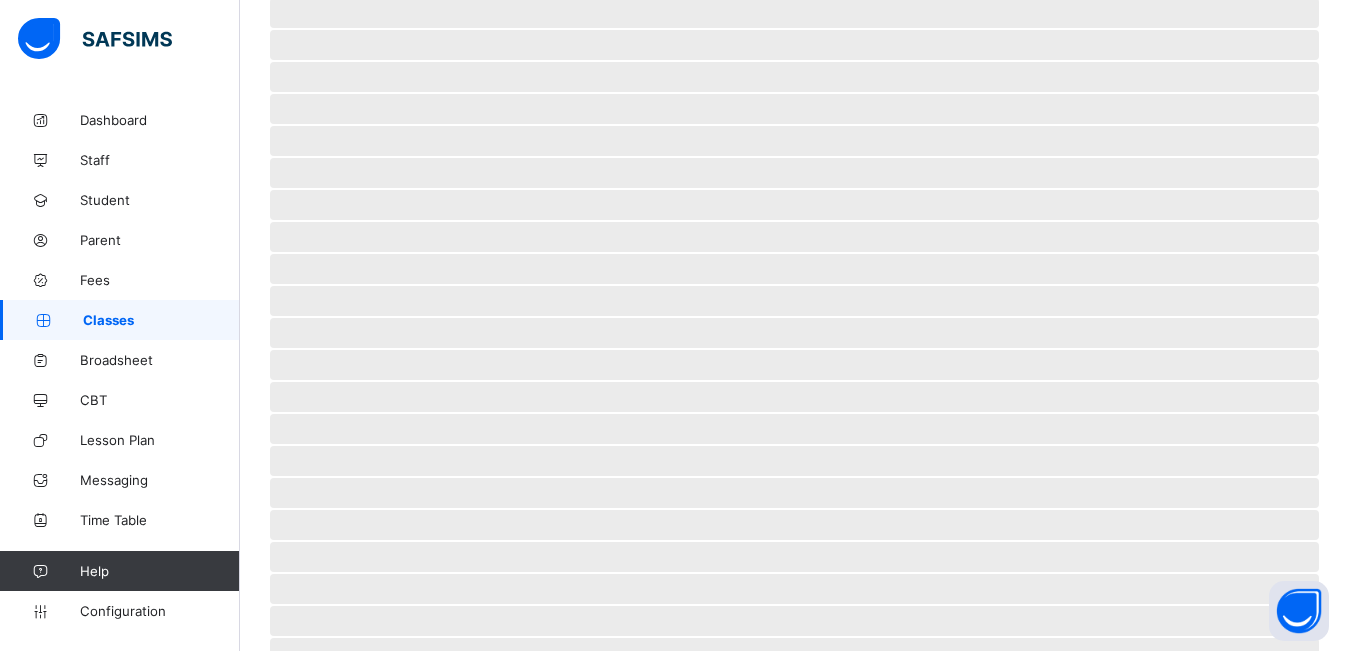 click on "Classes" at bounding box center [161, 320] 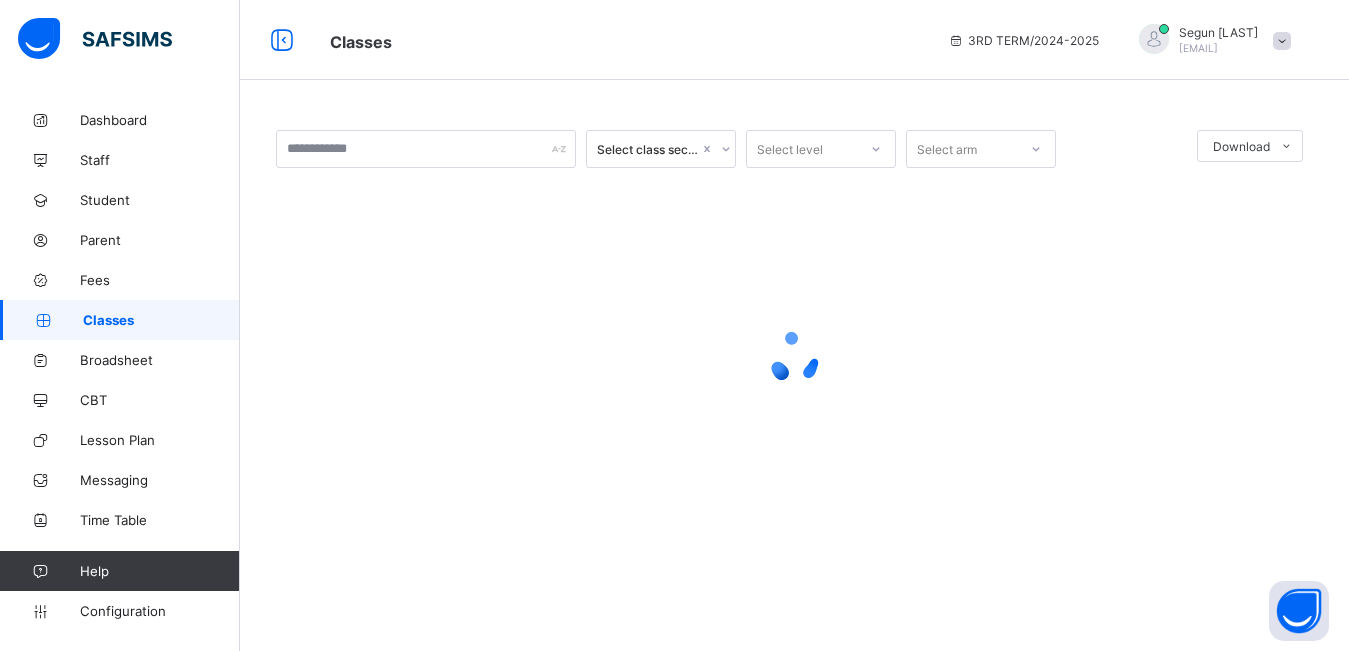 scroll, scrollTop: 0, scrollLeft: 0, axis: both 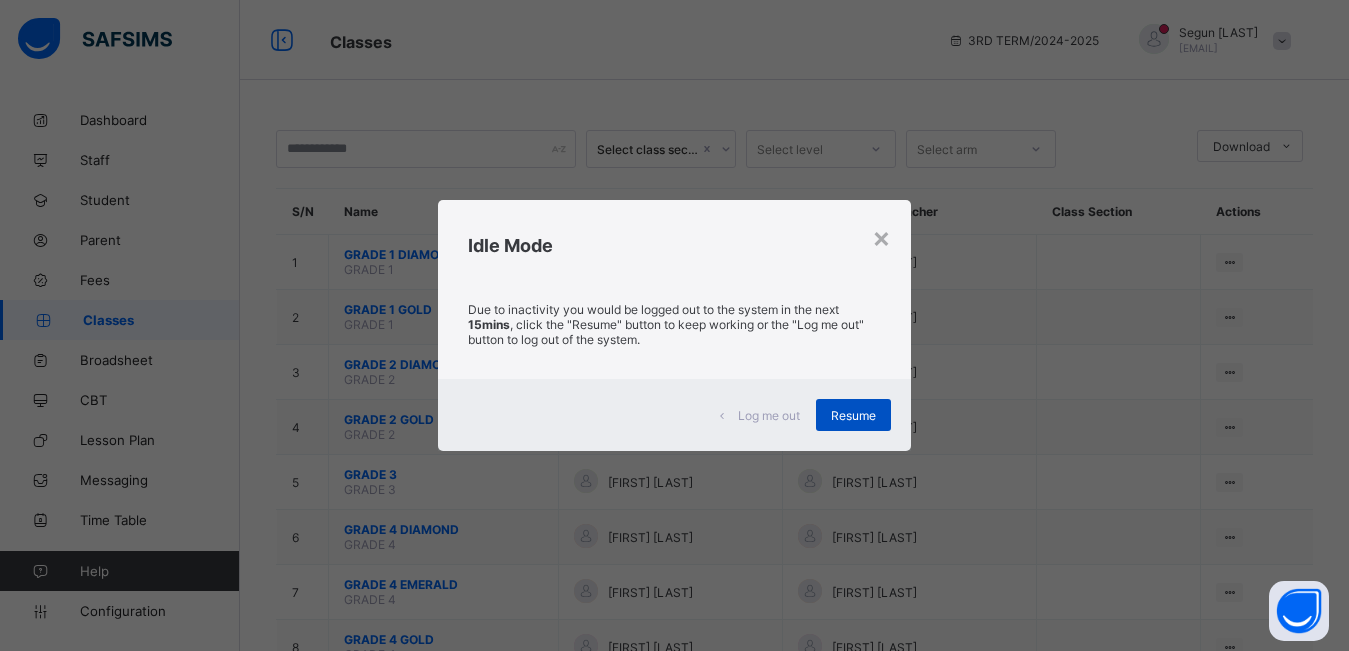 click on "Resume" at bounding box center (853, 415) 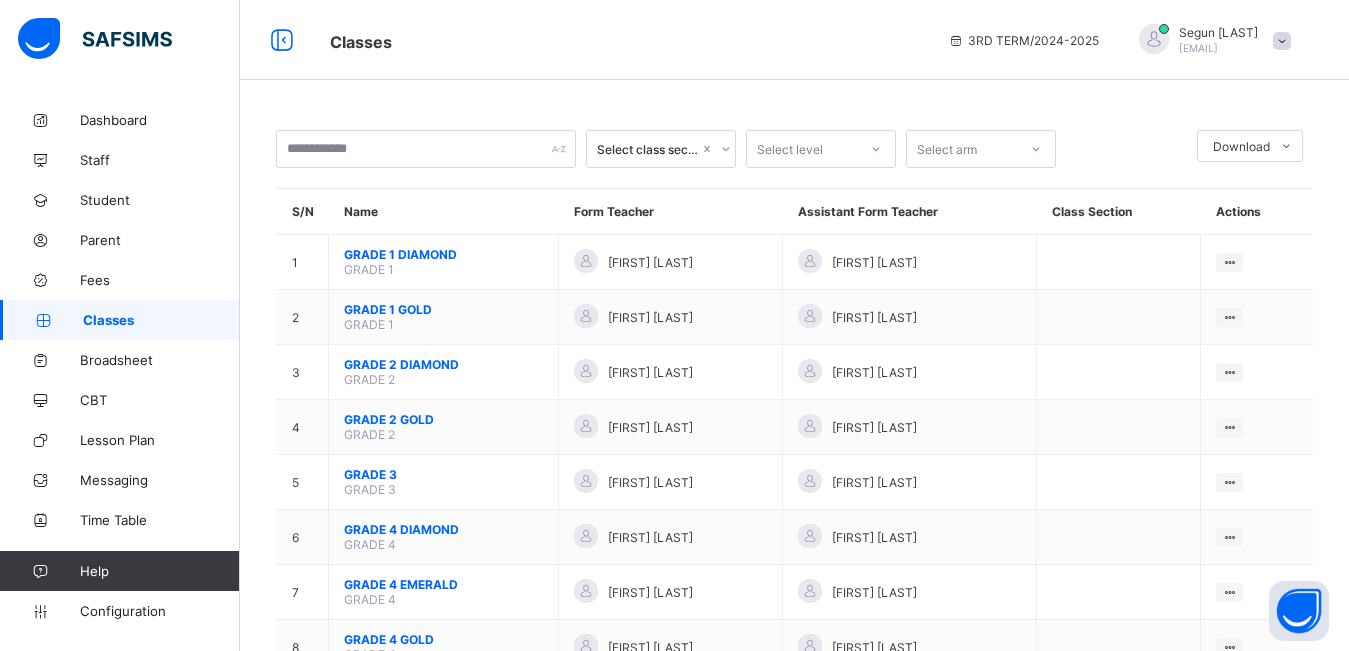 click on "Doris Kingsley" at bounding box center [909, 427] 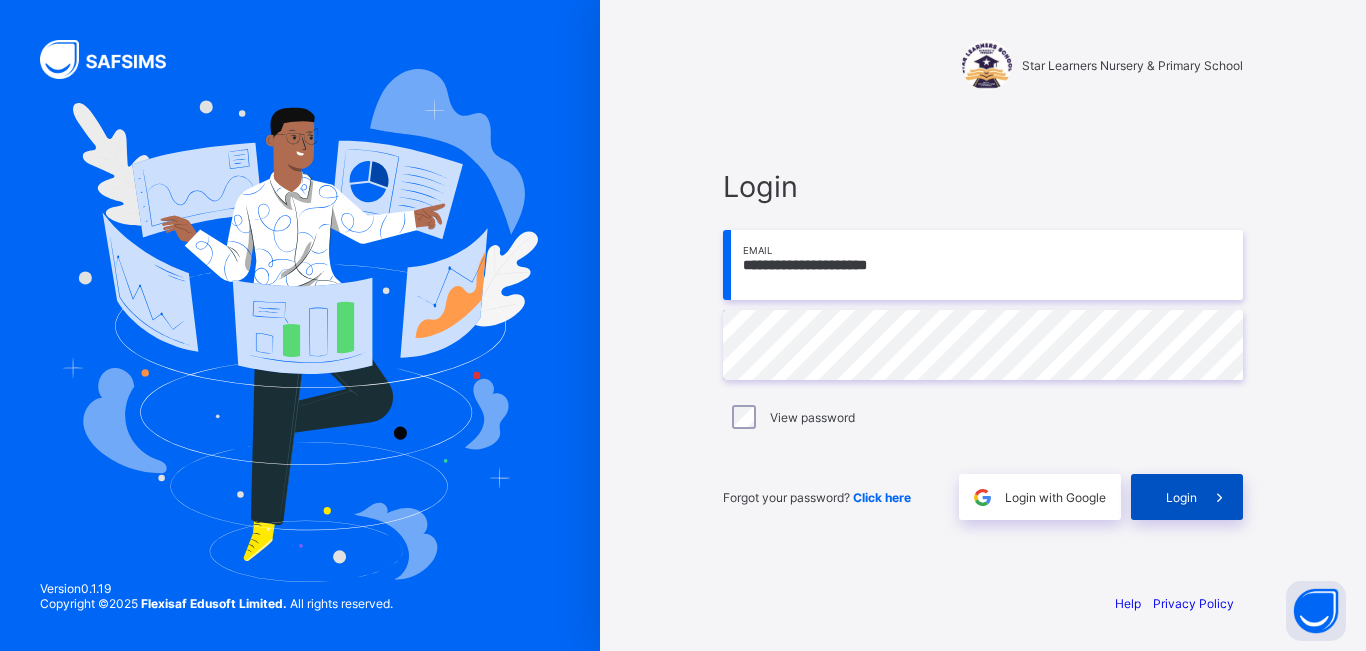 click on "Login" at bounding box center (1187, 497) 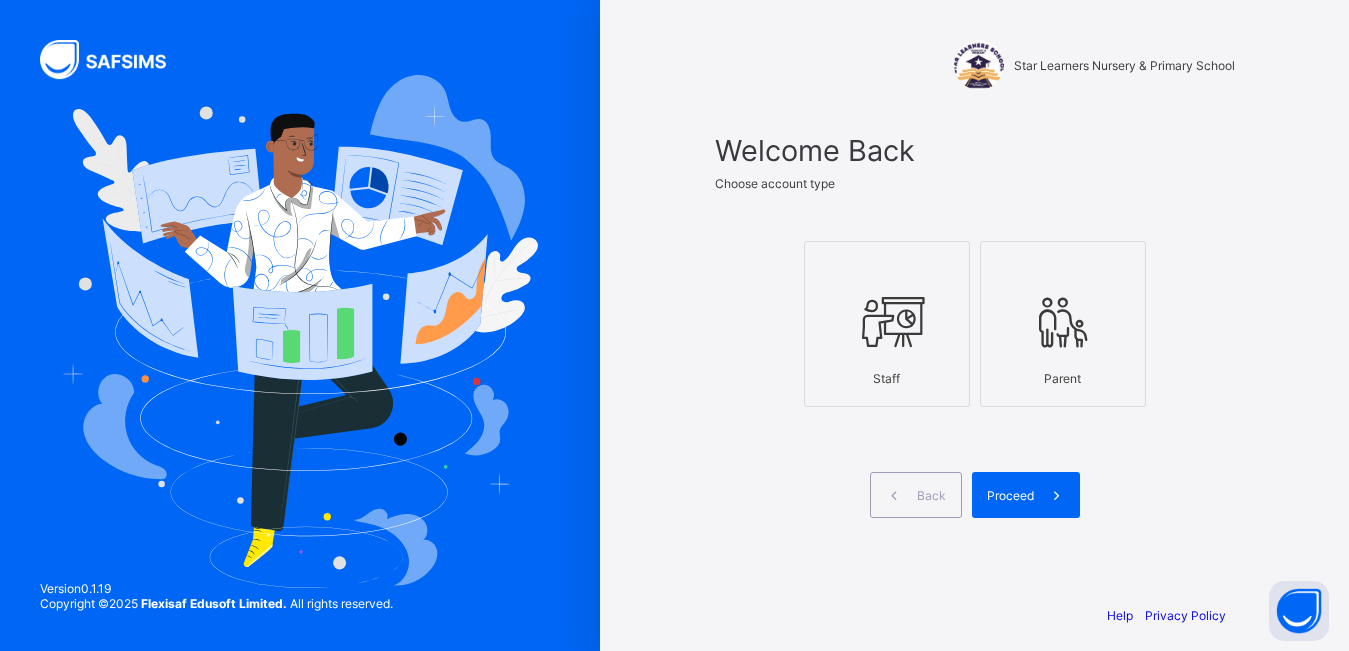 click at bounding box center (887, 322) 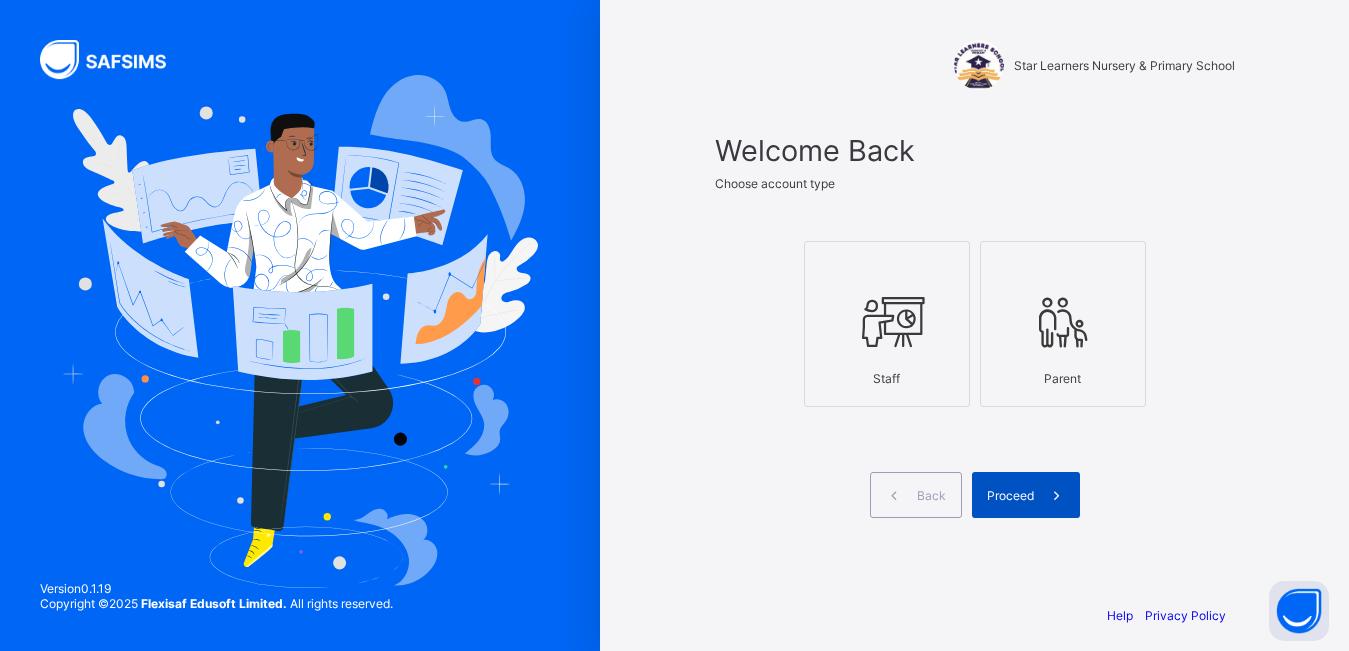 click on "Proceed" at bounding box center [1010, 495] 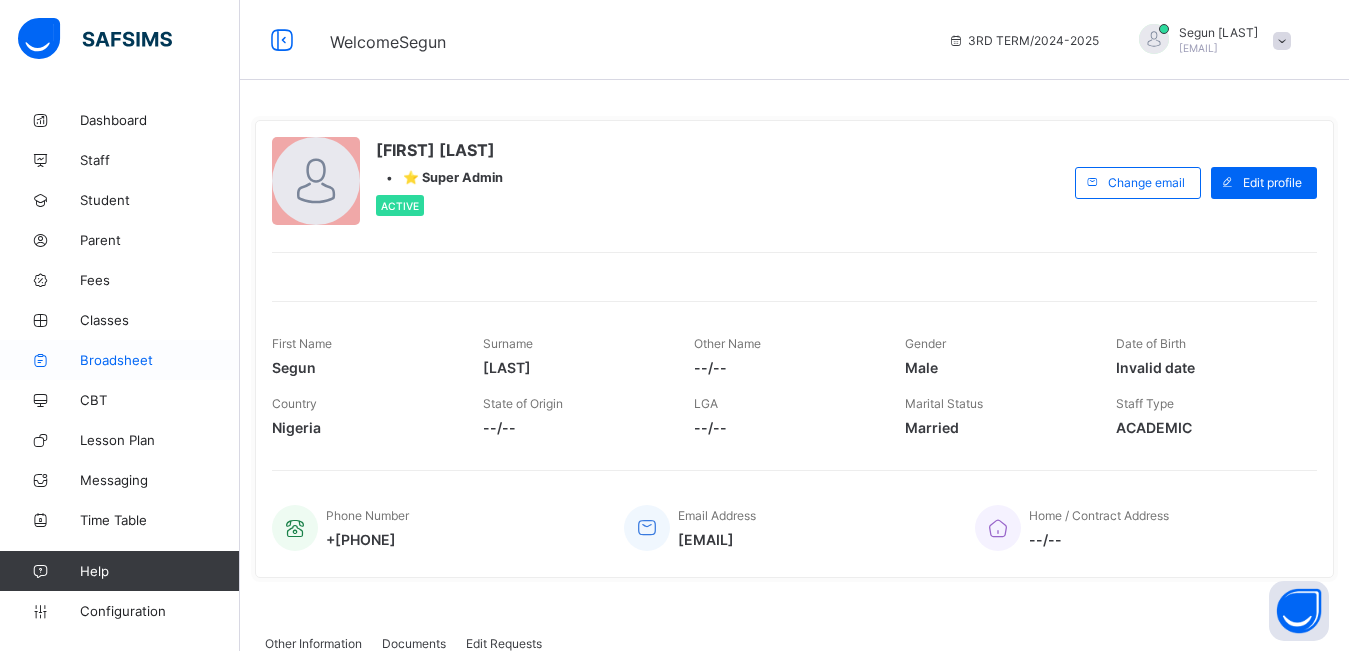 click on "Broadsheet" at bounding box center [160, 360] 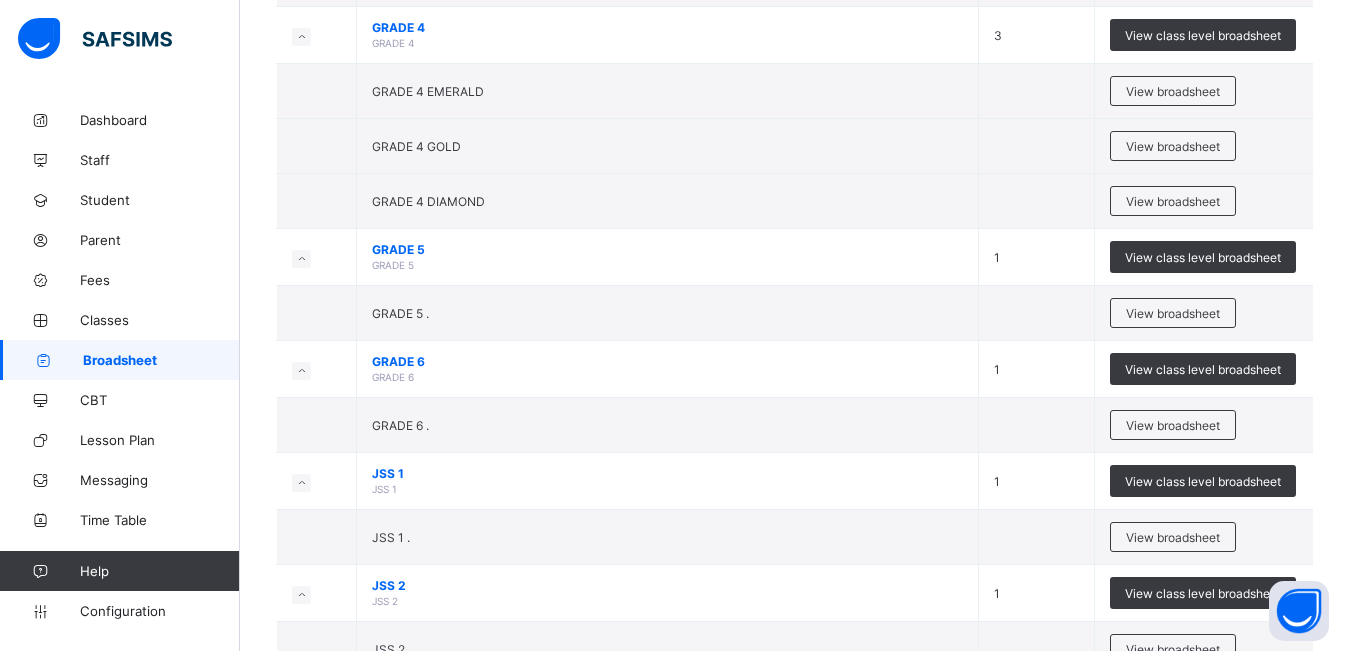 scroll, scrollTop: 692, scrollLeft: 0, axis: vertical 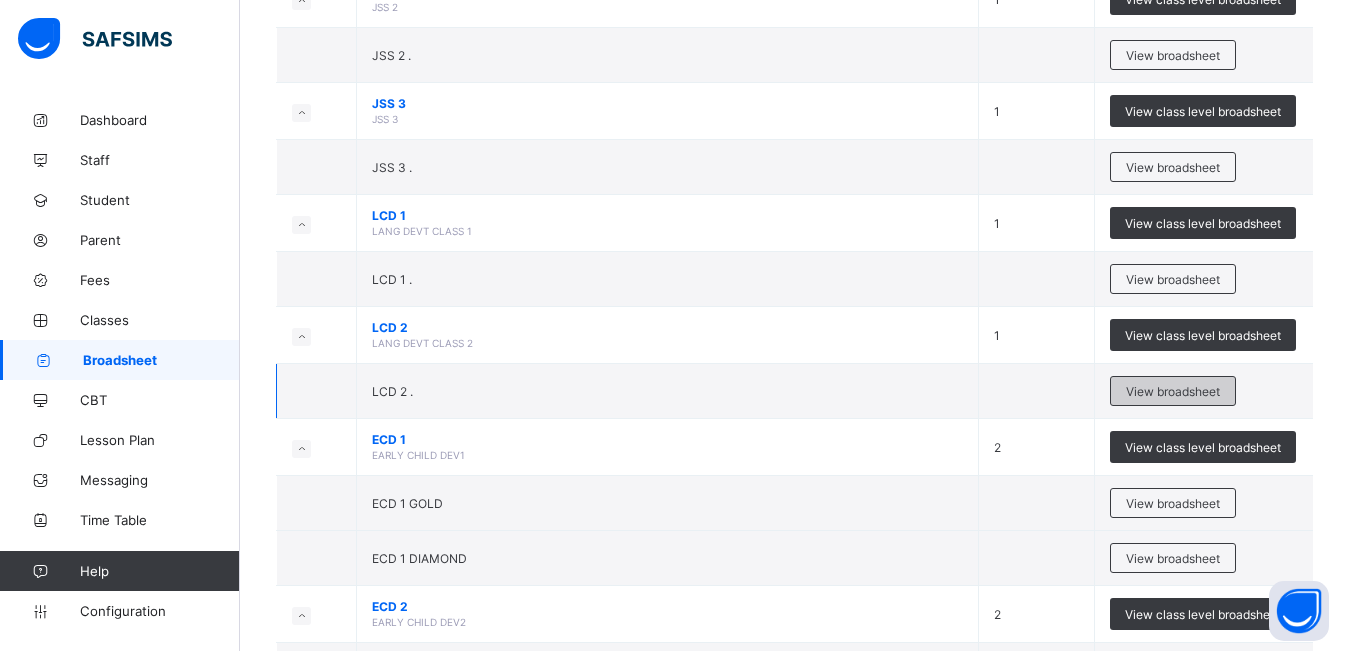 click on "View broadsheet" at bounding box center (1173, 391) 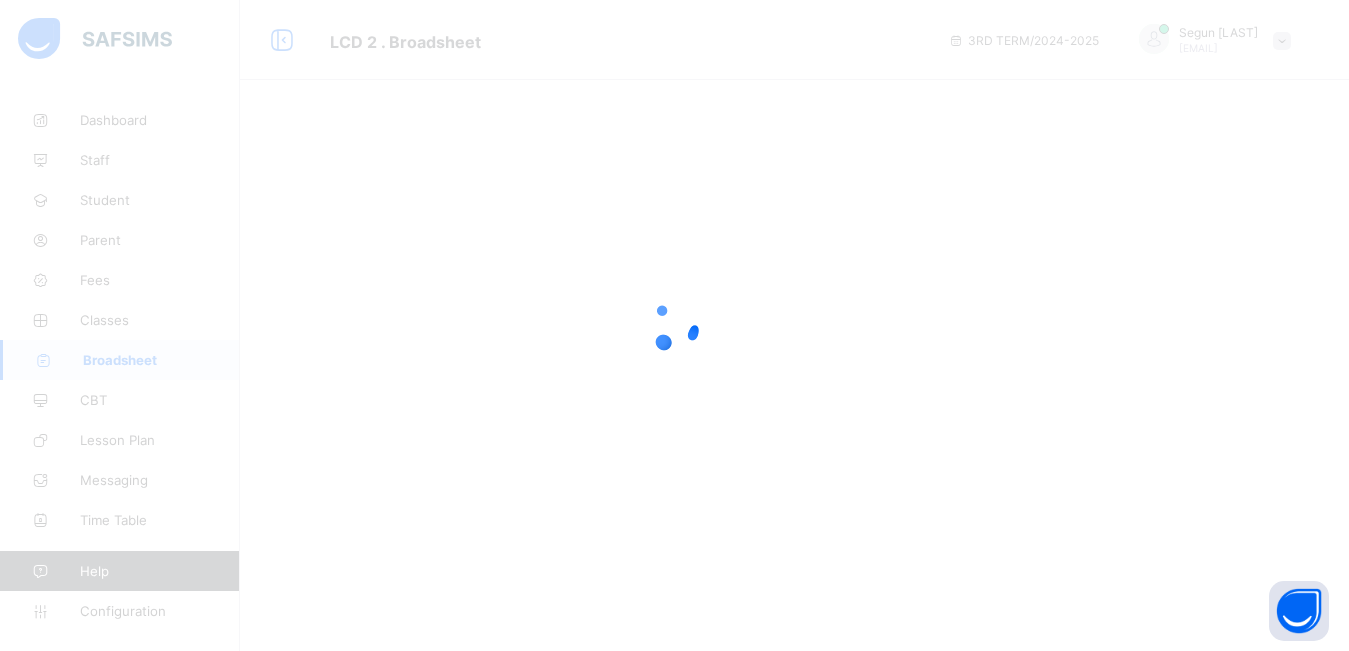 scroll, scrollTop: 0, scrollLeft: 0, axis: both 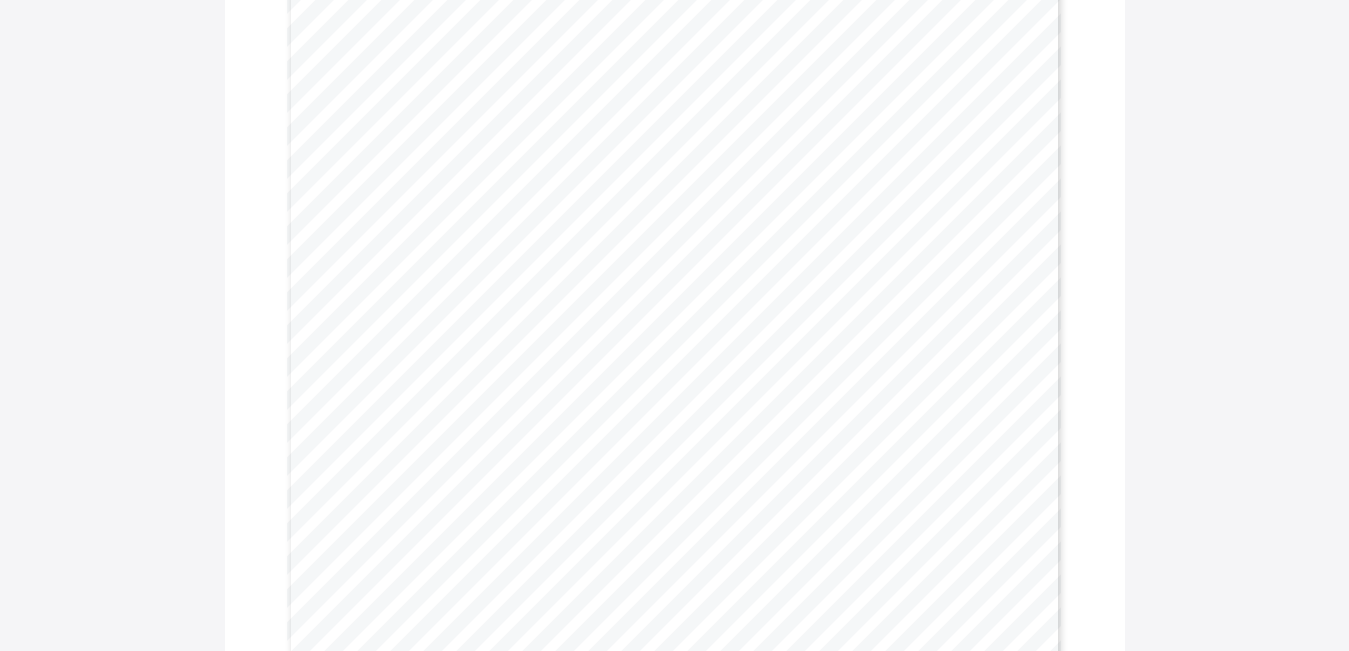 click on "Name   Stephen   Ajobi   Sex   MALE   Age   Class   GRADE 4 DIAMOND   Class Size   18 Student’s Average:   50.0   No. of   Times School Opened:   110 Class Average: Student’s Grade: 66.4 C6 No. of   Times Present:   106 No. of   Times Absent:   0 CUMULATIVE REPORT | 3RD TERM 2024-2025 SUBJECTS   2ND TERM TOTAL (100) 3RD TERM CA (40) 3RD TERM EXAM (60) 3RD TERM TOTAL (100) YEAR AVG CLASS AVG GRADE   POSITION   REMARKS BASIC SCI & TECH   50.0   20.0   35.0   55.0   52.5   69.1   C6   16   Credit CULTURAL & CREATIVE ART   37.0   25.0   47.0   72.0   54.5   73.8   C6   17   Credit ENGLISH STUDIES   57.0   24.0   30.0   54.0   55.5   70.8   C5   14   Credit FRENCH   44.0   18.0   30.0   48.0   46.0   65.1   D7   18   Pass MATHEMATICS   40.0   15.0   22.0   37.0   38.5   56.9   F9   17   Fail NATIONAL VALUES EDUCATION   45.0   20.0   30.0   50.0   47.5   69.7   D7   18   Pass PRE-VOCATIONAL STUDIES   45.0   22.0   25.0   47.0   46.0   66.1   D7   18   Pass QUANTITATIVE REASONING   35.0   15.0   30.0   45.0" at bounding box center (674, 278) 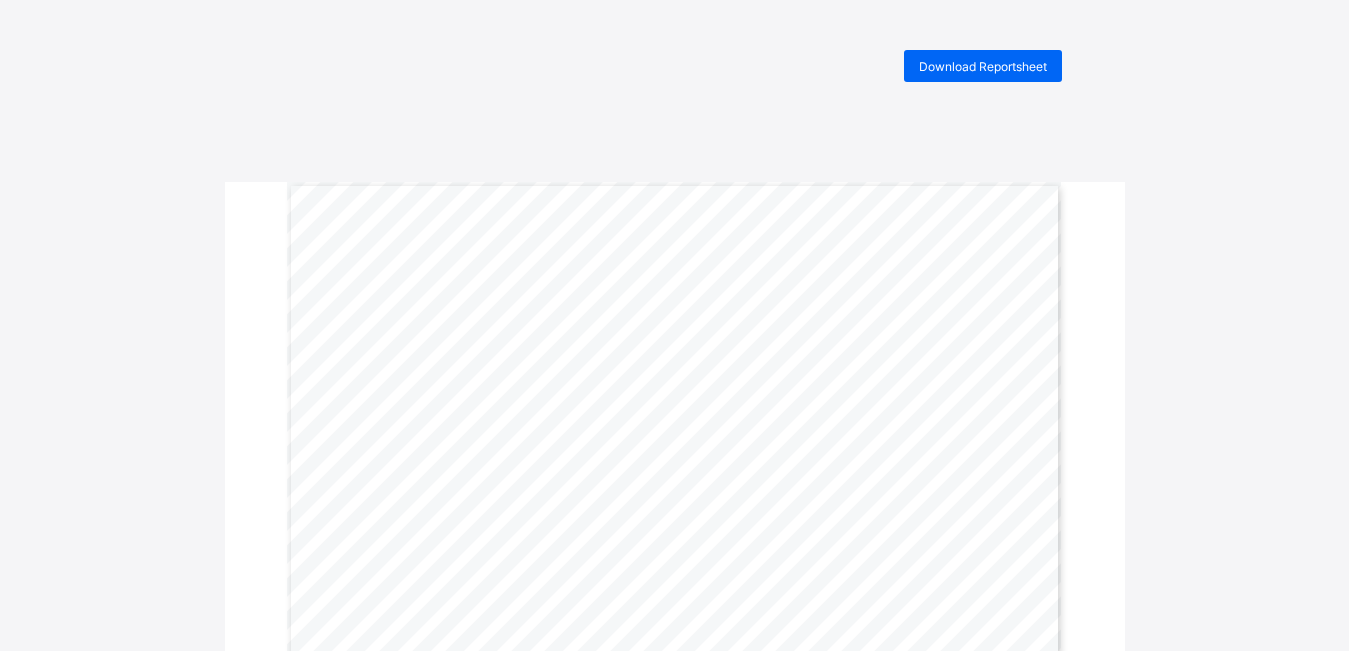 scroll, scrollTop: 0, scrollLeft: 0, axis: both 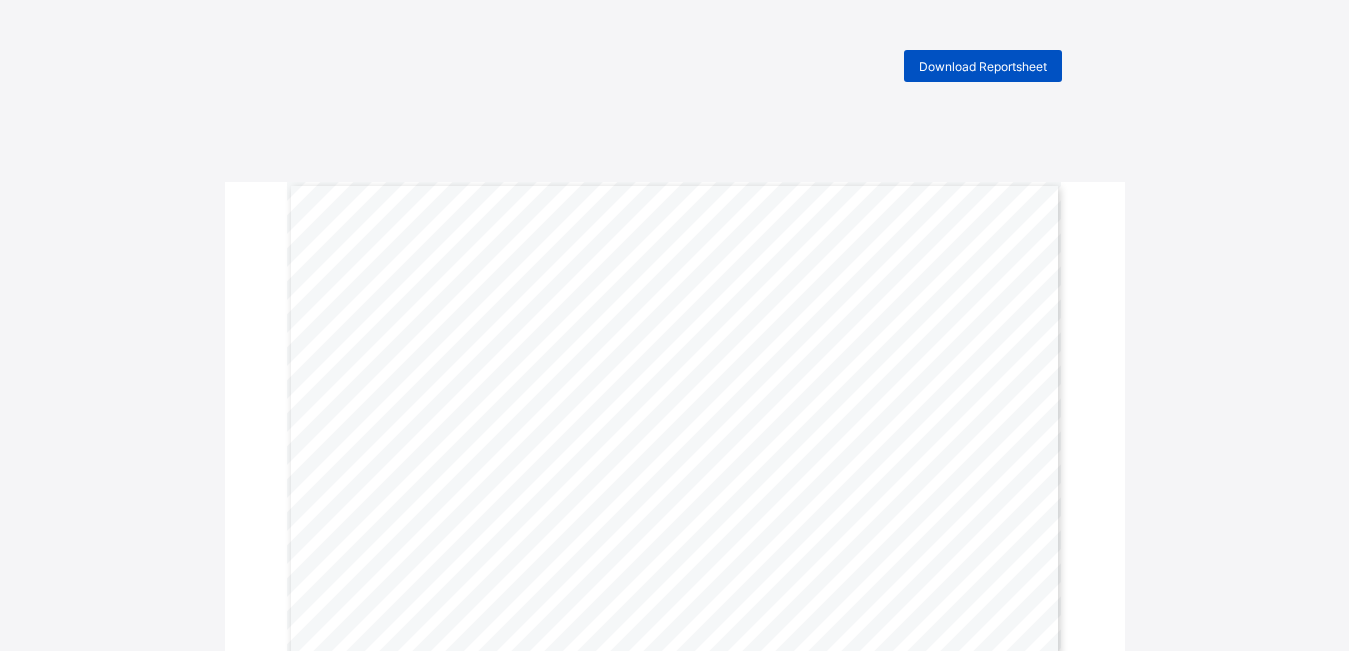 click on "Download Reportsheet" at bounding box center [983, 66] 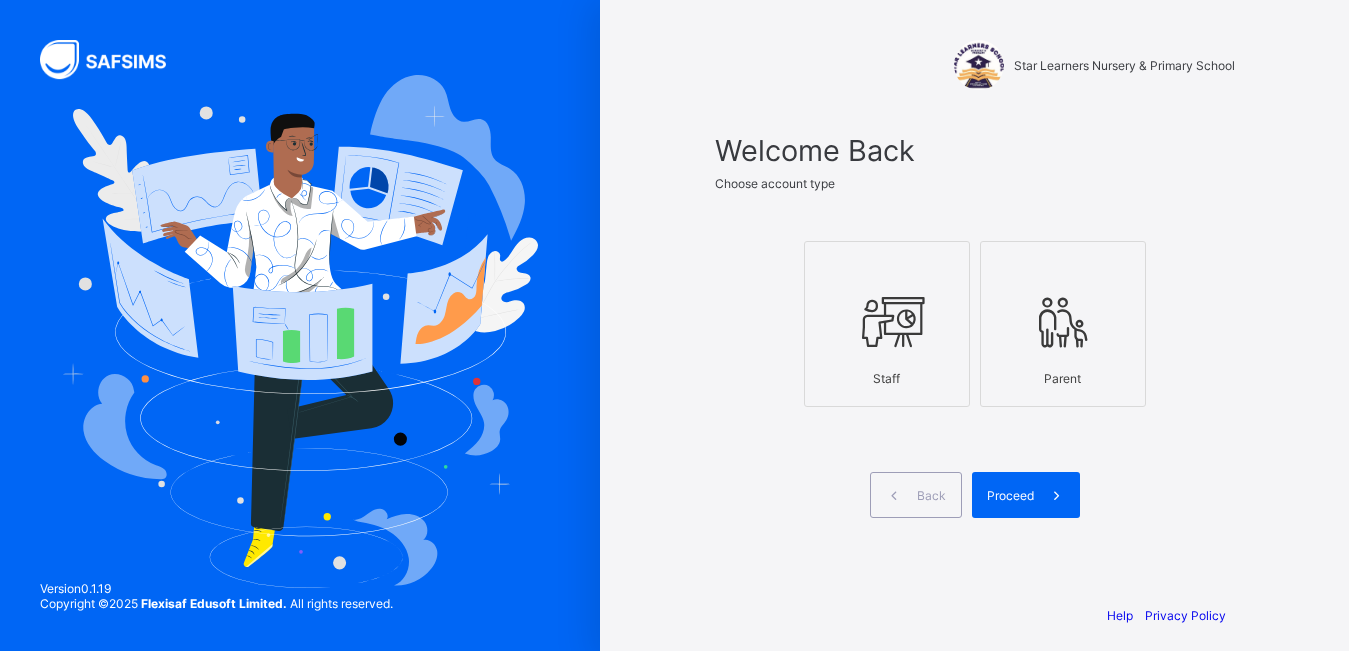 scroll, scrollTop: 0, scrollLeft: 0, axis: both 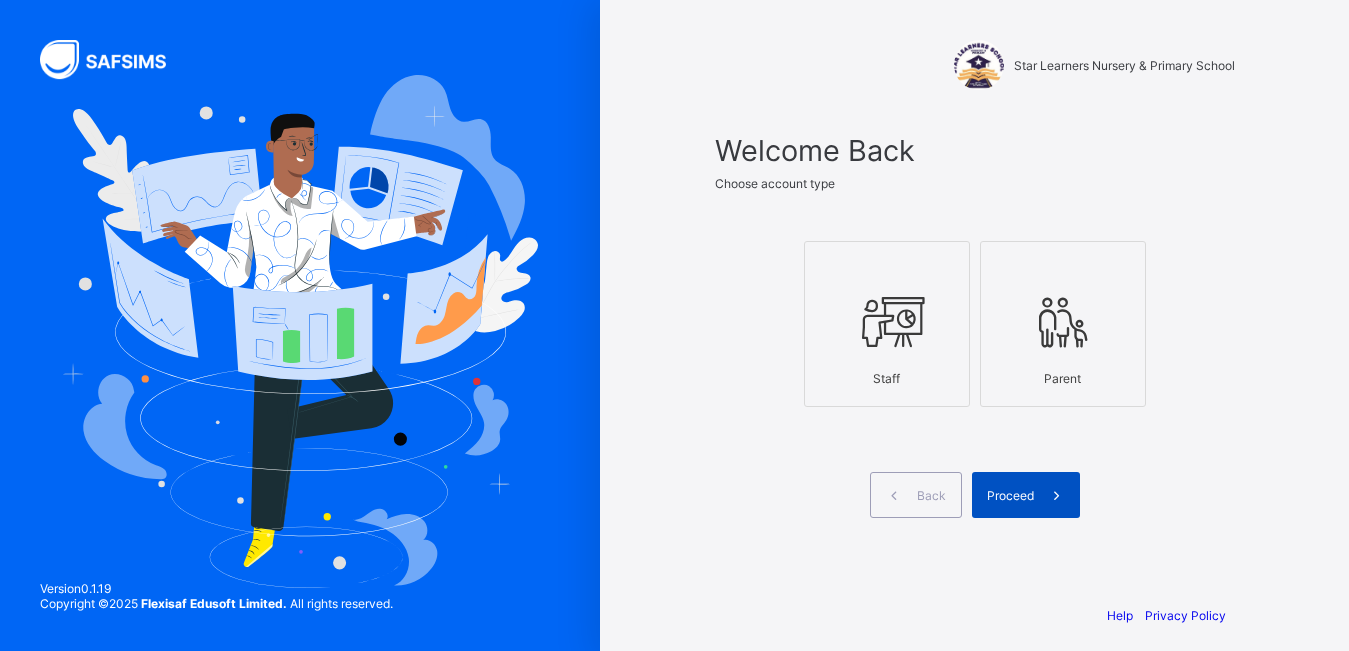 click at bounding box center (1057, 495) 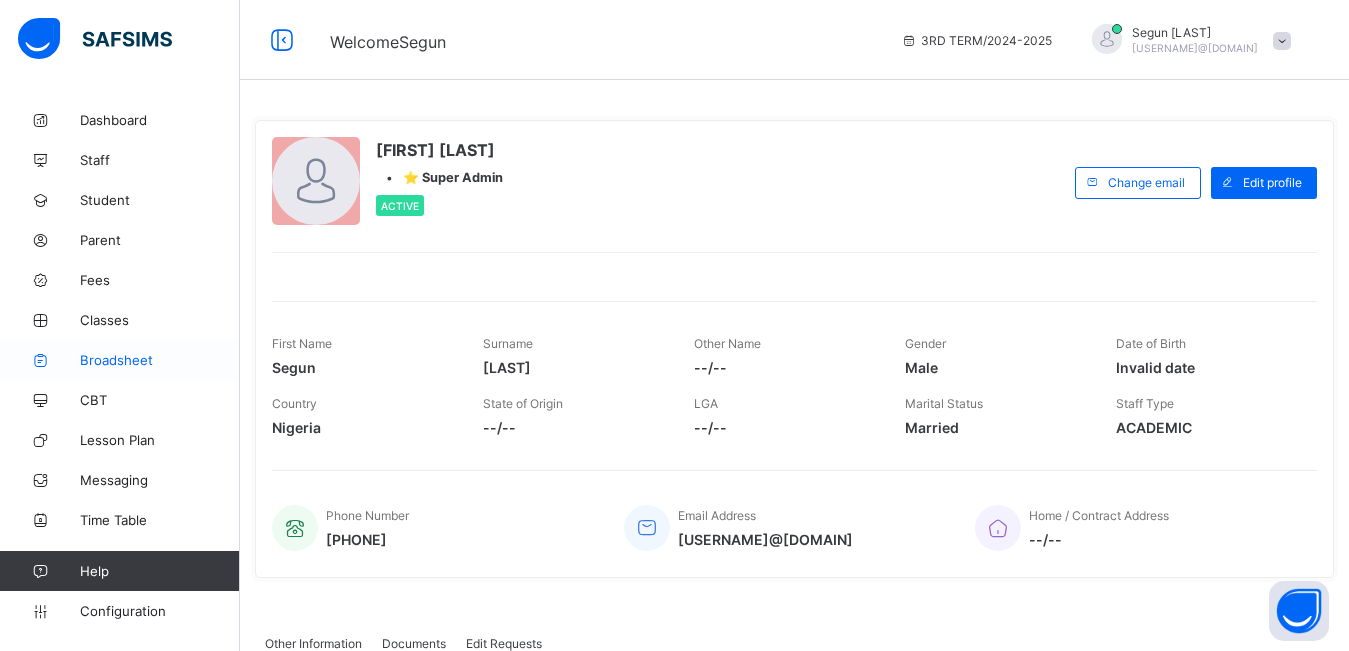 scroll, scrollTop: 0, scrollLeft: 0, axis: both 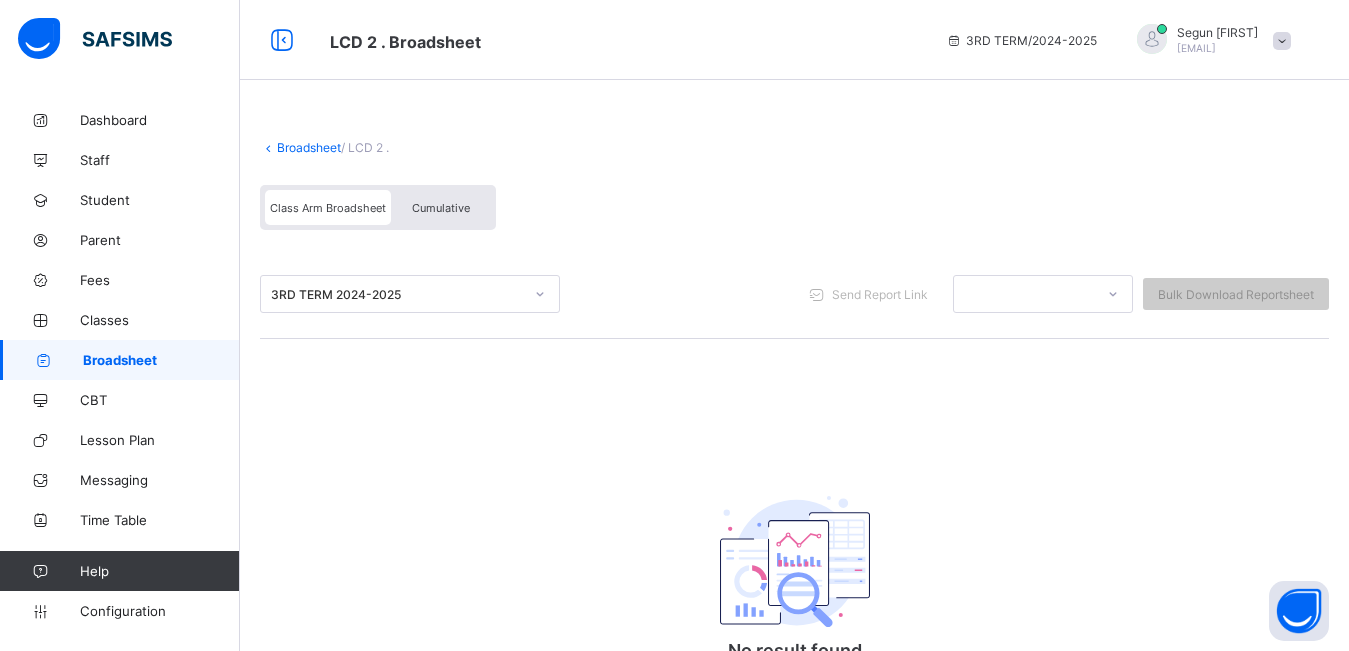 click on "Cumulative" at bounding box center [441, 208] 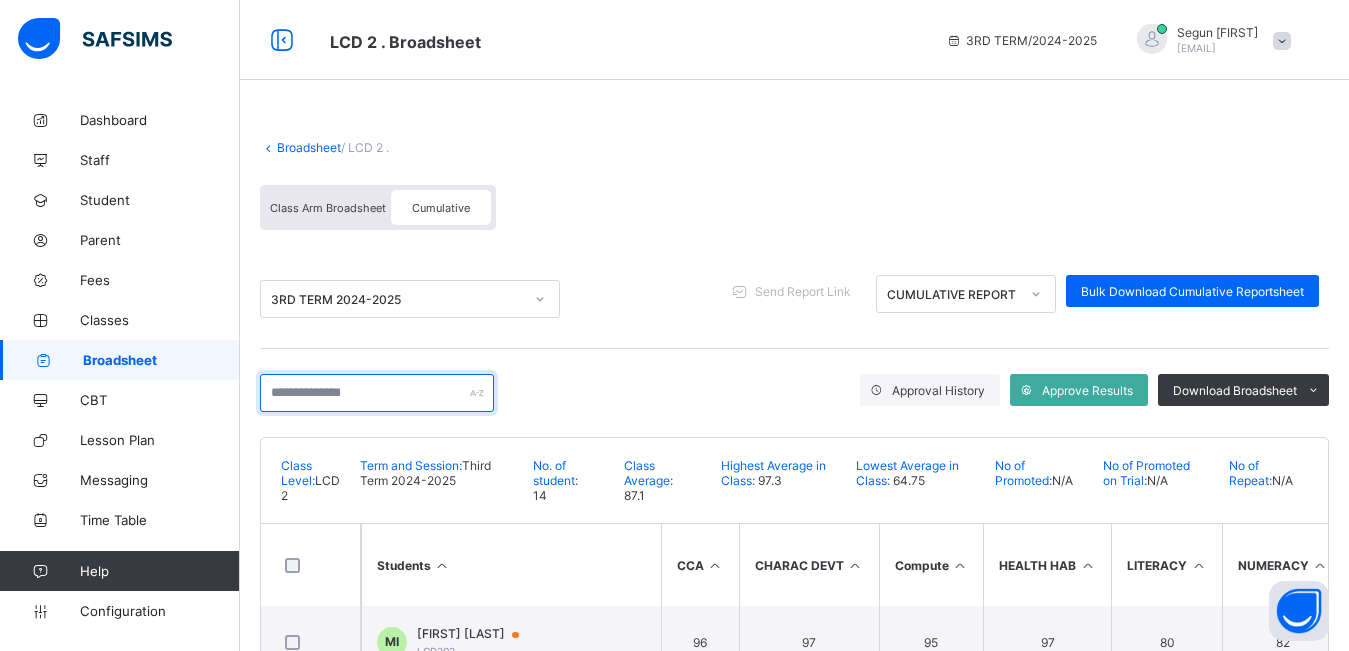 click at bounding box center [377, 393] 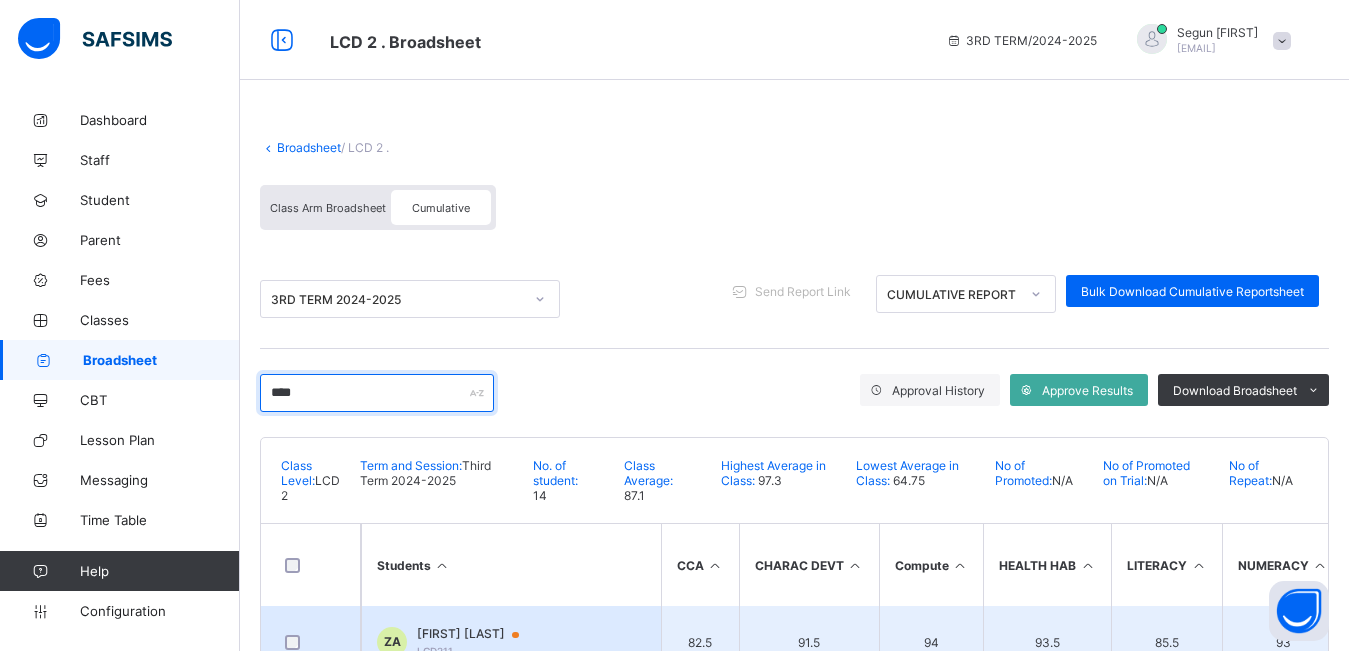 type on "****" 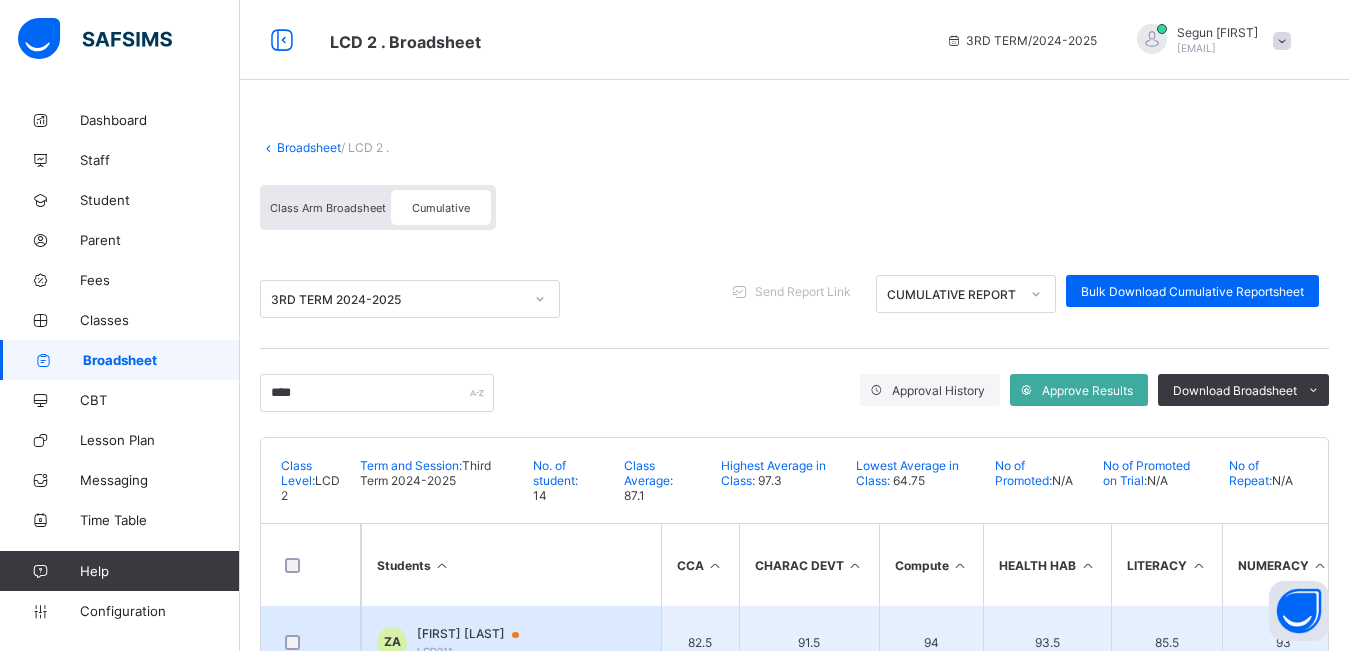 click on "[FIRST] [LAST] [LAST]" at bounding box center (511, 642) 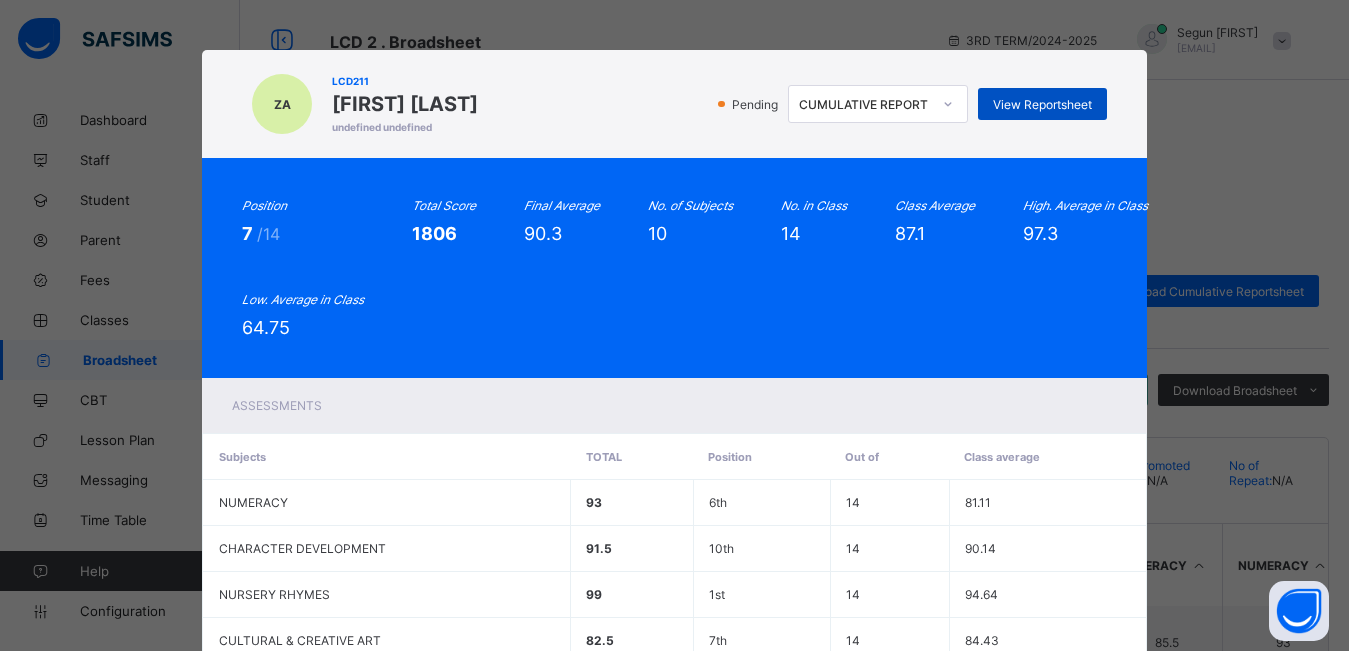 click on "View Reportsheet" at bounding box center (1042, 104) 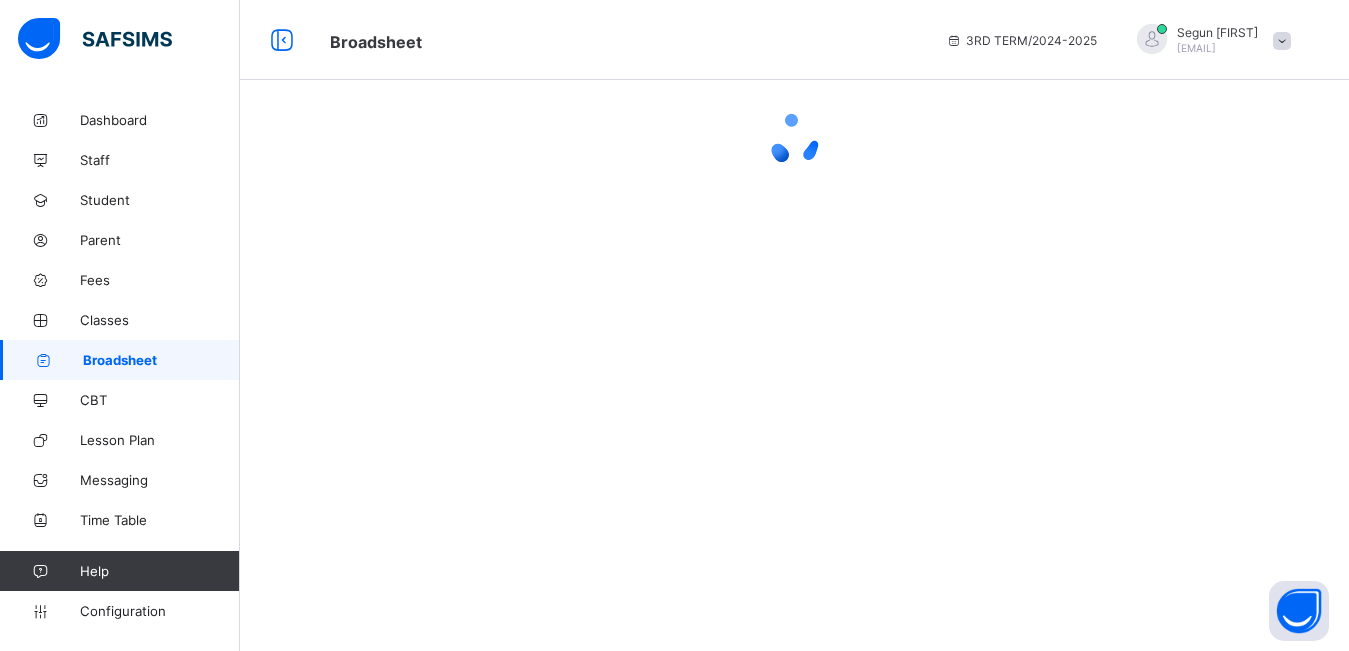 scroll, scrollTop: 0, scrollLeft: 0, axis: both 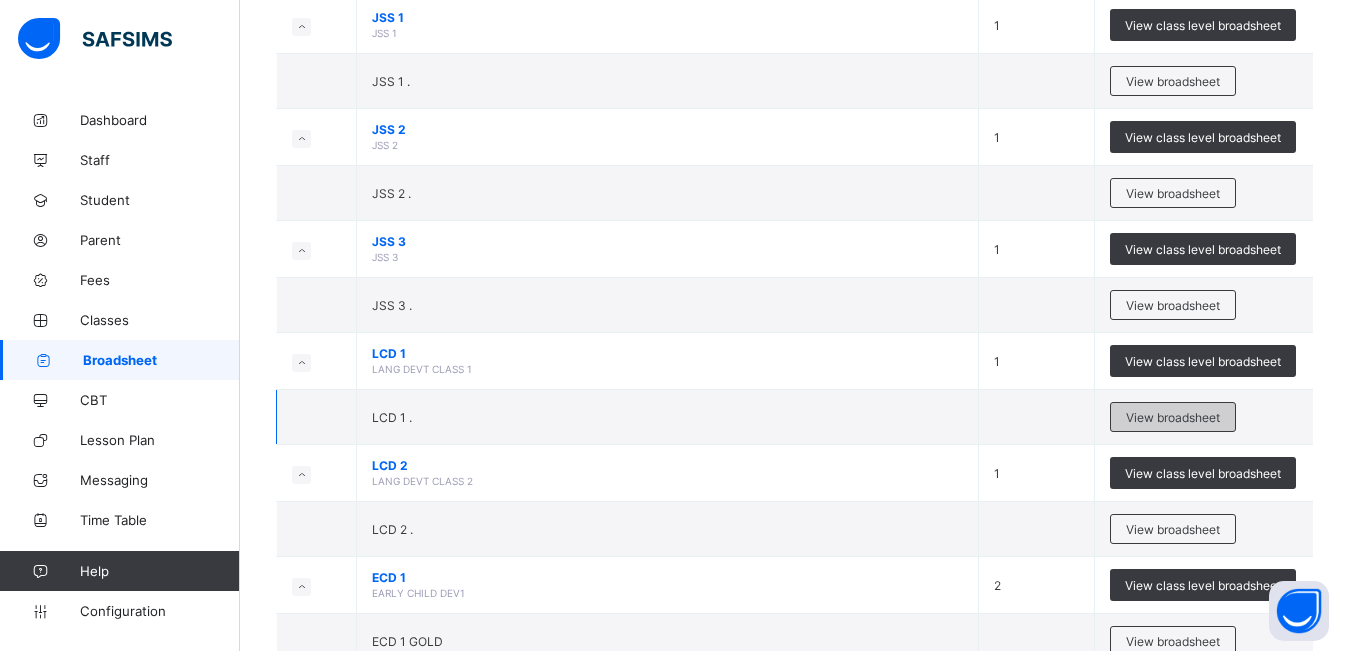 click on "View broadsheet" at bounding box center [1173, 417] 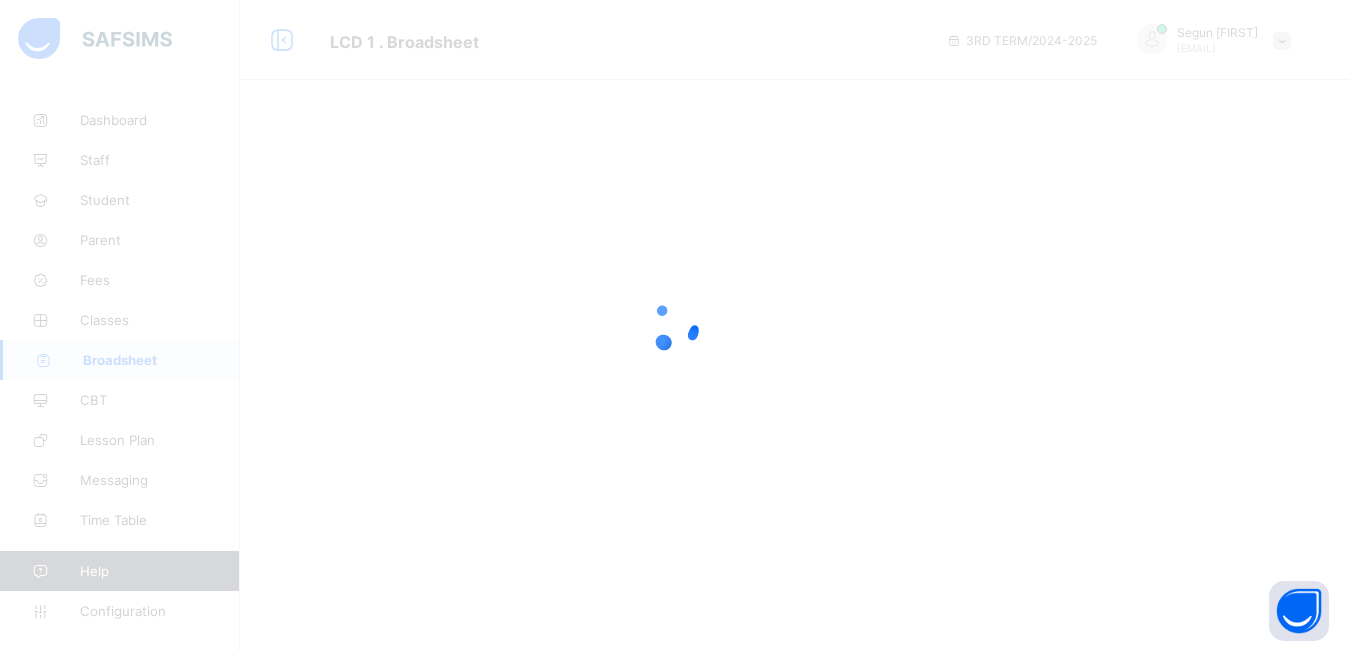 scroll, scrollTop: 0, scrollLeft: 0, axis: both 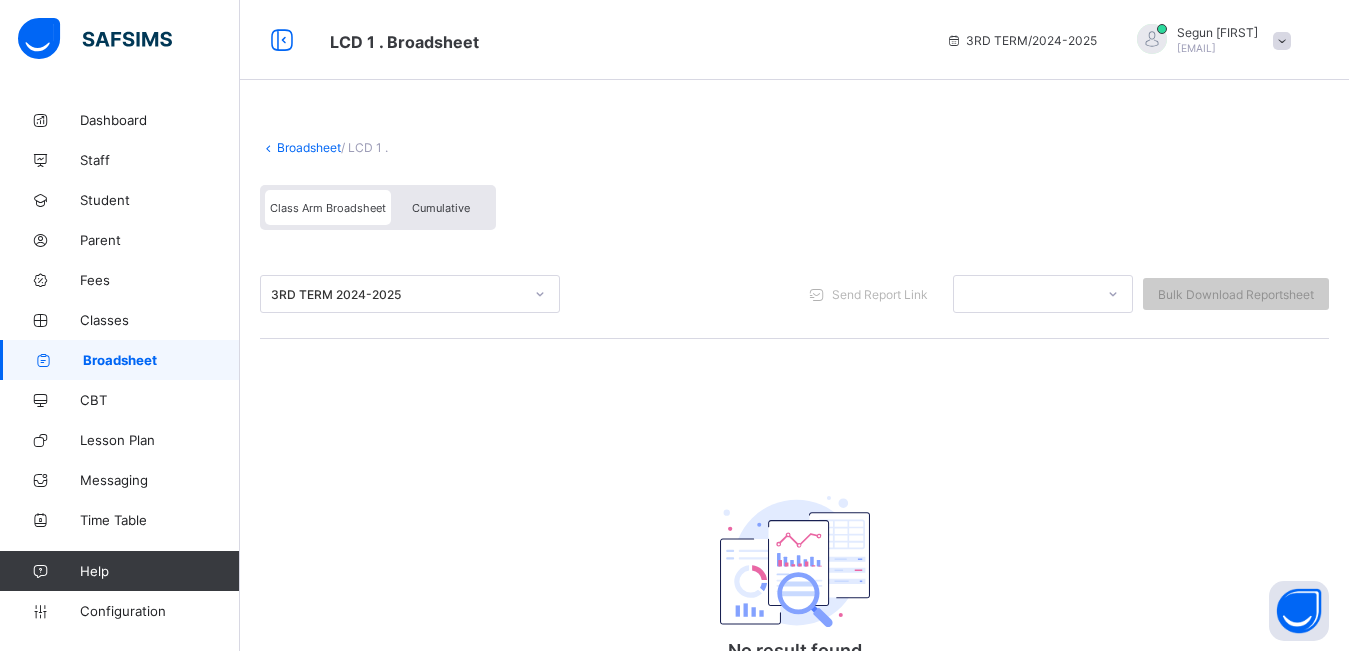 click on "Cumulative" at bounding box center (441, 208) 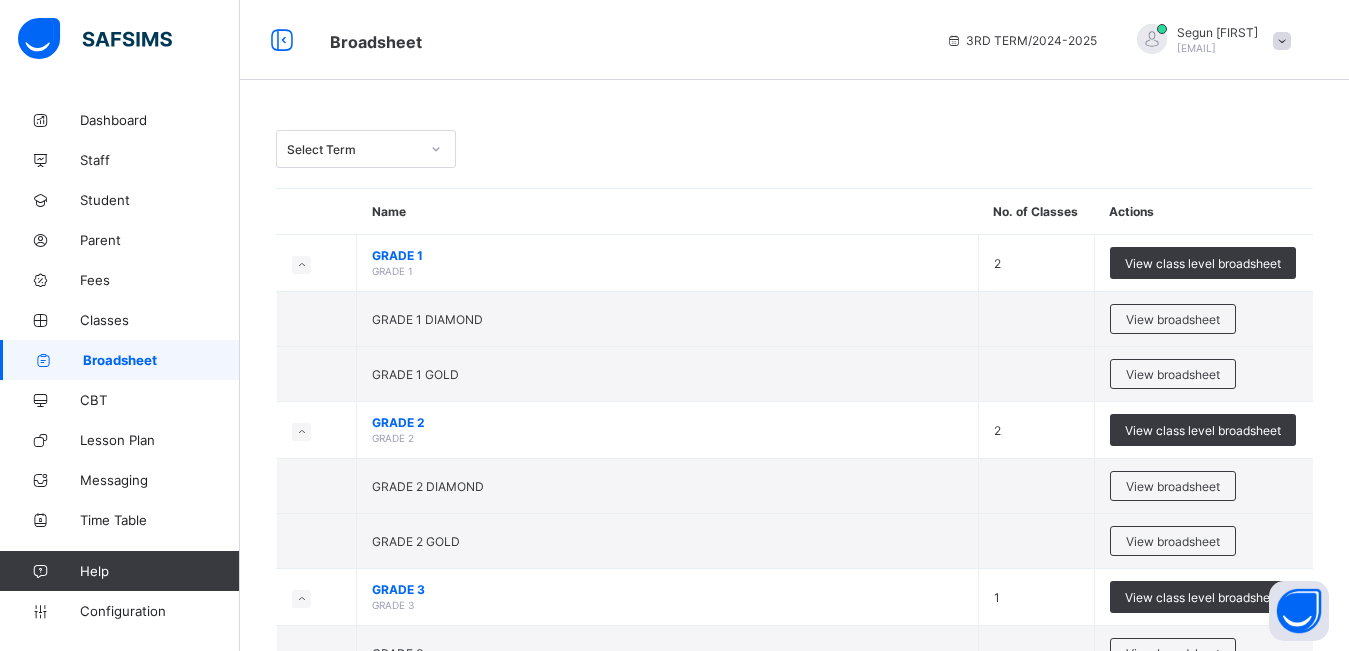 scroll, scrollTop: 1587, scrollLeft: 0, axis: vertical 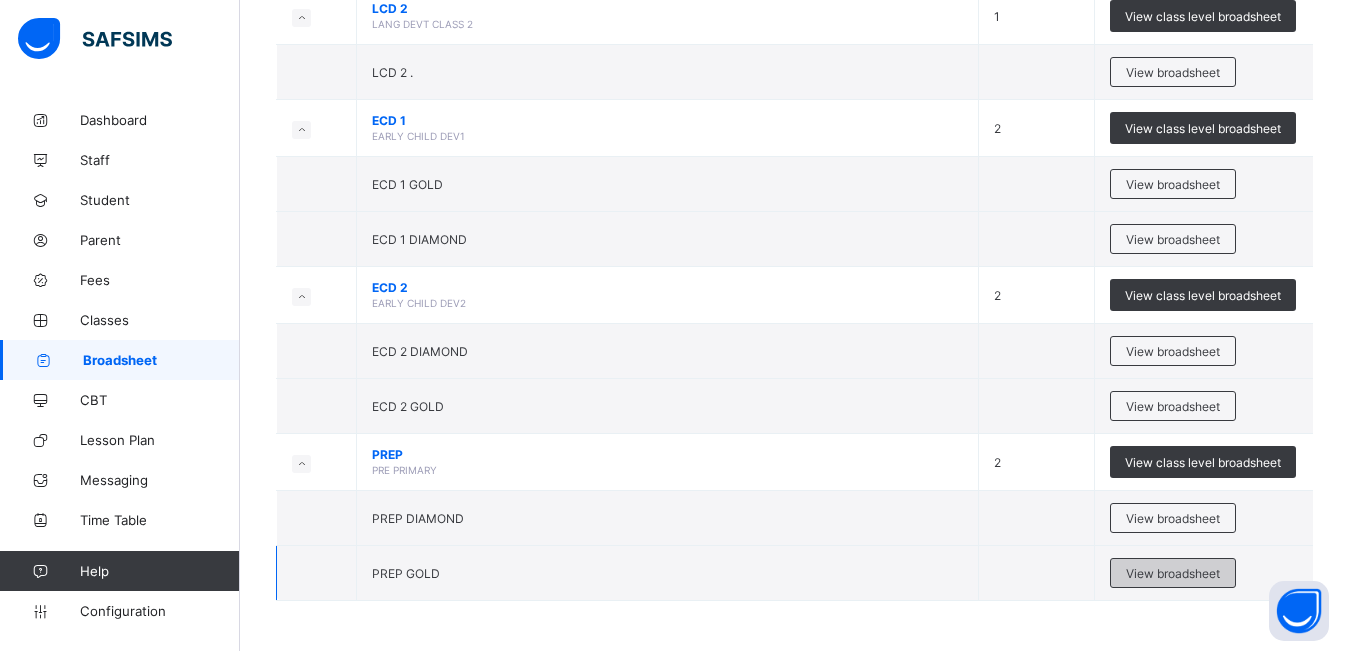 click on "View broadsheet" at bounding box center (1173, 573) 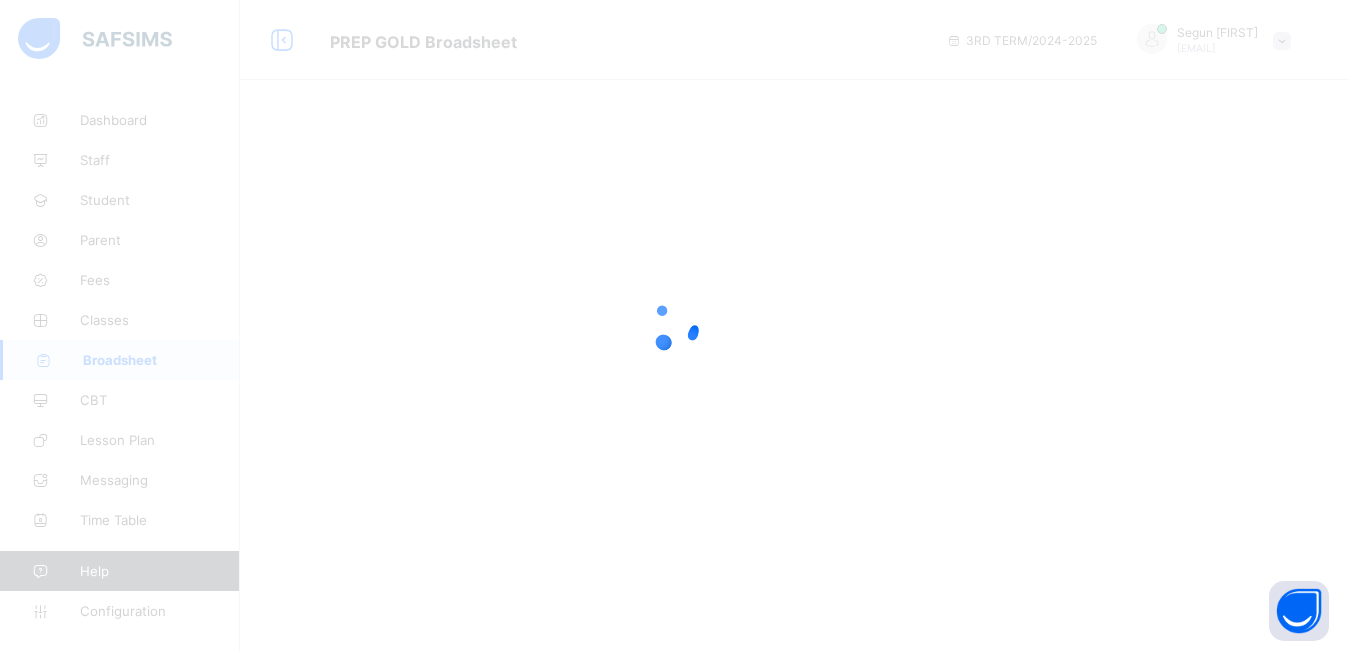 scroll, scrollTop: 0, scrollLeft: 0, axis: both 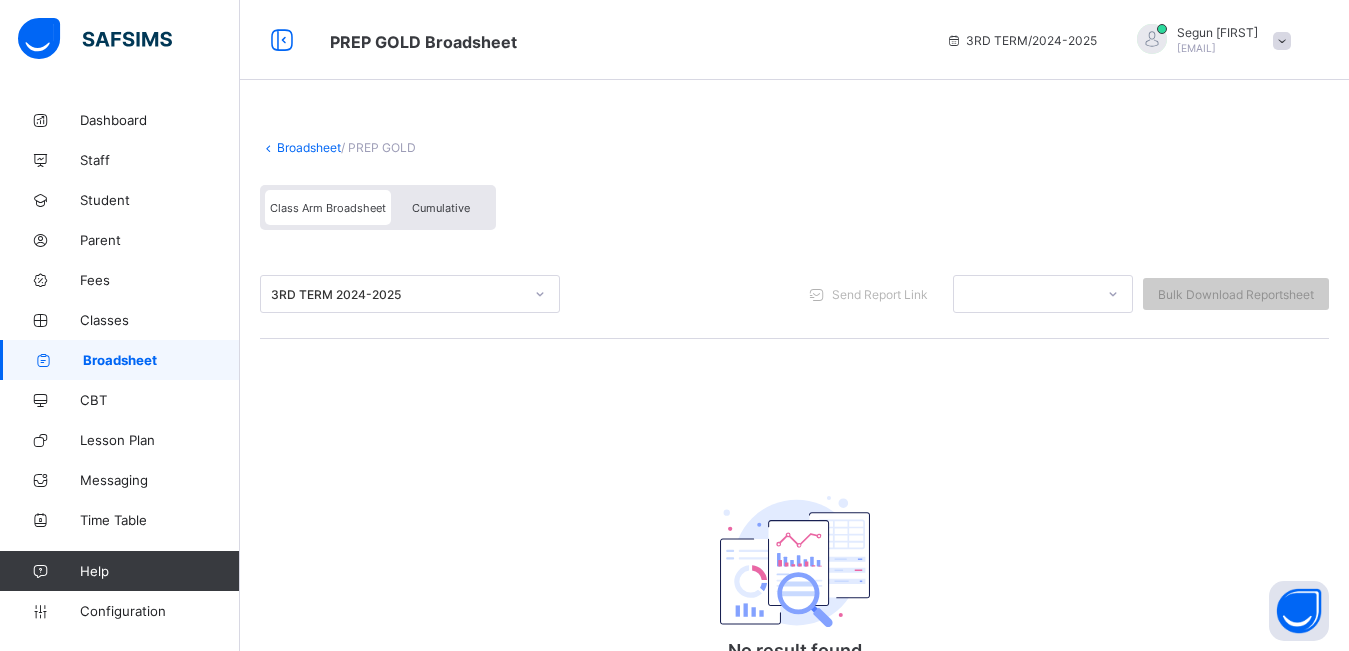click on "Cumulative" at bounding box center [441, 207] 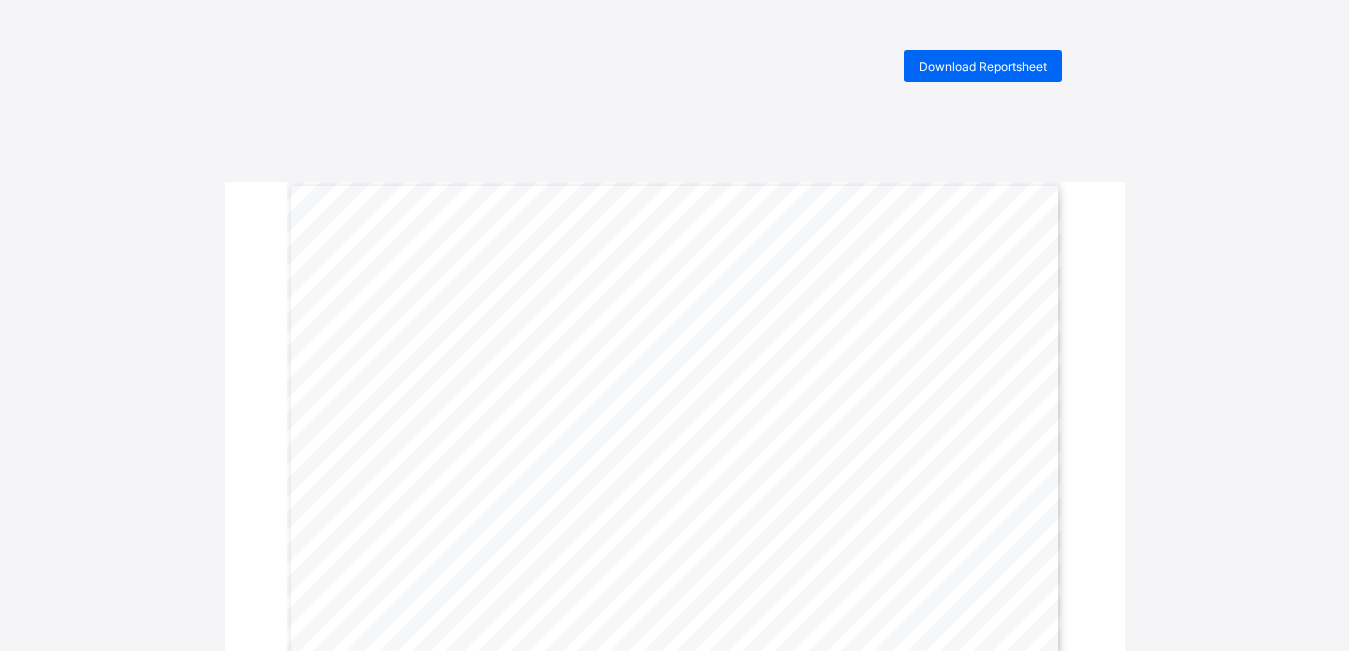 scroll, scrollTop: 0, scrollLeft: 0, axis: both 